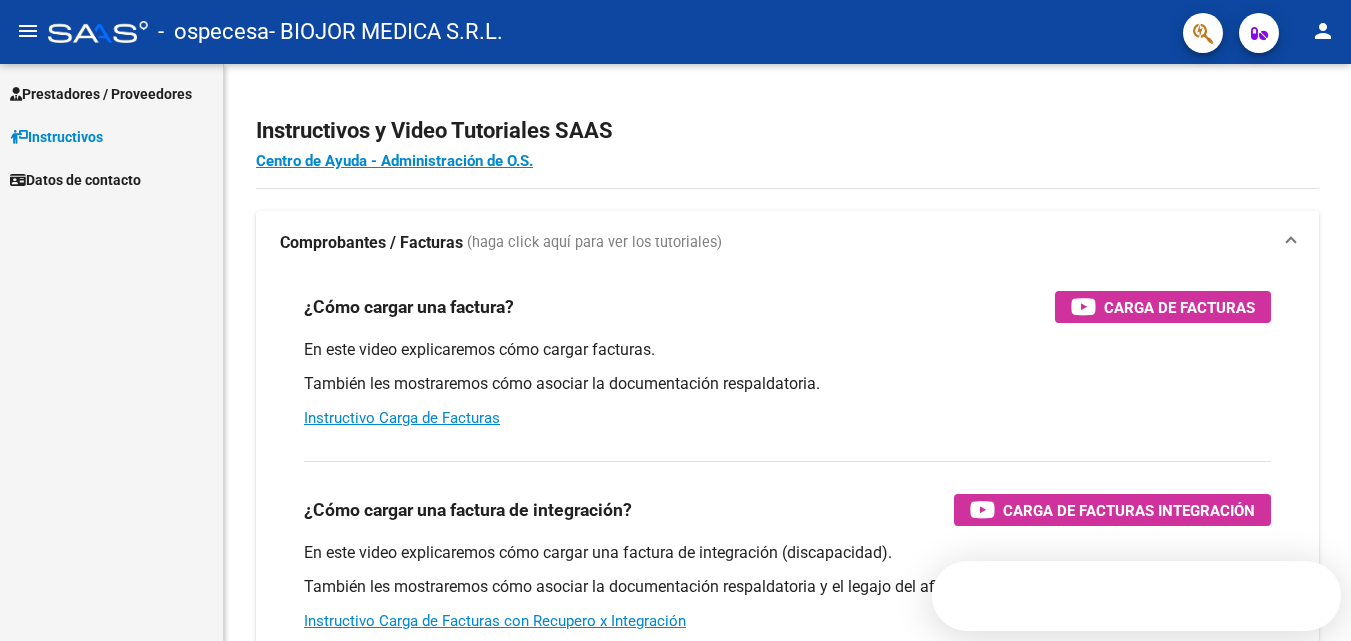 scroll, scrollTop: 0, scrollLeft: 0, axis: both 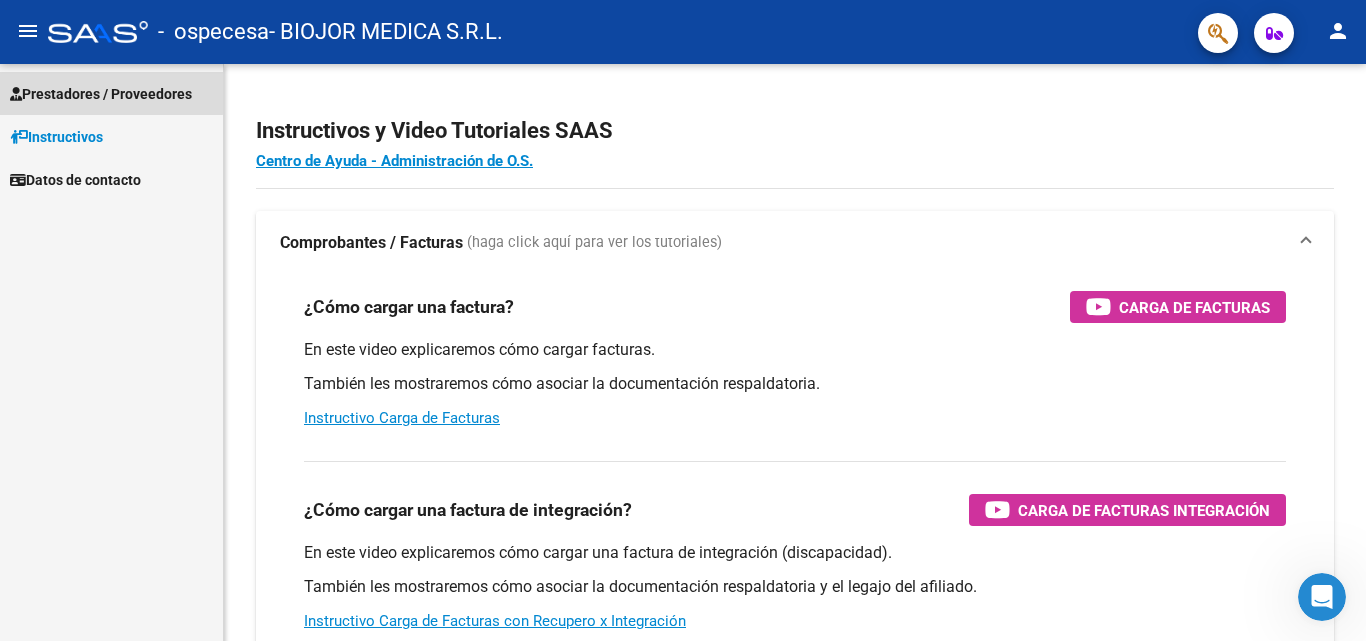 click on "Prestadores / Proveedores" at bounding box center [101, 94] 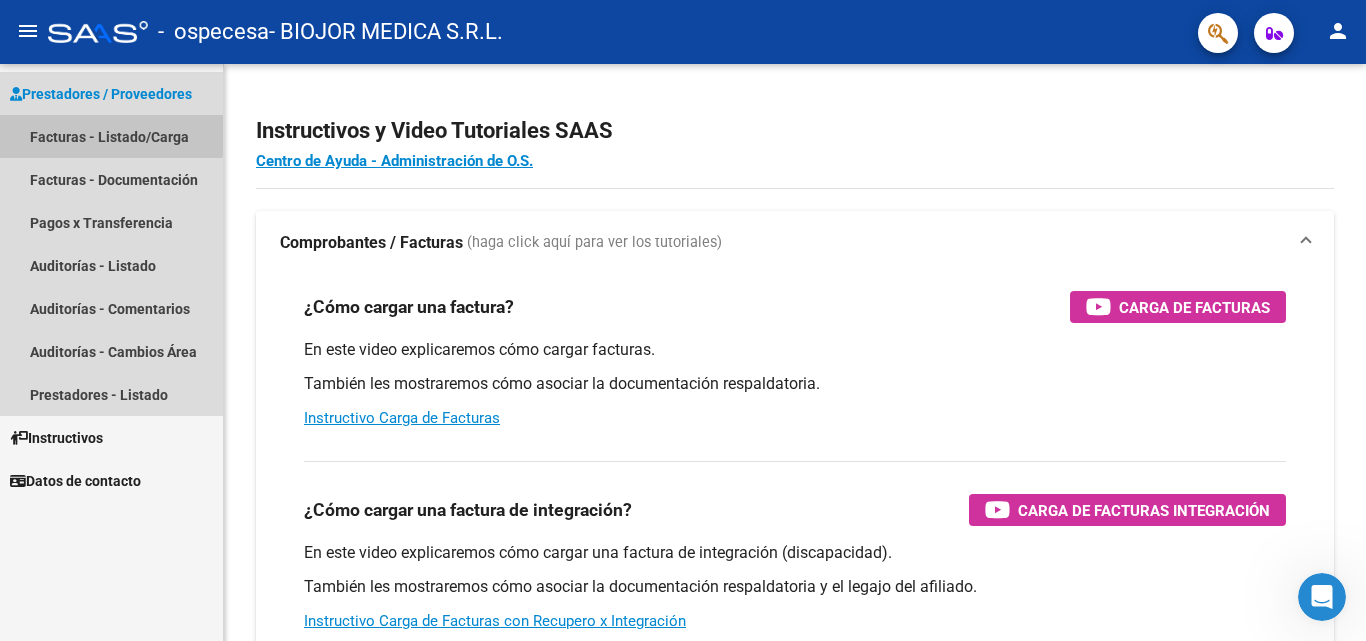 click on "Facturas - Listado/Carga" at bounding box center (111, 136) 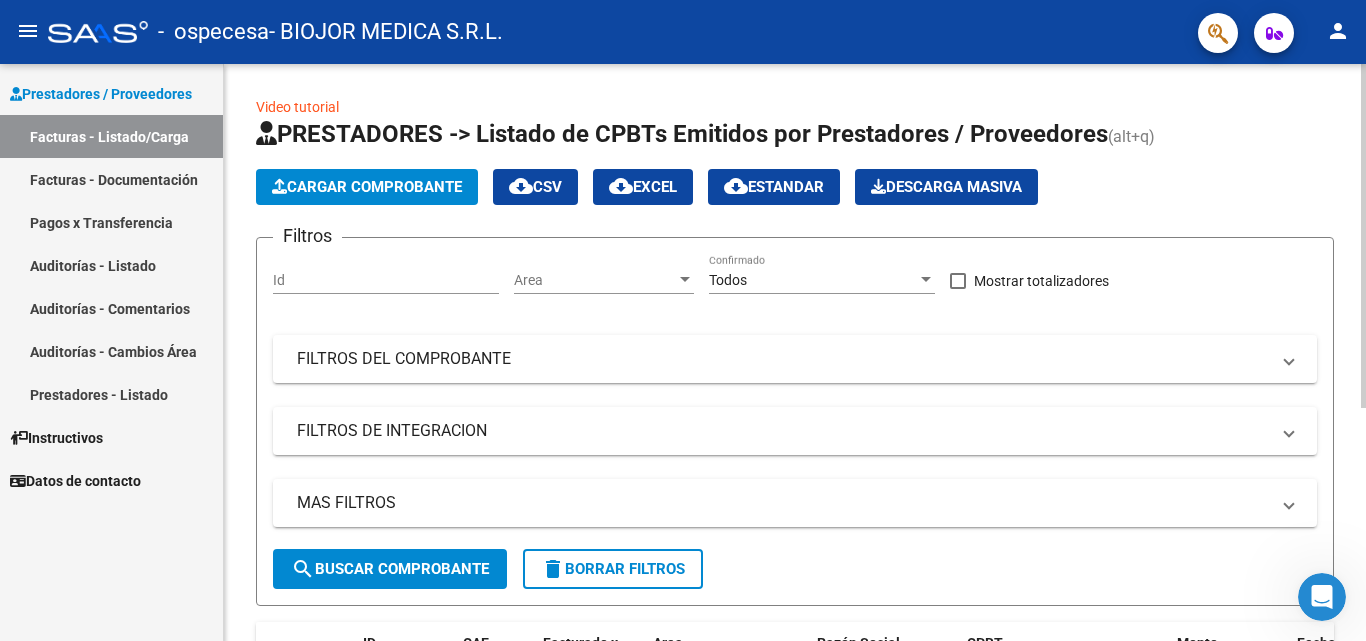 scroll, scrollTop: 391, scrollLeft: 0, axis: vertical 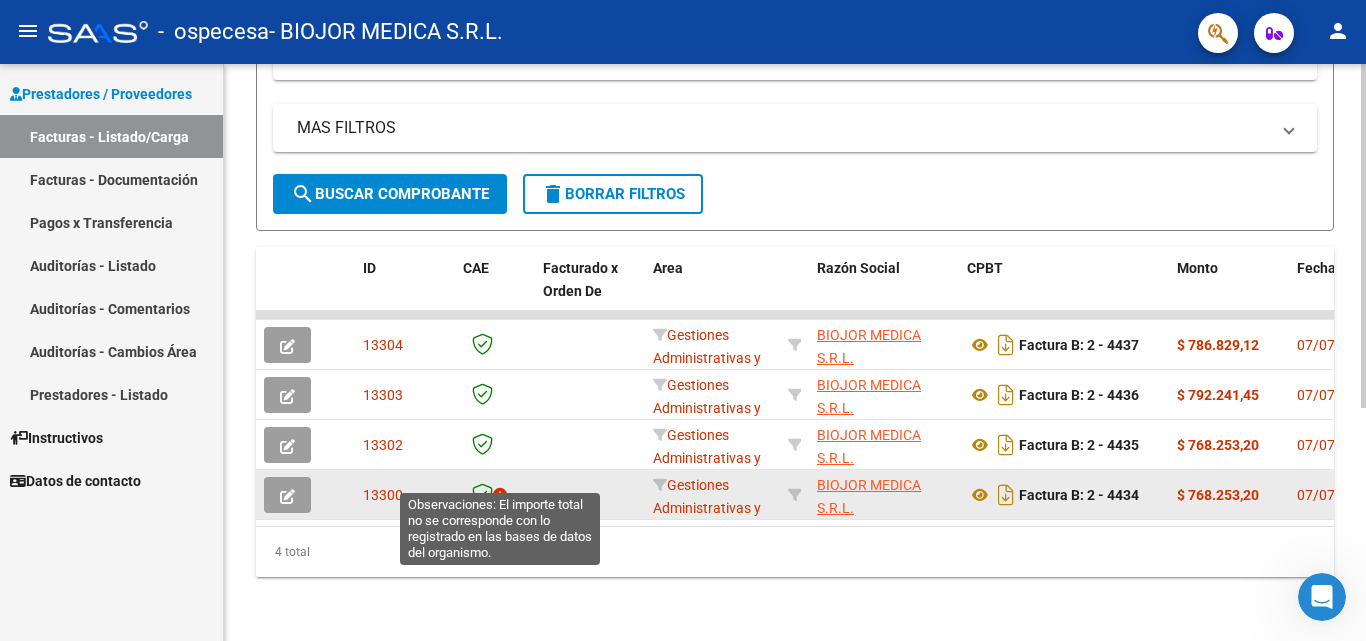 click 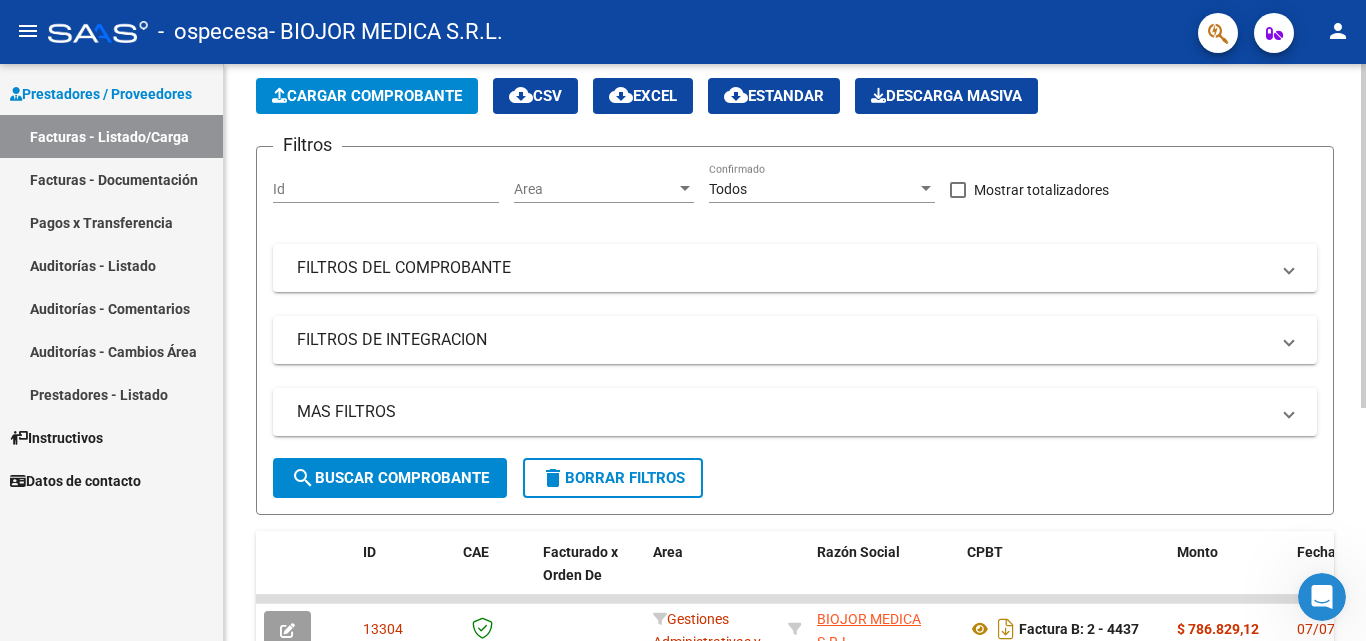 scroll, scrollTop: 0, scrollLeft: 0, axis: both 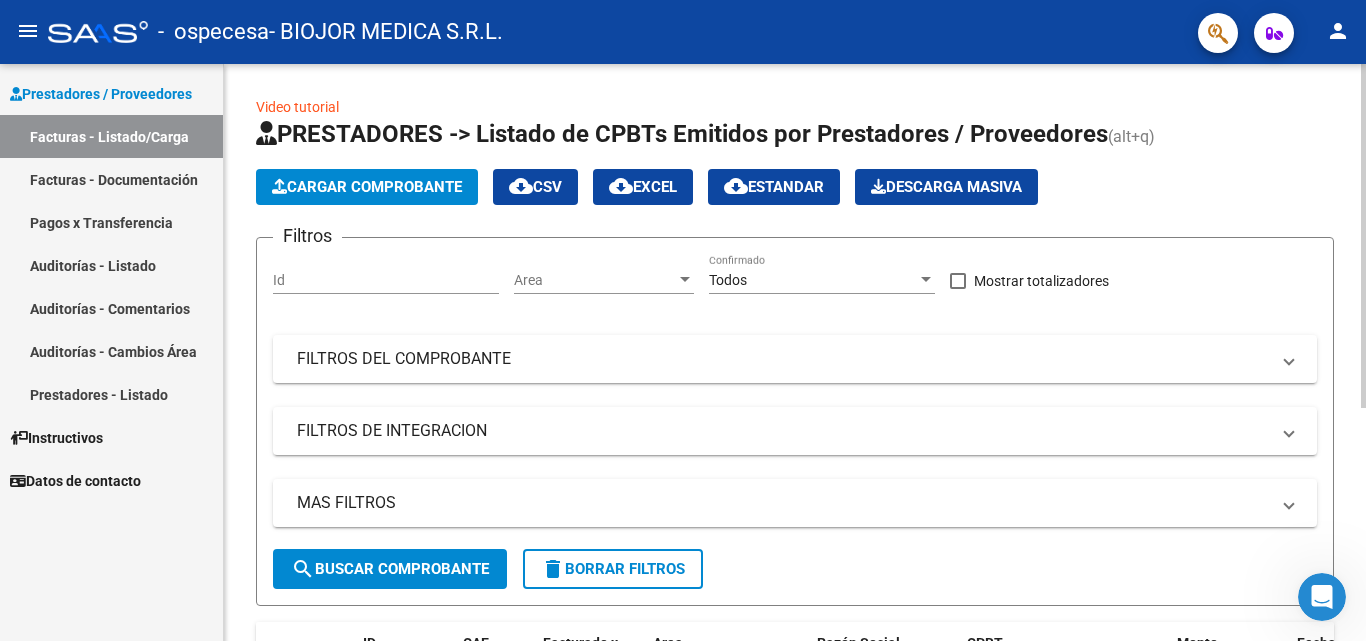 click on "search  Buscar Comprobante" 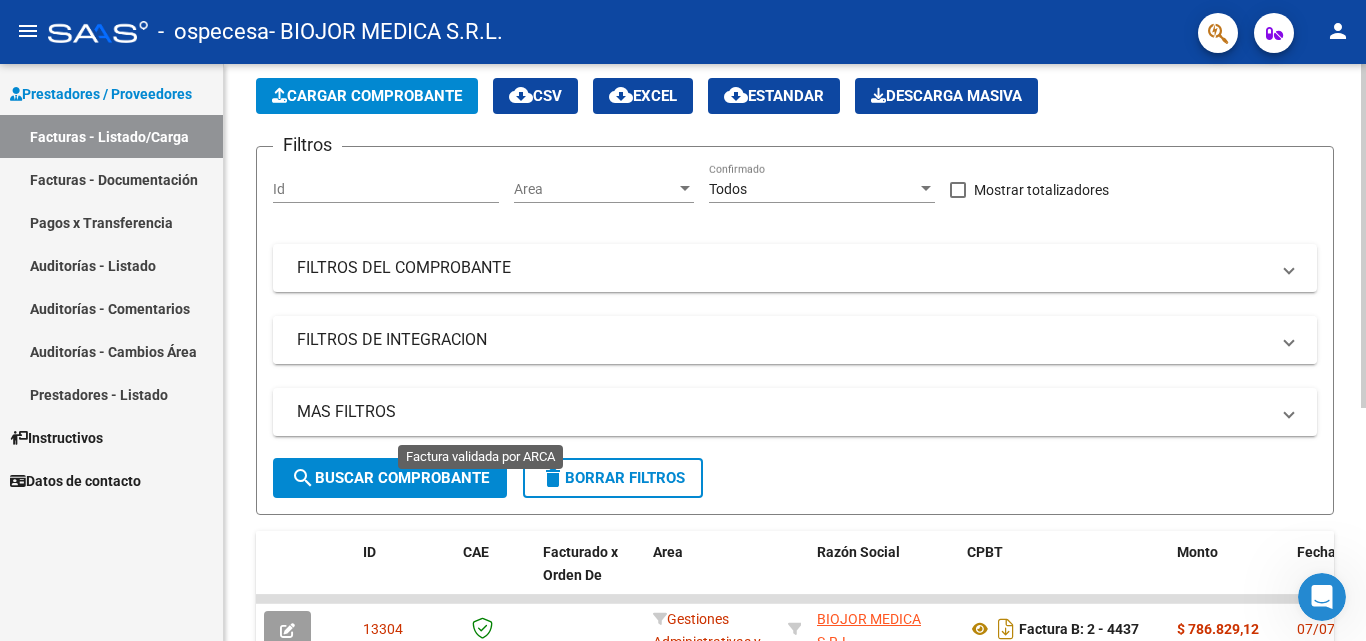 scroll, scrollTop: 0, scrollLeft: 0, axis: both 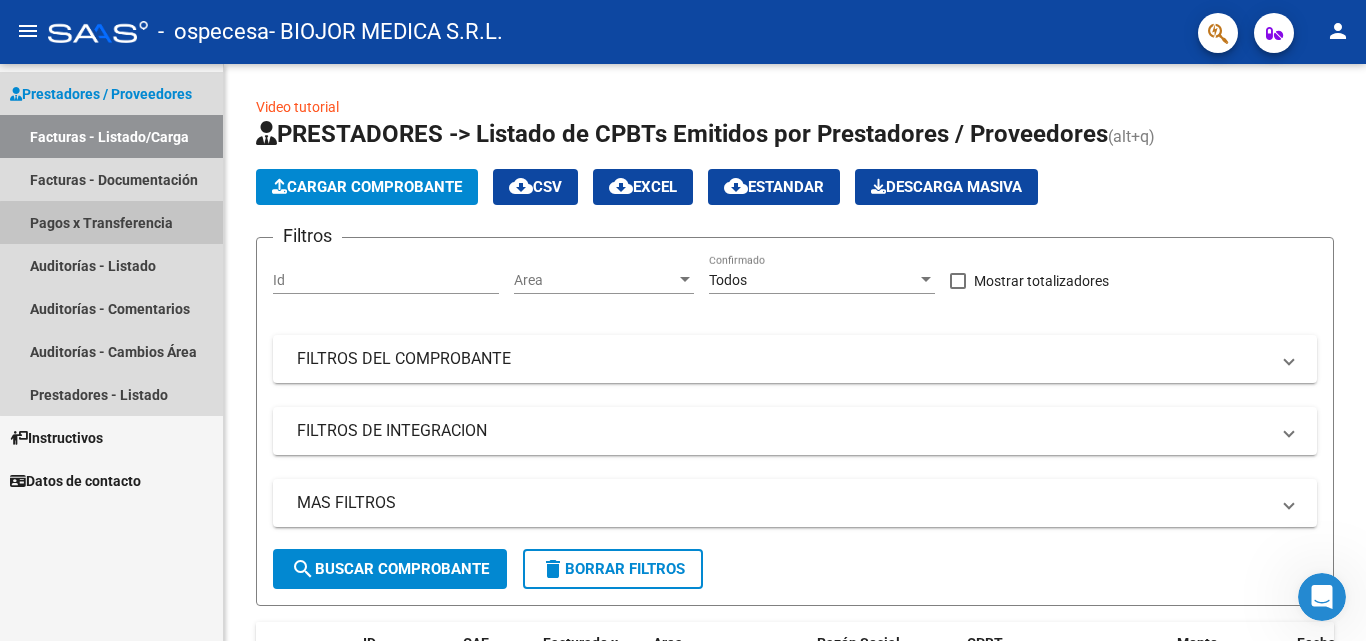 click on "Pagos x Transferencia" at bounding box center [111, 222] 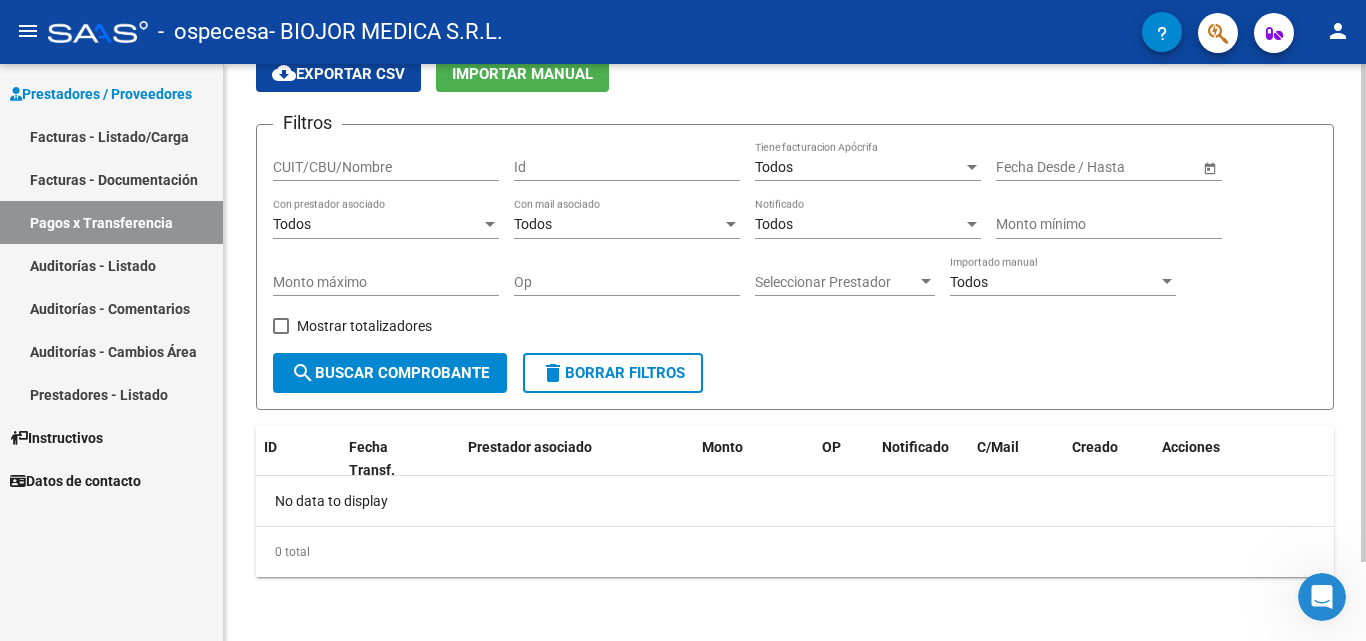 scroll, scrollTop: 0, scrollLeft: 0, axis: both 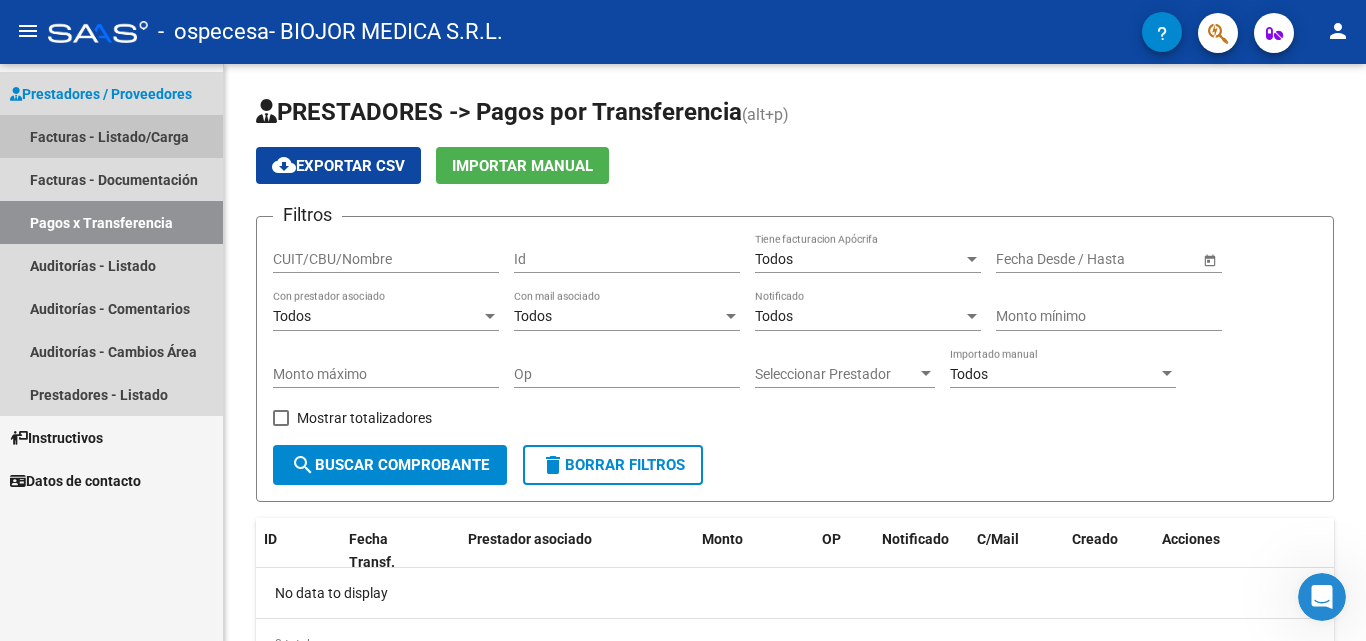 click on "Facturas - Listado/Carga" at bounding box center (111, 136) 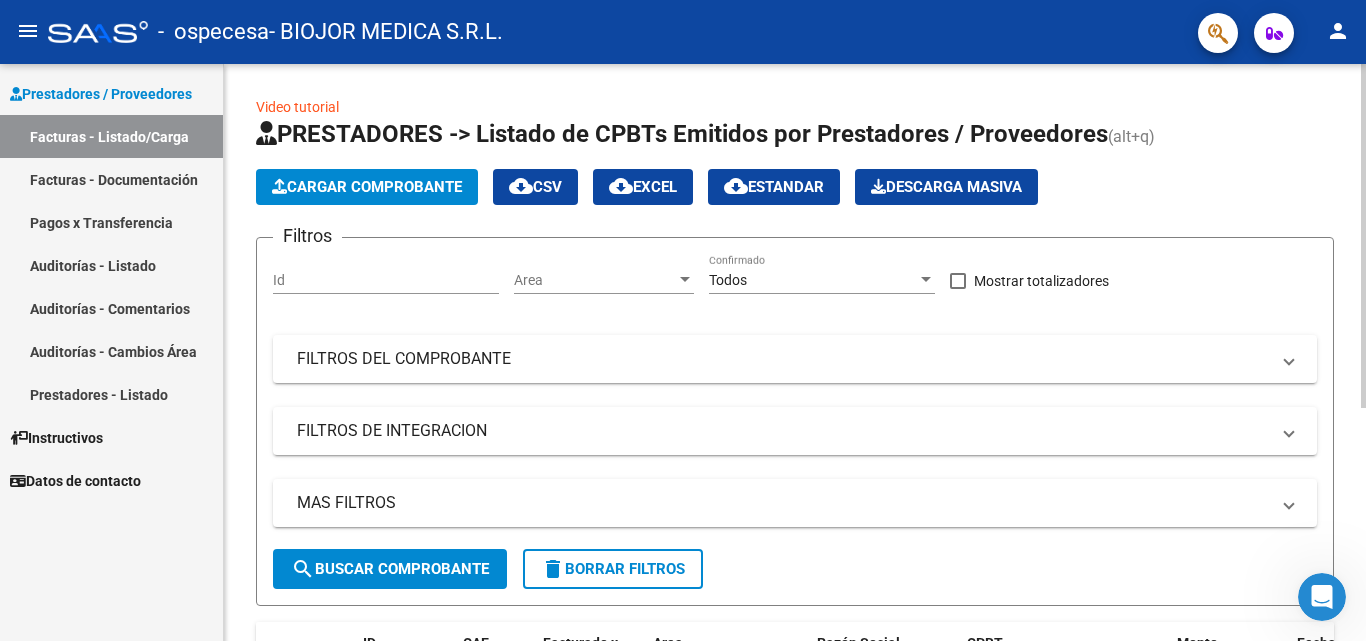 click on "Cargar Comprobante" 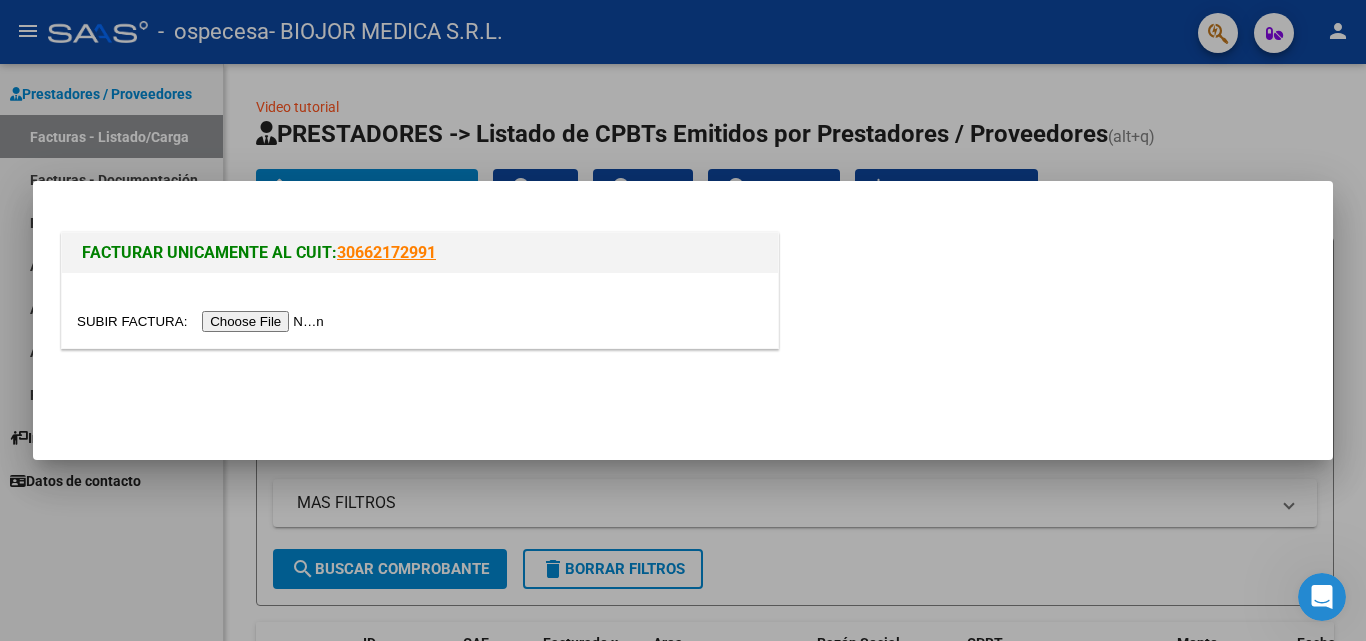 click at bounding box center (203, 321) 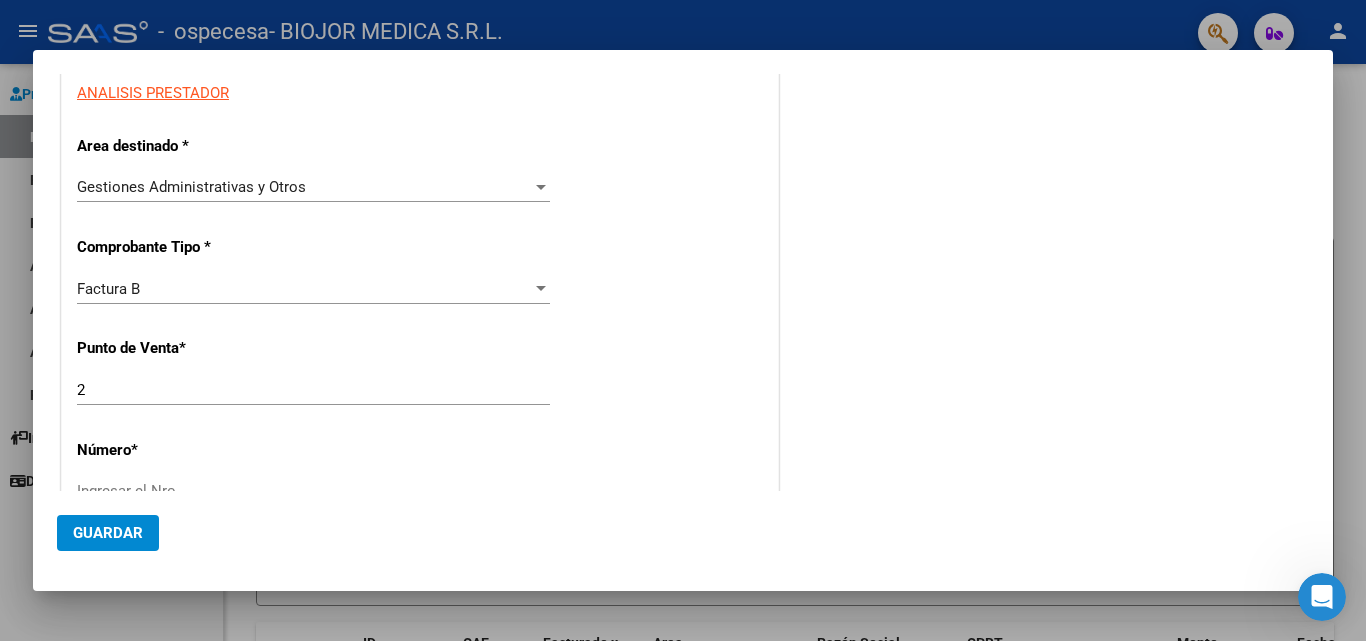 scroll, scrollTop: 400, scrollLeft: 0, axis: vertical 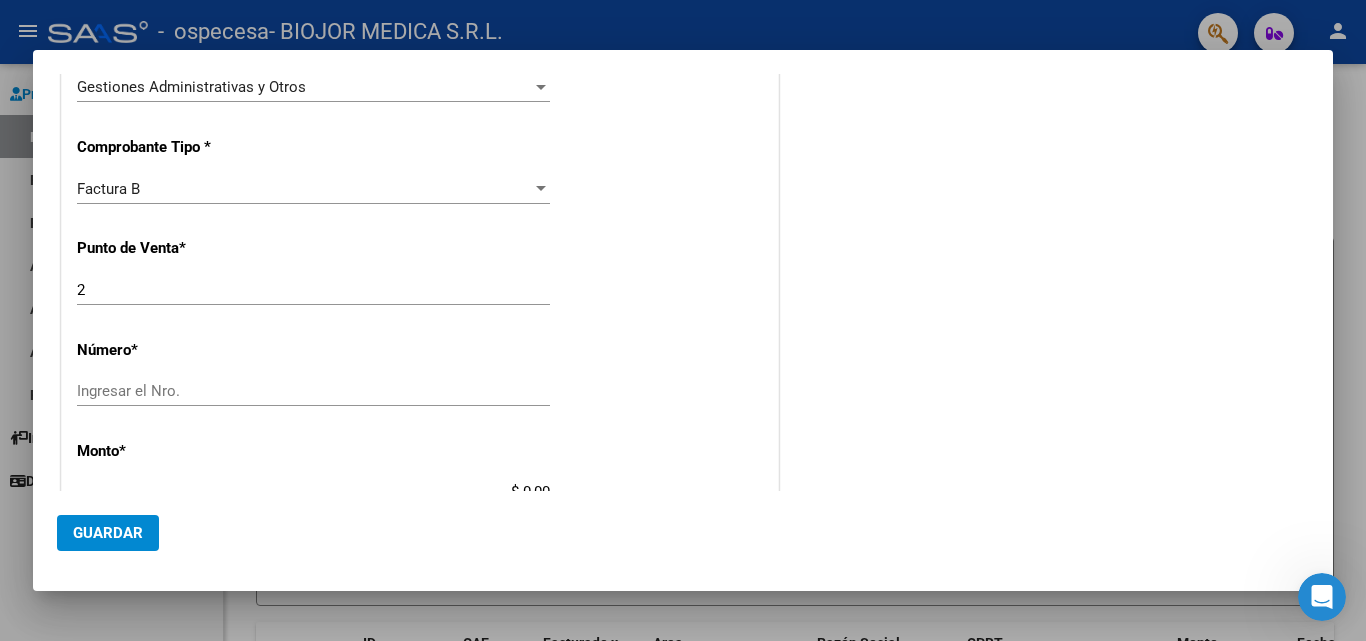 click on "Ingresar el Nro." at bounding box center (313, 391) 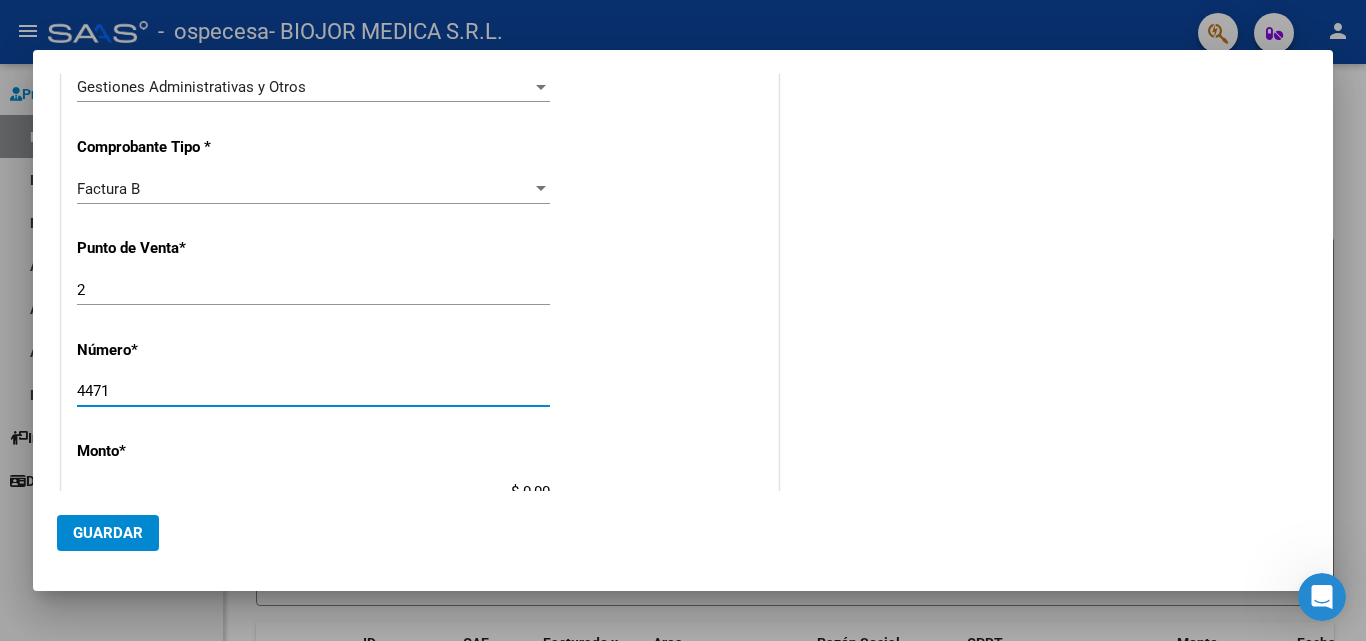 type on "4471" 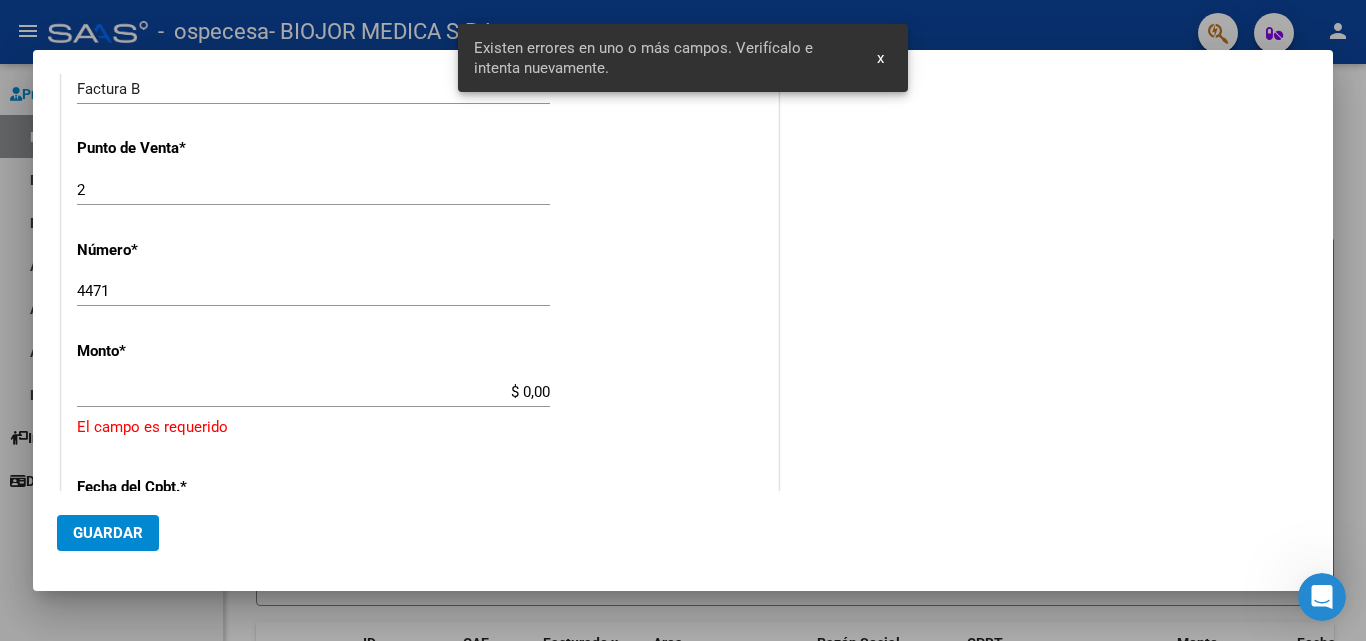 scroll, scrollTop: 601, scrollLeft: 0, axis: vertical 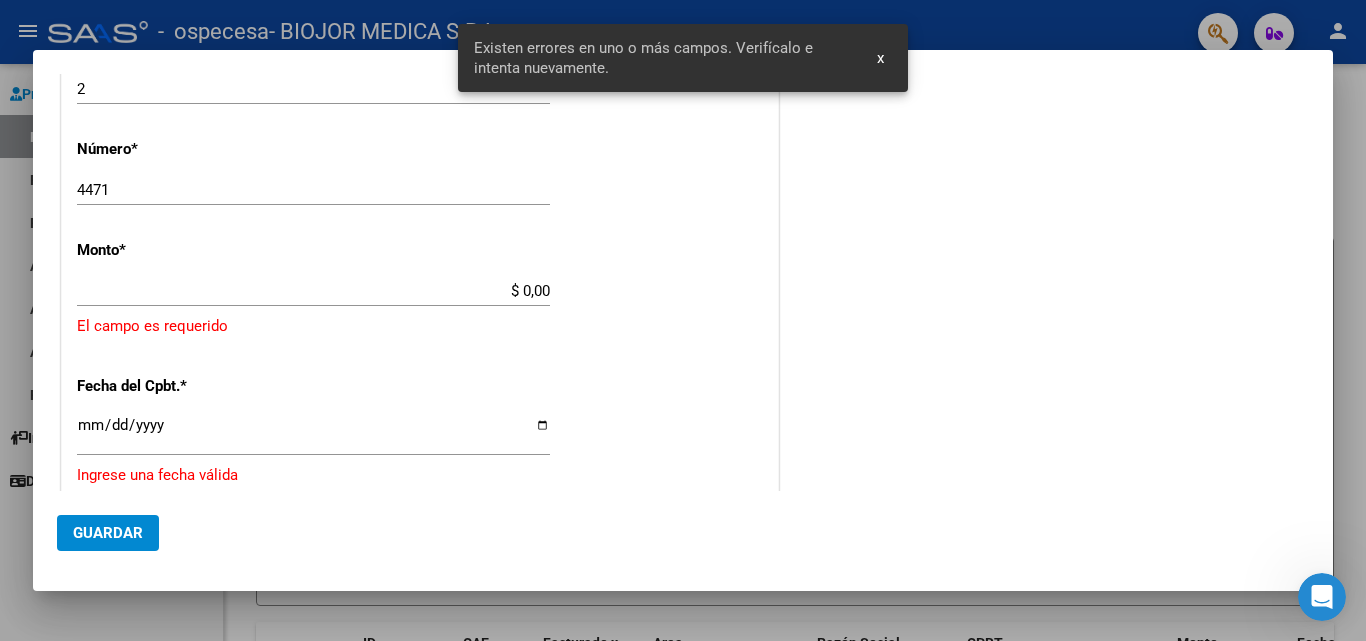 click on "CUIT  *   [TAX_ID] Ingresar CUIT  ANALISIS PRESTADOR  Area destinado * Gestiones Administrativas y Otros Seleccionar Area  Comprobante Tipo * Factura B Seleccionar Tipo Punto de Venta  *   2 Ingresar el Nro.  Número  *   4471 Ingresar el Nro.  Monto  *   $ 0,00 Ingresar el monto   El campo es requerido Fecha del Cpbt.  *   Ingresar la fecha   Ingrese una fecha válida CAE / CAEA (no ingrese CAI)    Ingresar el CAE o CAEA (no ingrese CAI)  Fecha de Vencimiento    Ingresar la fecha  Ref. Externa    Ingresar la ref.  N° Liquidación    Ingresar el N° Liquidación" at bounding box center (420, 307) 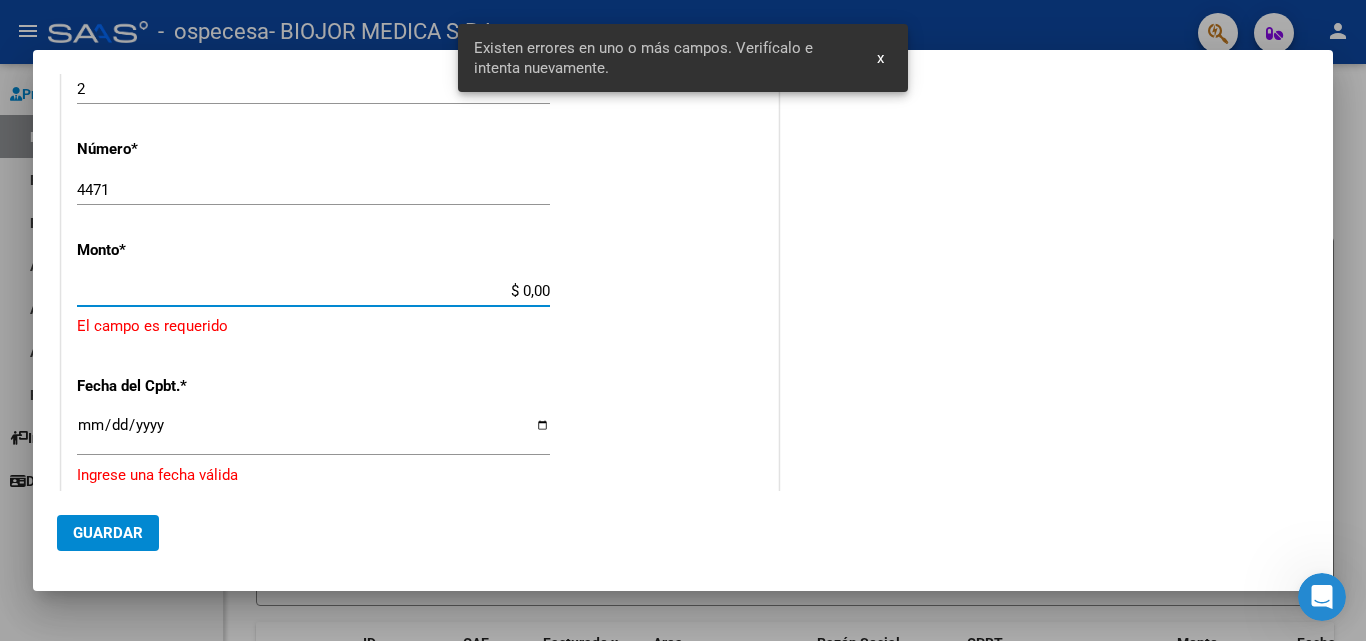 click on "$ 0,00" at bounding box center (313, 291) 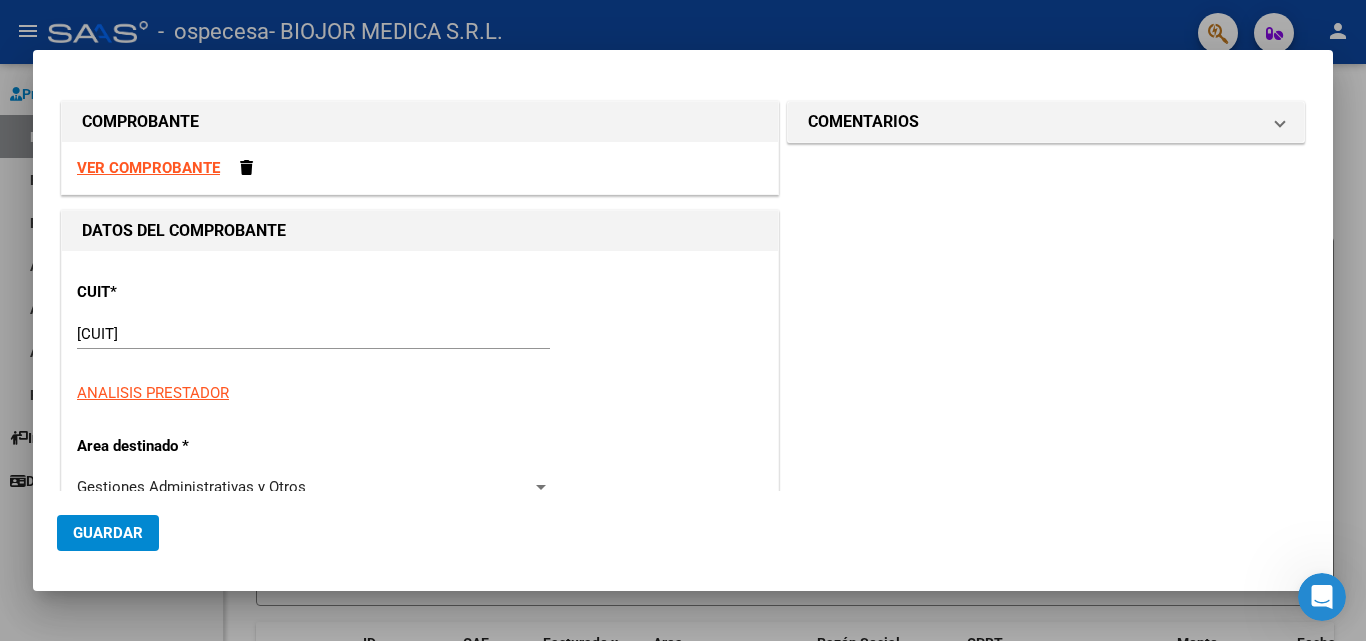 scroll, scrollTop: 100, scrollLeft: 0, axis: vertical 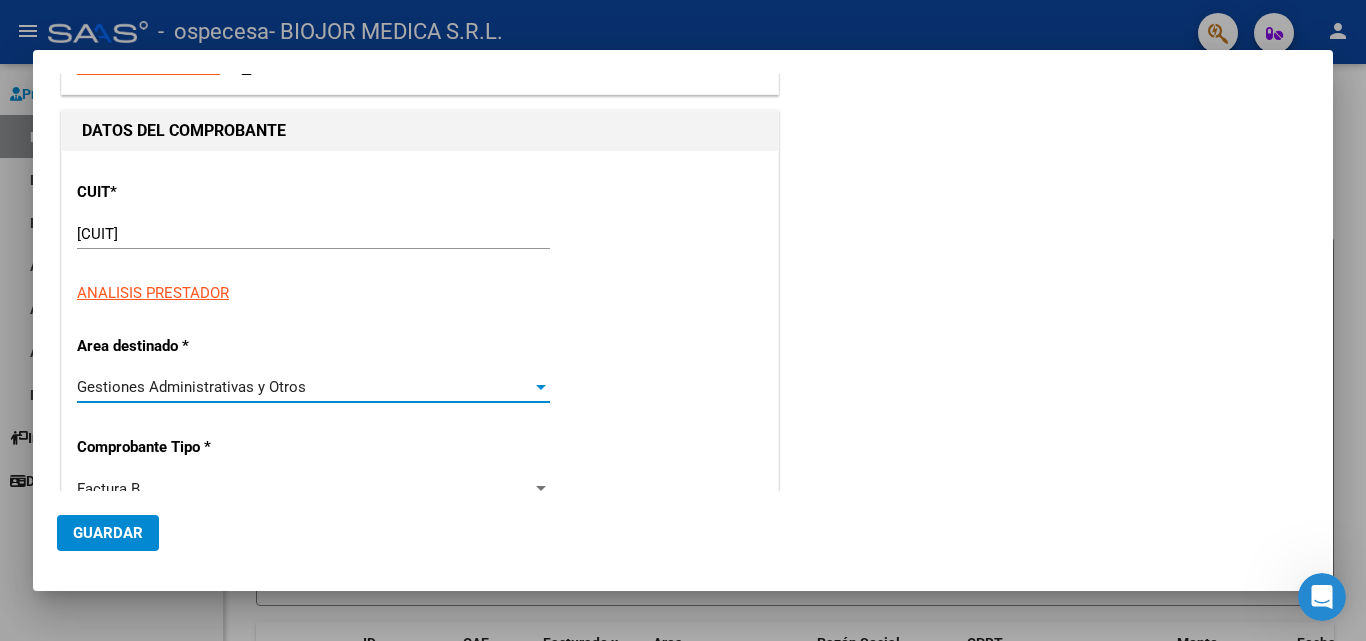 click on "Gestiones Administrativas y Otros" at bounding box center [191, 387] 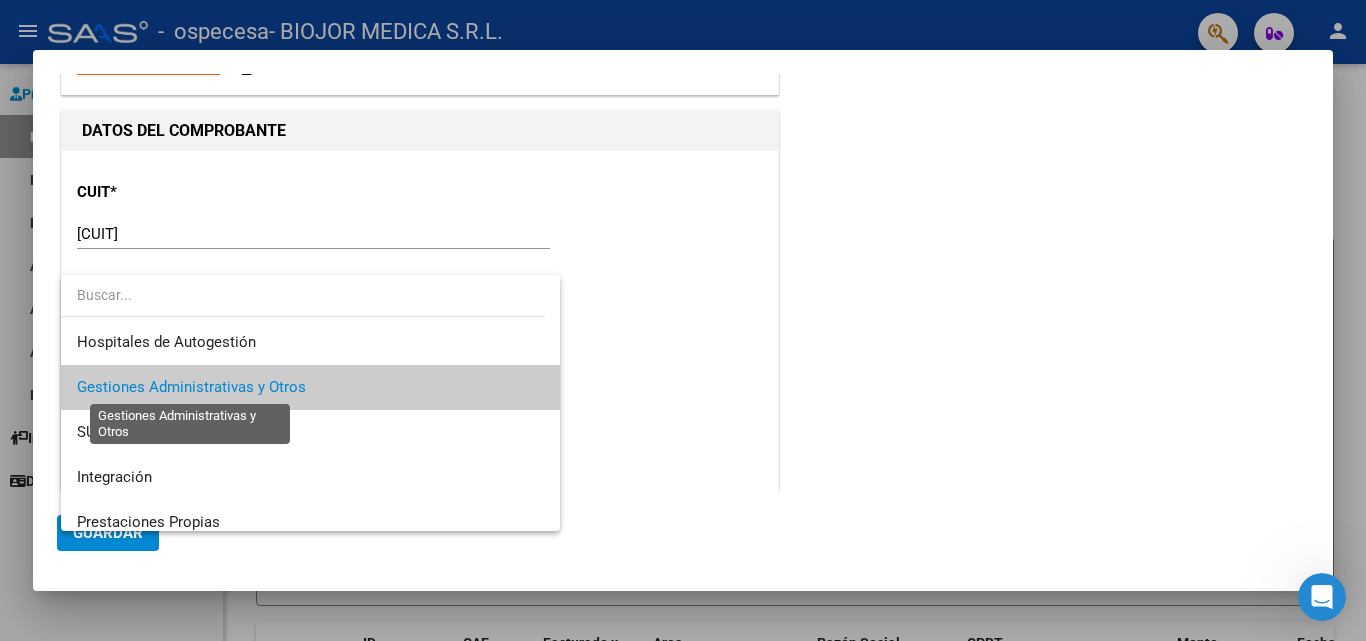 click on "Gestiones Administrativas y Otros" at bounding box center [191, 387] 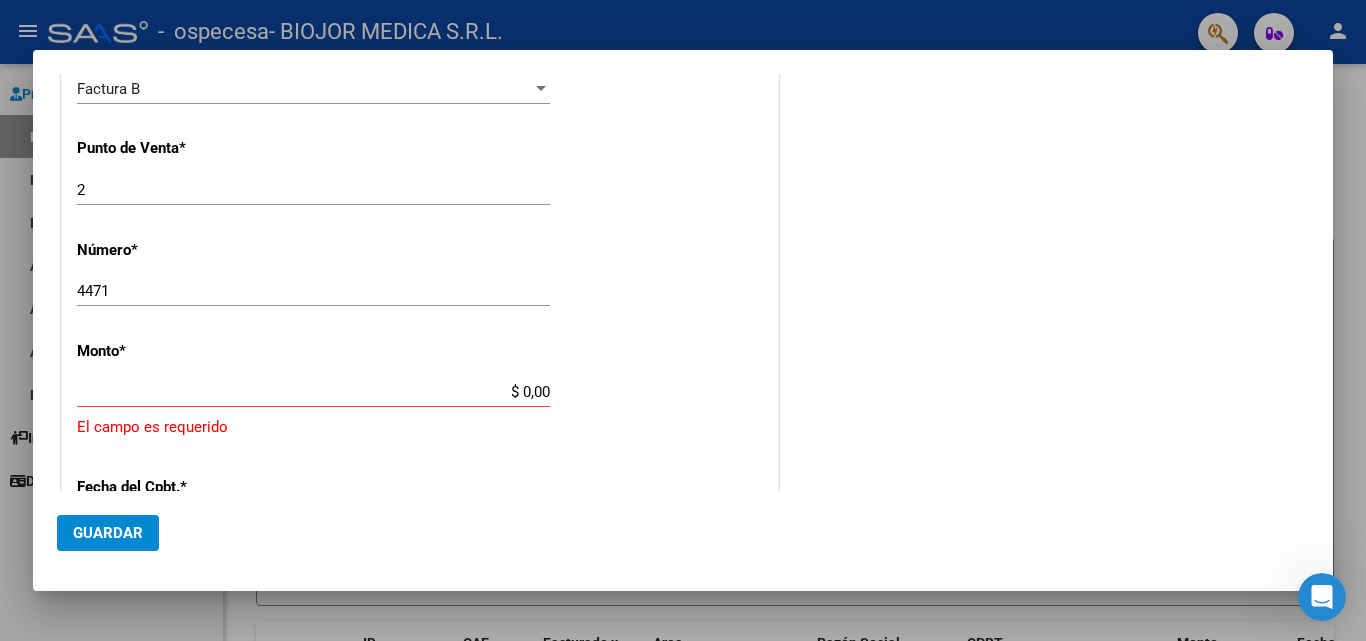 scroll, scrollTop: 600, scrollLeft: 0, axis: vertical 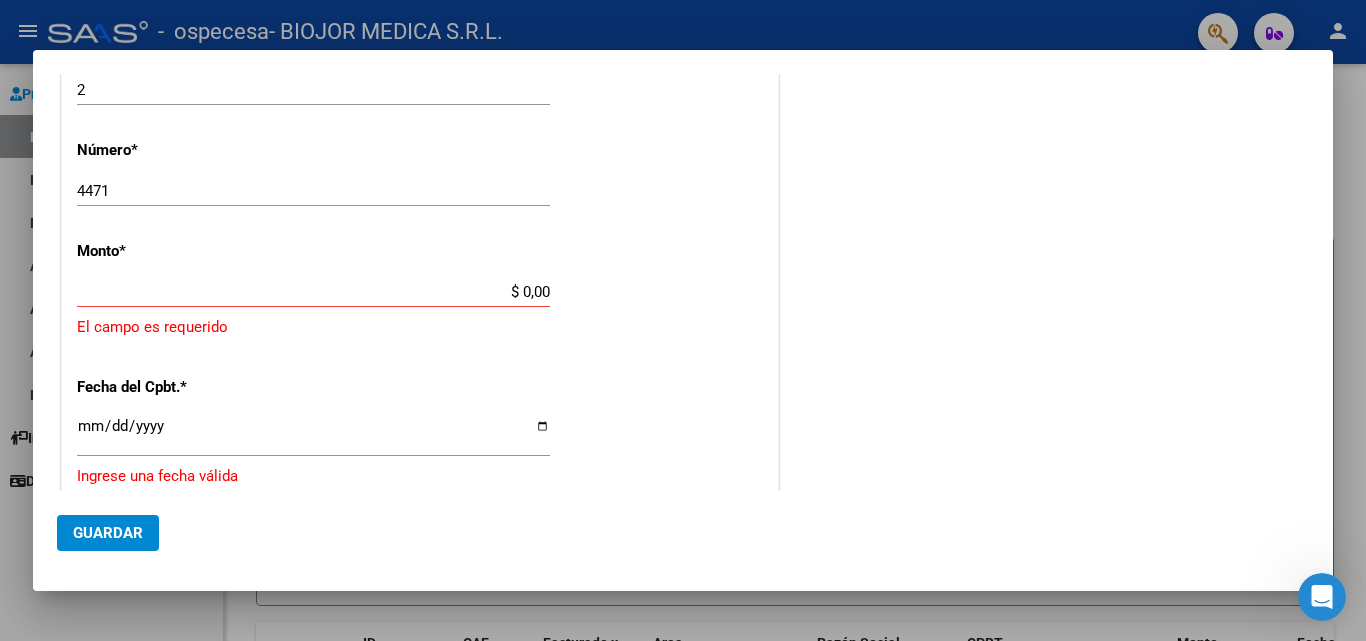 click on "$ 0,00" at bounding box center [313, 292] 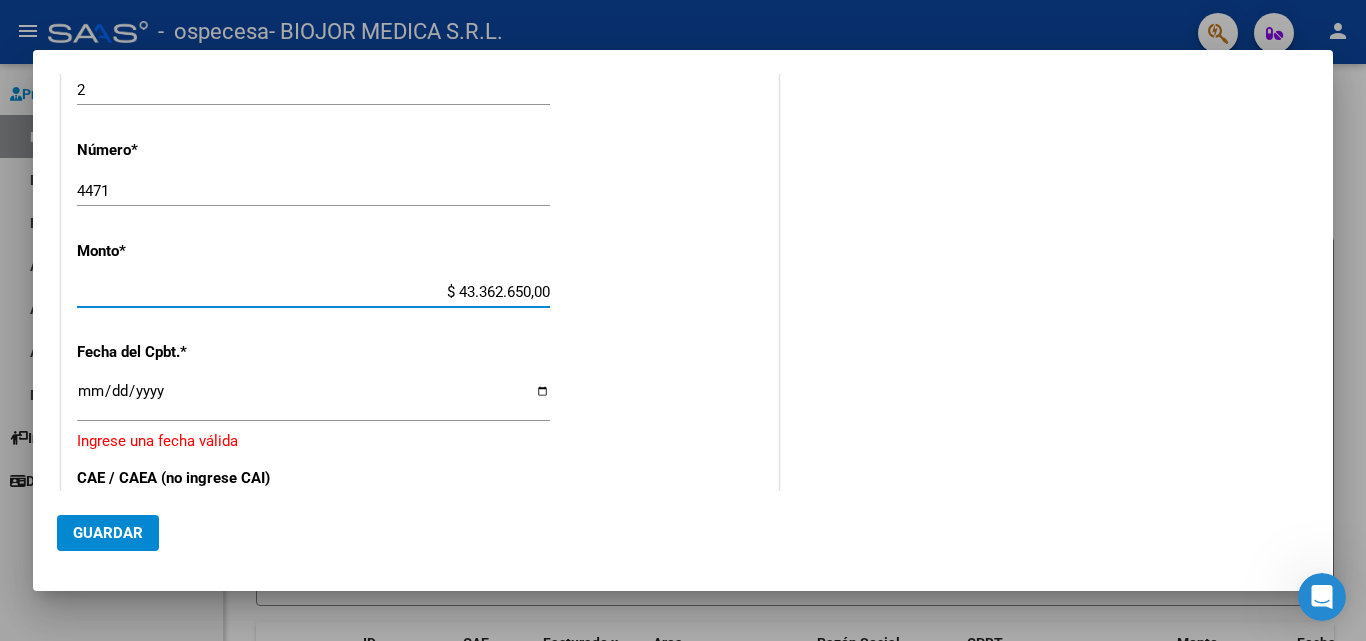 type on "$ 433.626.050,00" 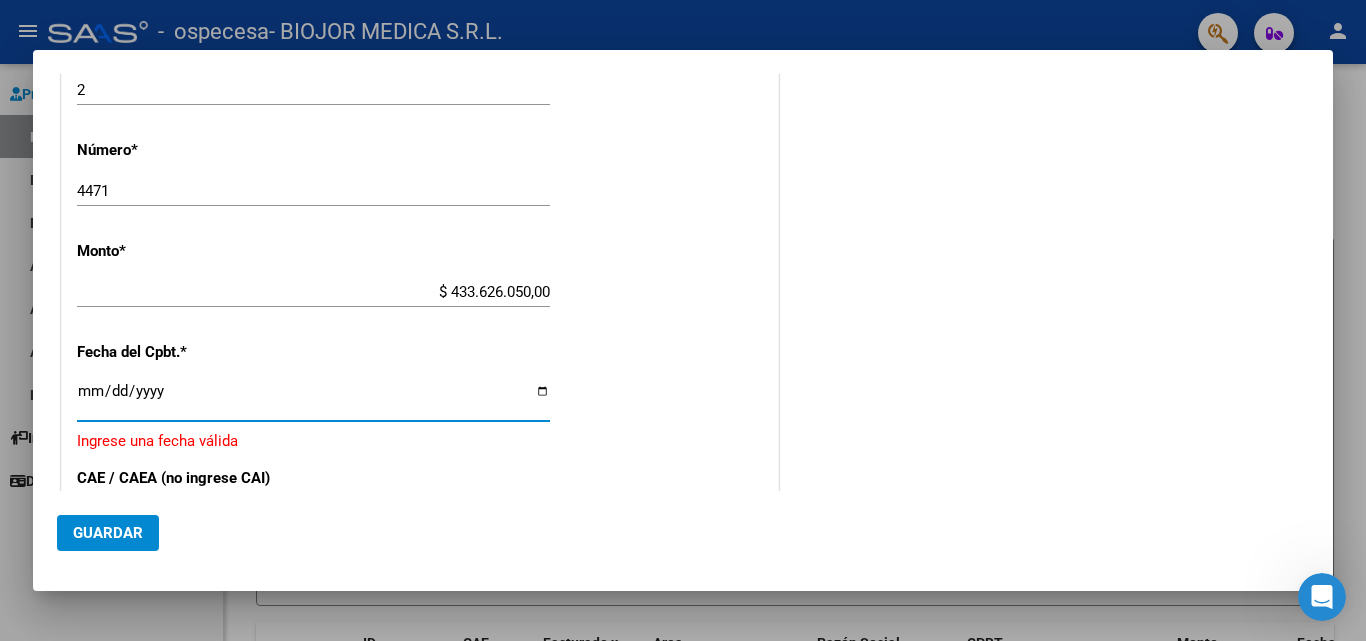 click on "Ingresar la fecha" at bounding box center (313, 399) 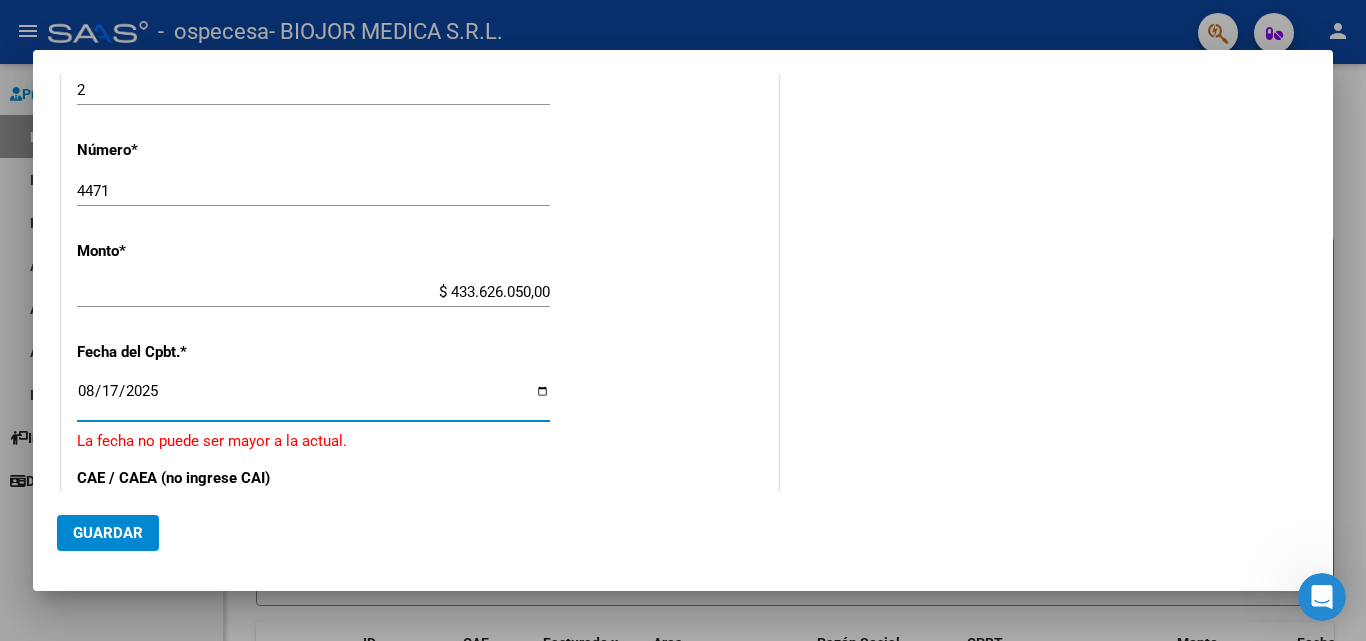 click on "2025-08-17" at bounding box center (313, 399) 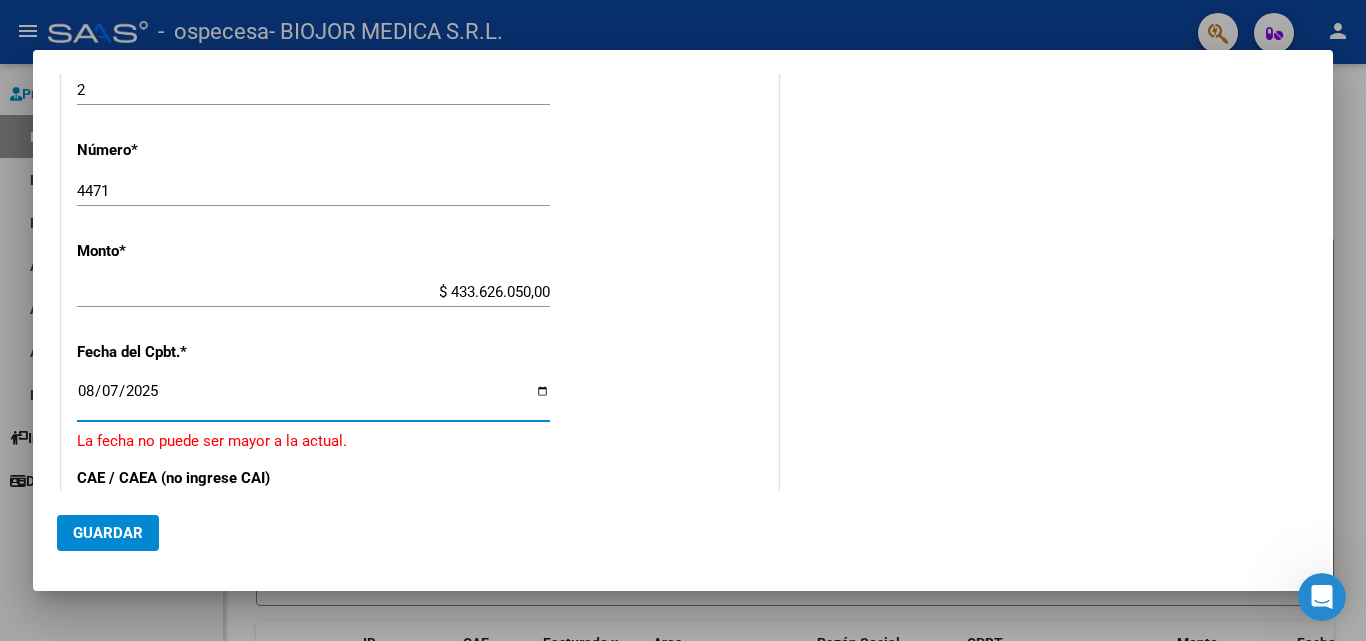 type on "2025-08-07" 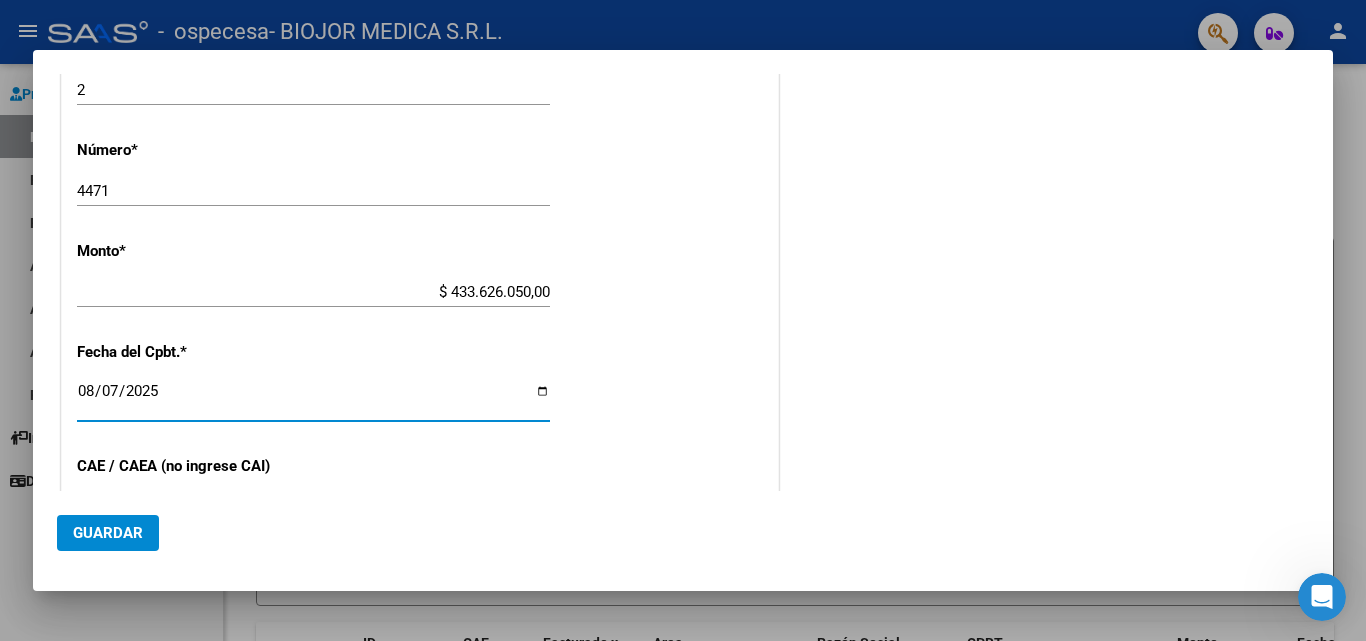 scroll, scrollTop: 800, scrollLeft: 0, axis: vertical 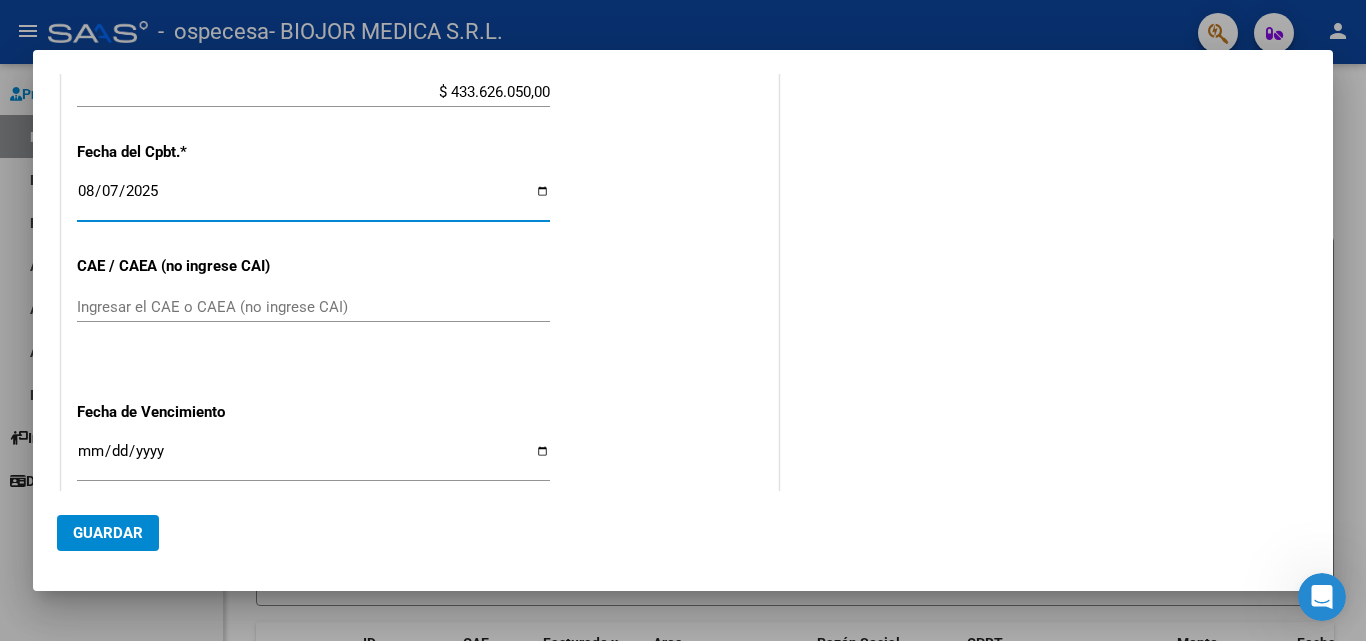 click on "Ingresar el CAE o CAEA (no ingrese CAI)" at bounding box center [313, 307] 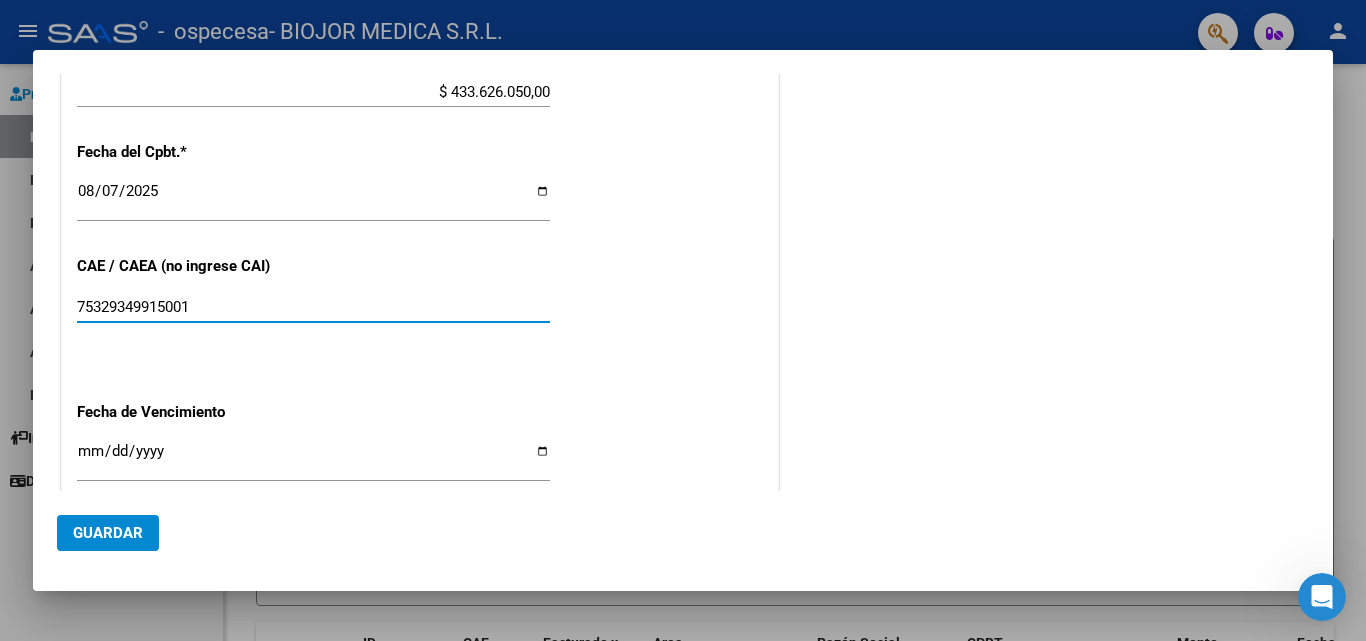 type on "75329349915001" 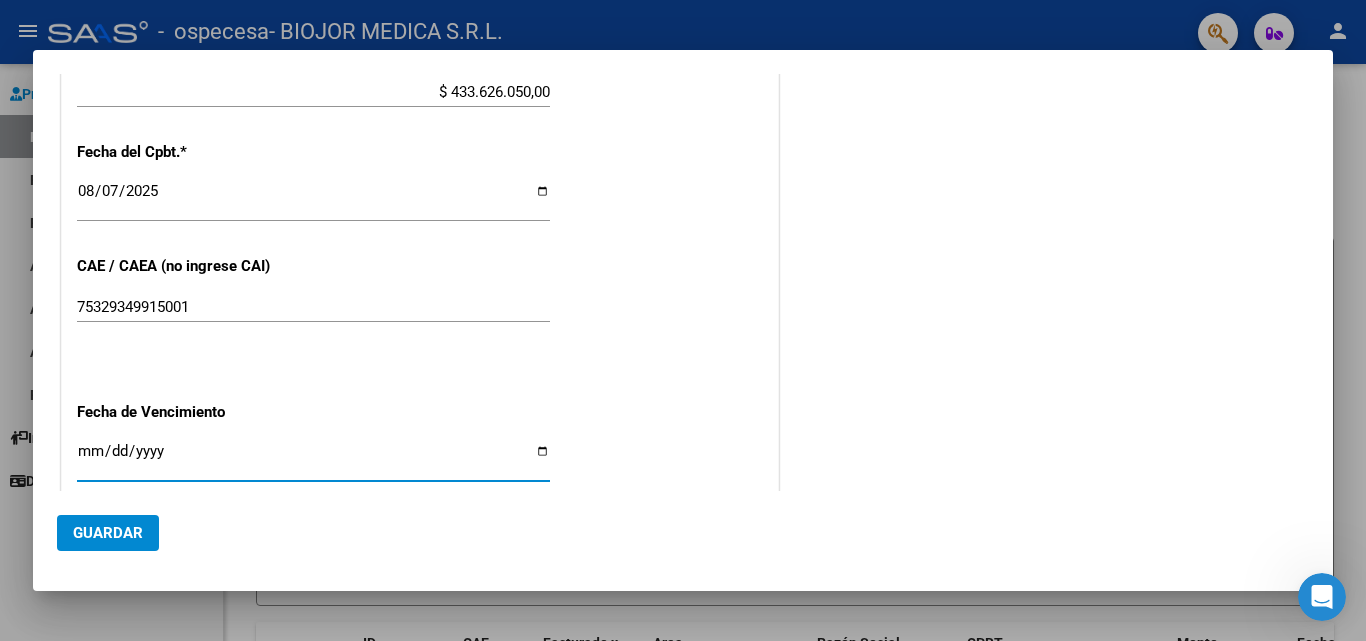 click on "Ingresar la fecha" at bounding box center (313, 459) 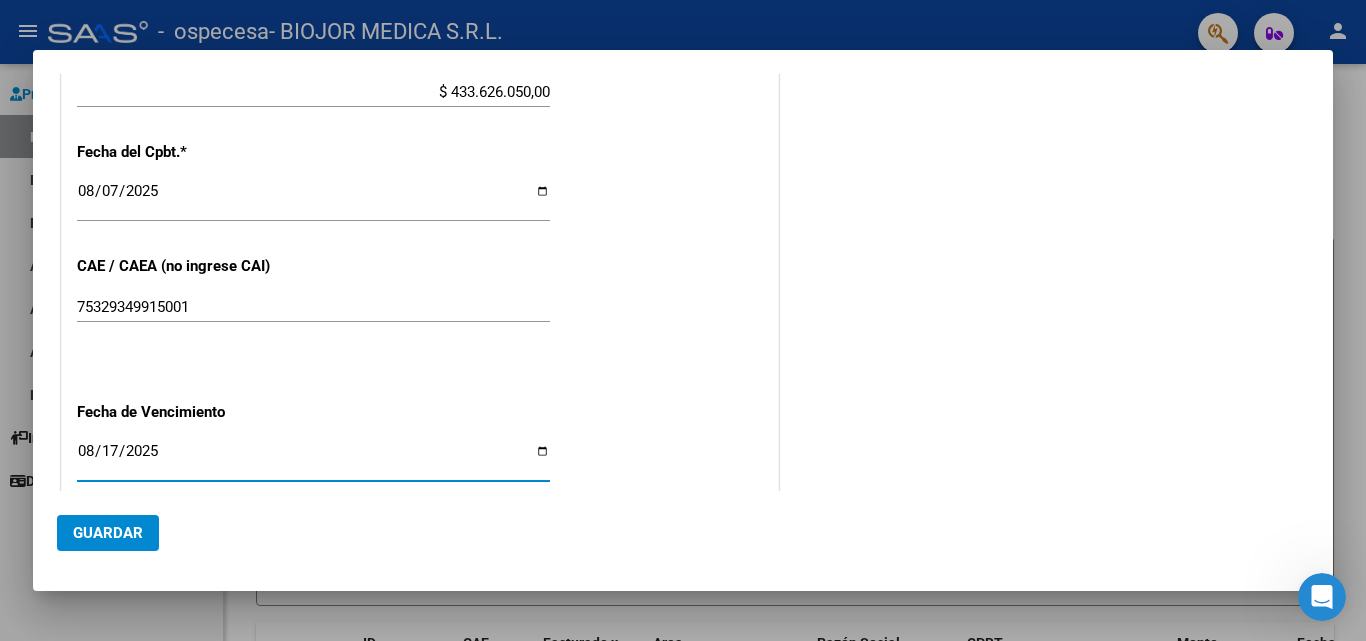 type on "2025-08-17" 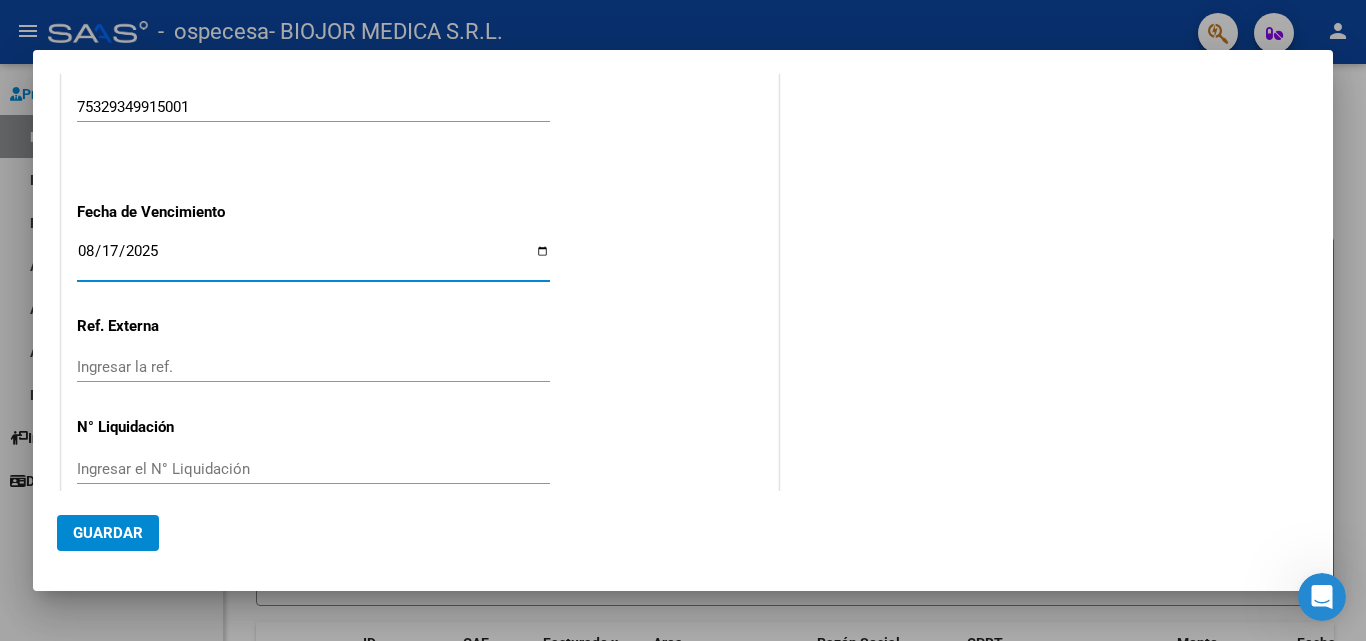 scroll, scrollTop: 1031, scrollLeft: 0, axis: vertical 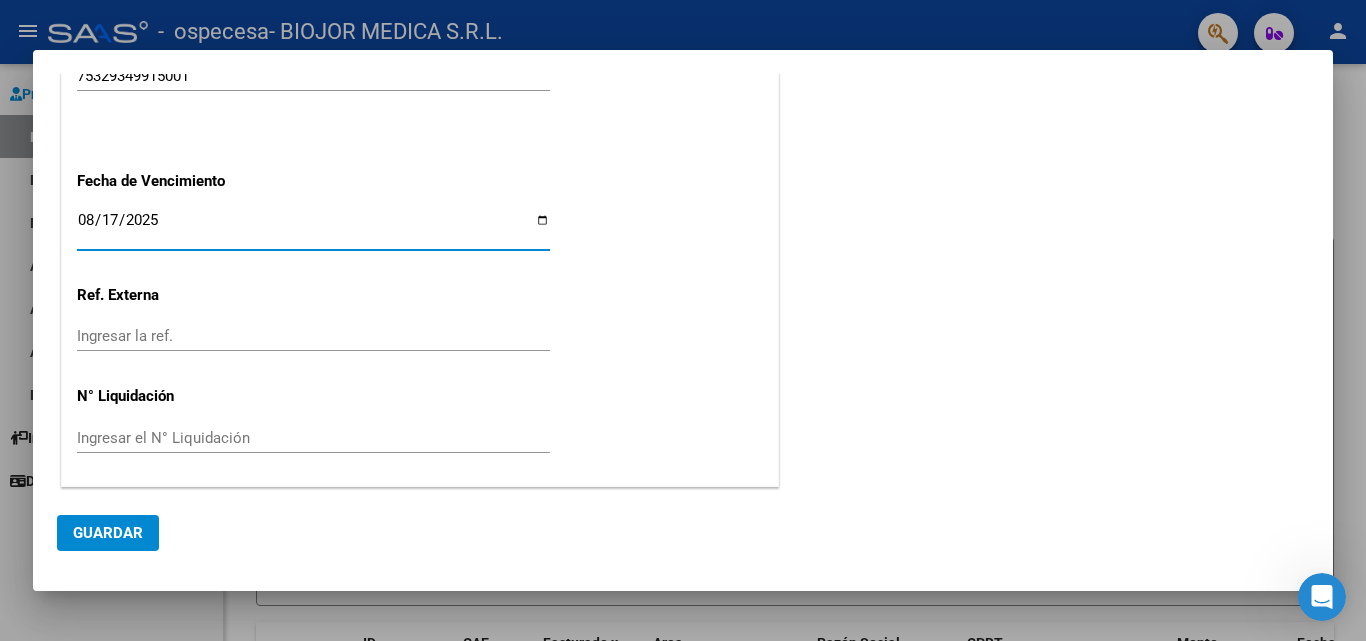click on "Ingresar la ref." 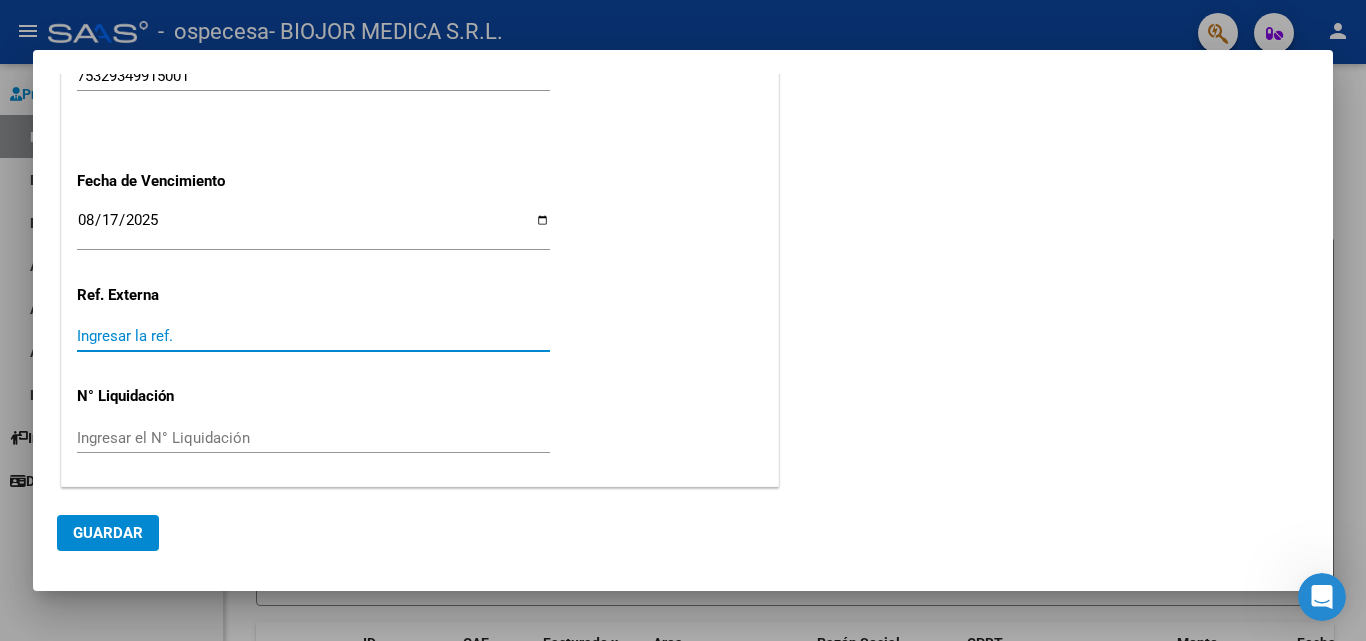 click on "Guardar" 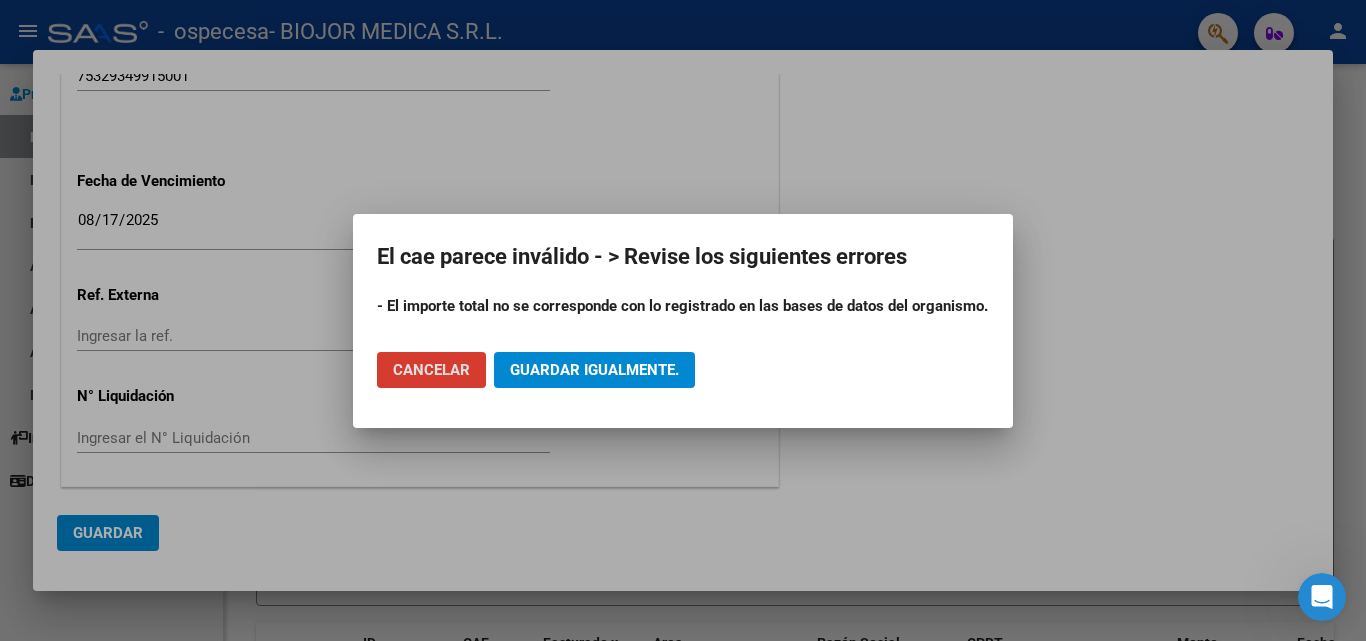 click on "Cancelar" 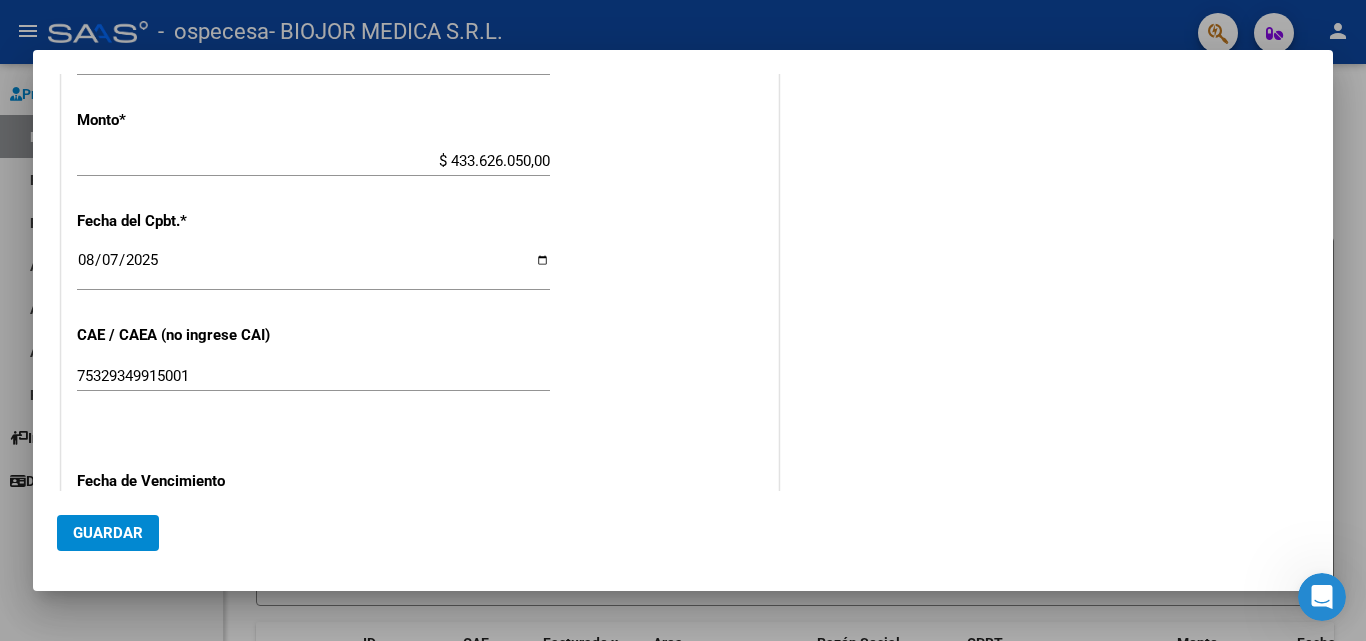 scroll, scrollTop: 531, scrollLeft: 0, axis: vertical 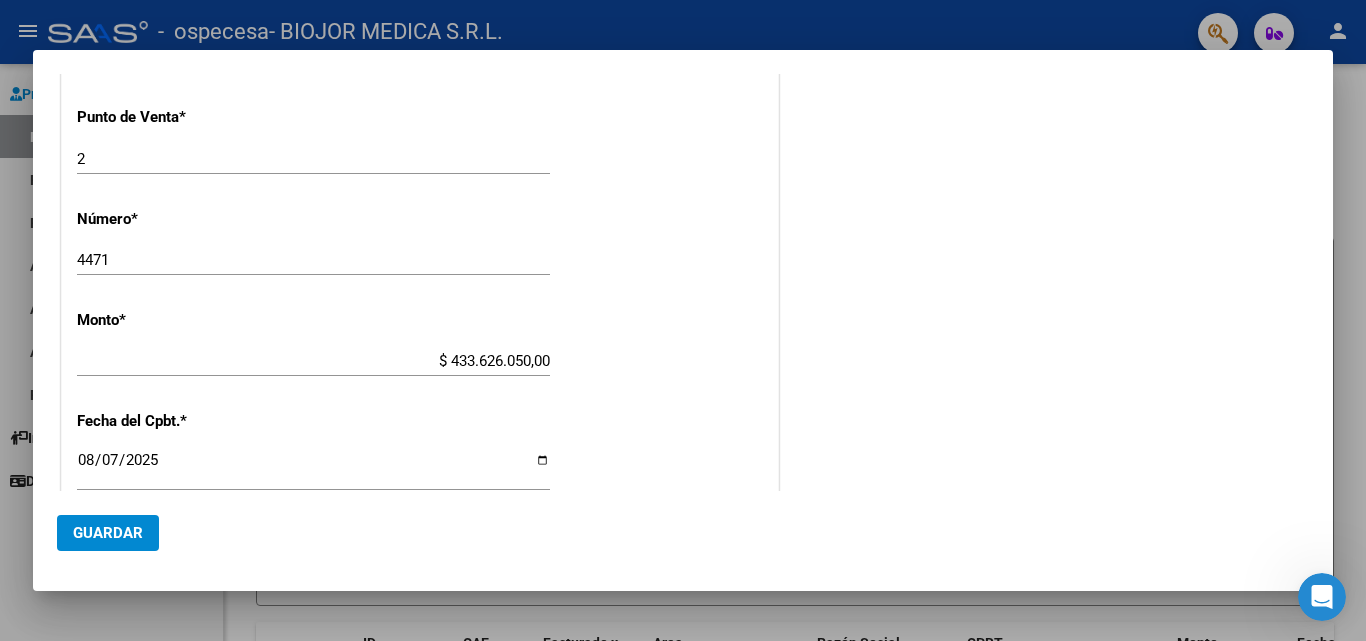 click on "$ 433.626.050,00" at bounding box center (313, 361) 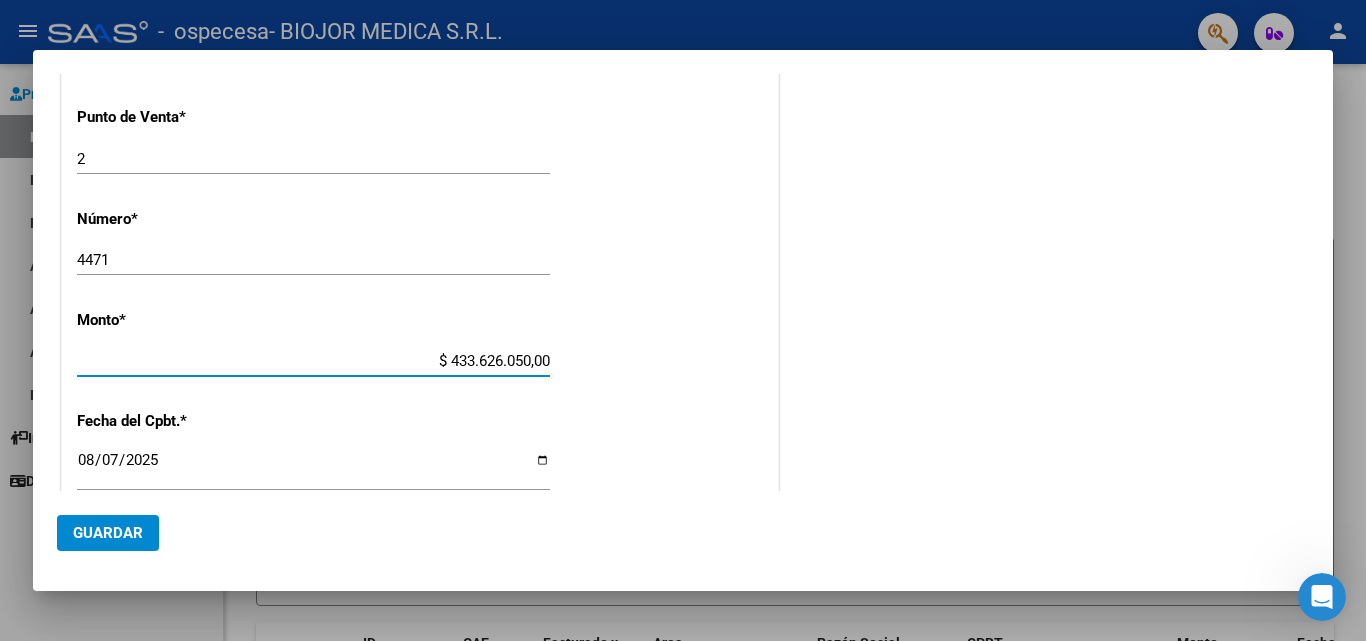 drag, startPoint x: 433, startPoint y: 363, endPoint x: 699, endPoint y: 373, distance: 266.1879 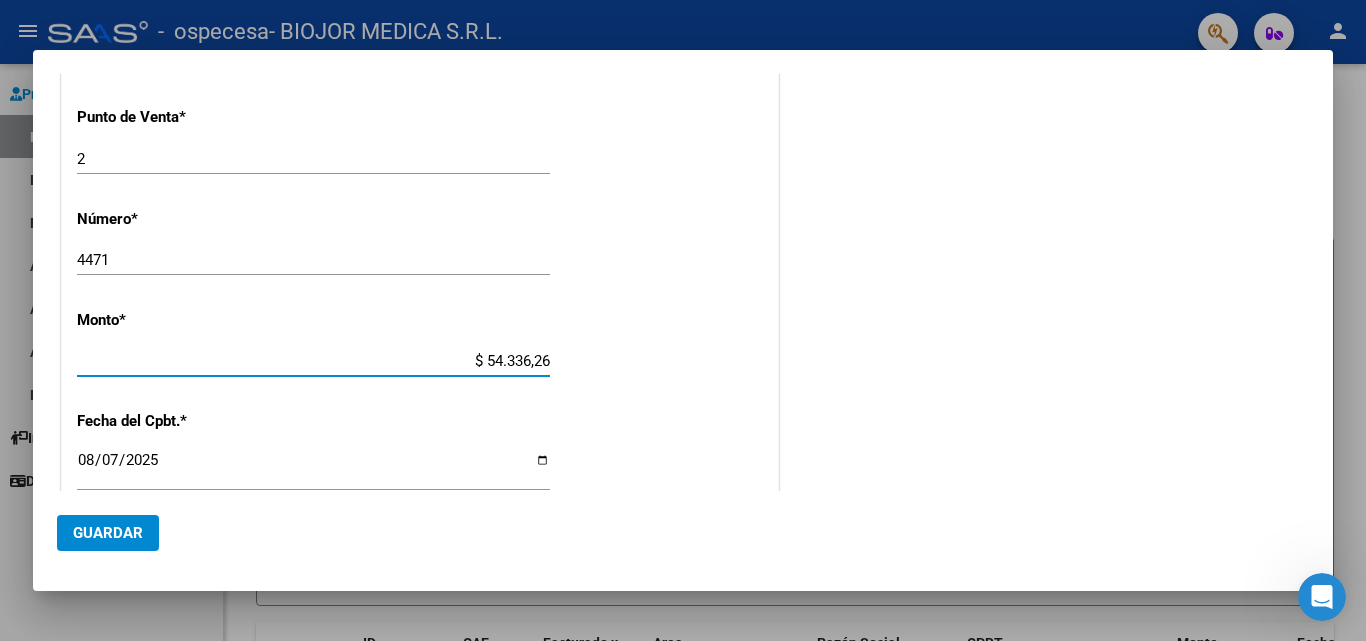 type on "$ 543.362,60" 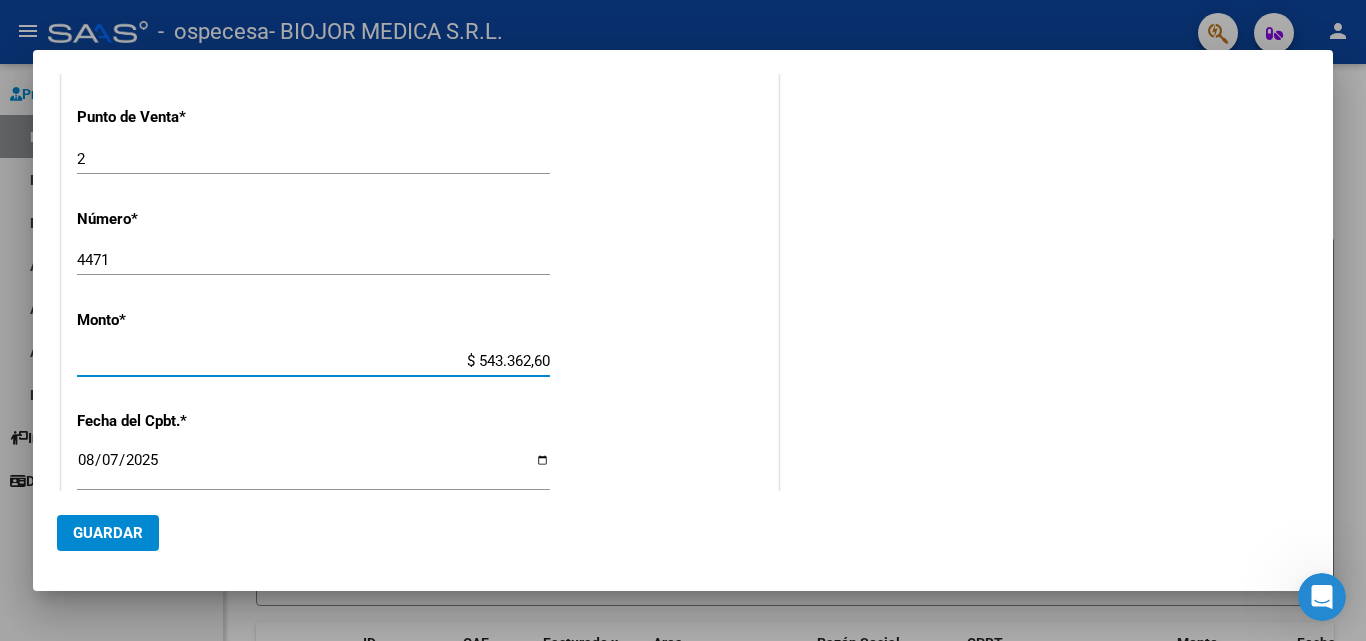 click on "CUIT  *   [TAX_ID] Ingresar CUIT  ANALISIS PRESTADOR  Area destinado * Gestiones Administrativas y Otros Seleccionar Area  Comprobante Tipo * Factura B Seleccionar Tipo Punto de Venta  *   2 Ingresar el Nro.  Número  *   4471 Ingresar el Nro.  Monto  *   $ 543.362,60 Ingresar el monto  Fecha del Cpbt.  *   2025-08-07 Ingresar la fecha  CAE / CAEA (no ingrese CAI)    75329349915001 Ingresar el CAE o CAEA (no ingrese CAI)  Fecha de Vencimiento    2025-08-17 Ingresar la fecha  Ref. Externa    Ingresar la ref.  N° Liquidación    Ingresar el N° Liquidación" at bounding box center (420, 353) 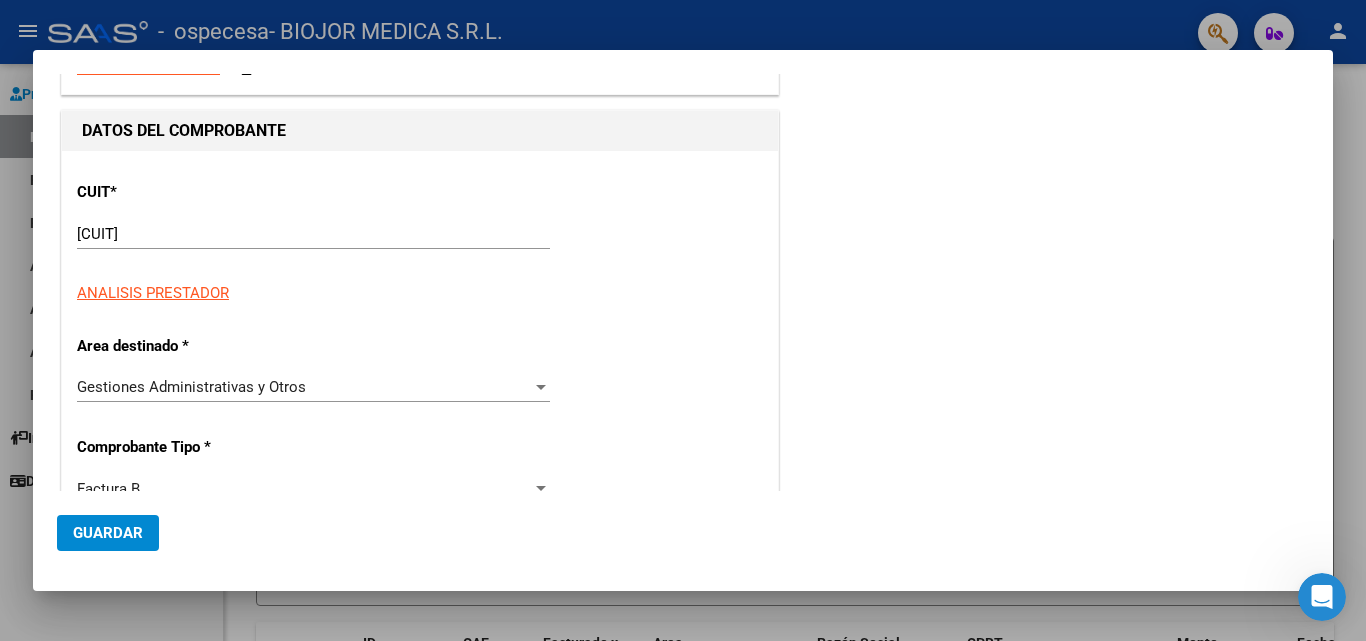 scroll, scrollTop: 0, scrollLeft: 0, axis: both 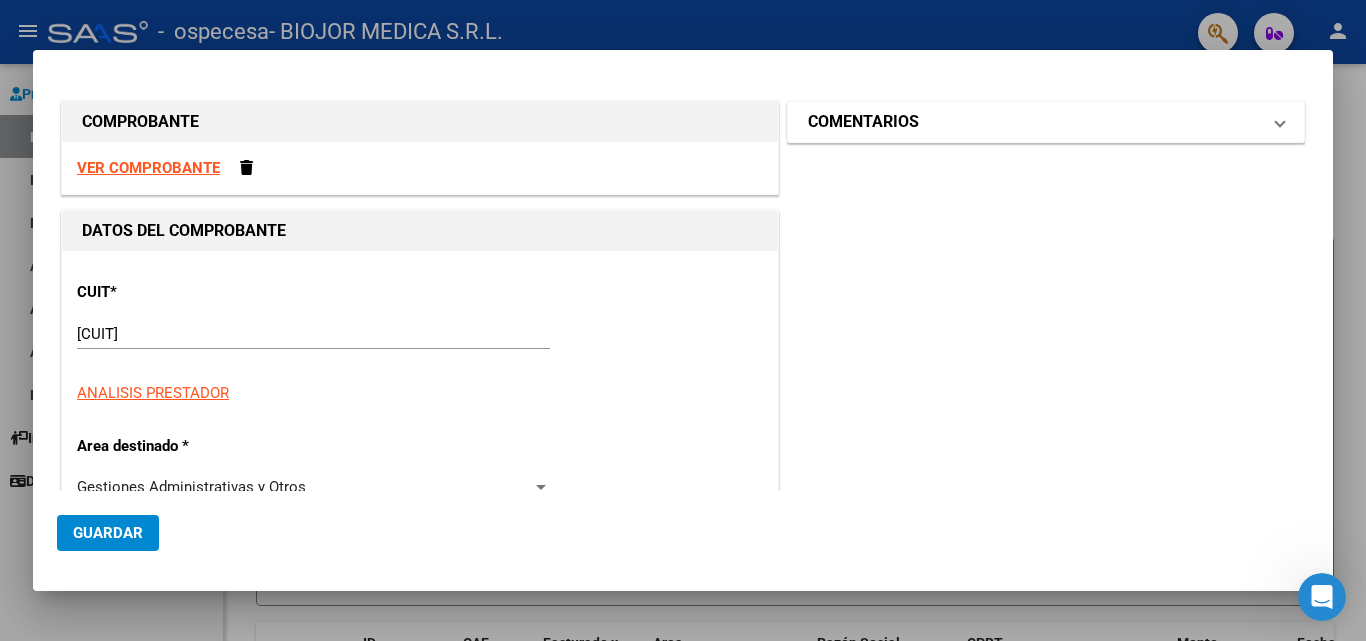 click on "COMENTARIOS" at bounding box center (1034, 122) 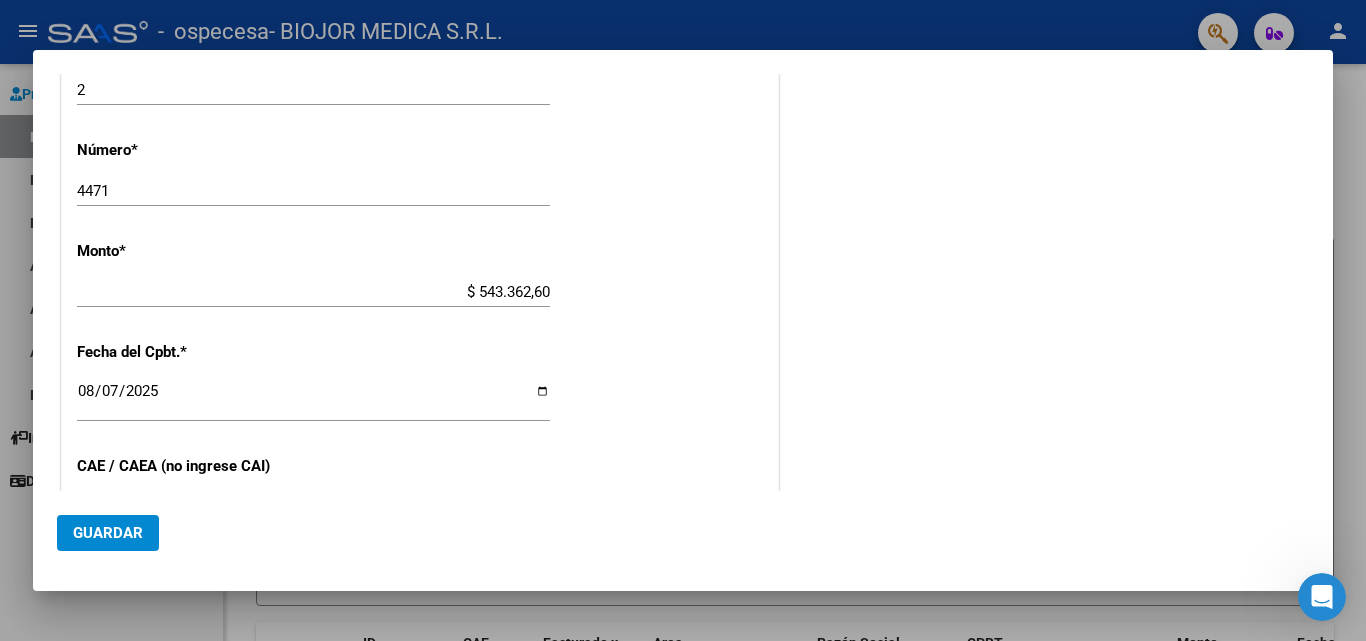 scroll, scrollTop: 1031, scrollLeft: 0, axis: vertical 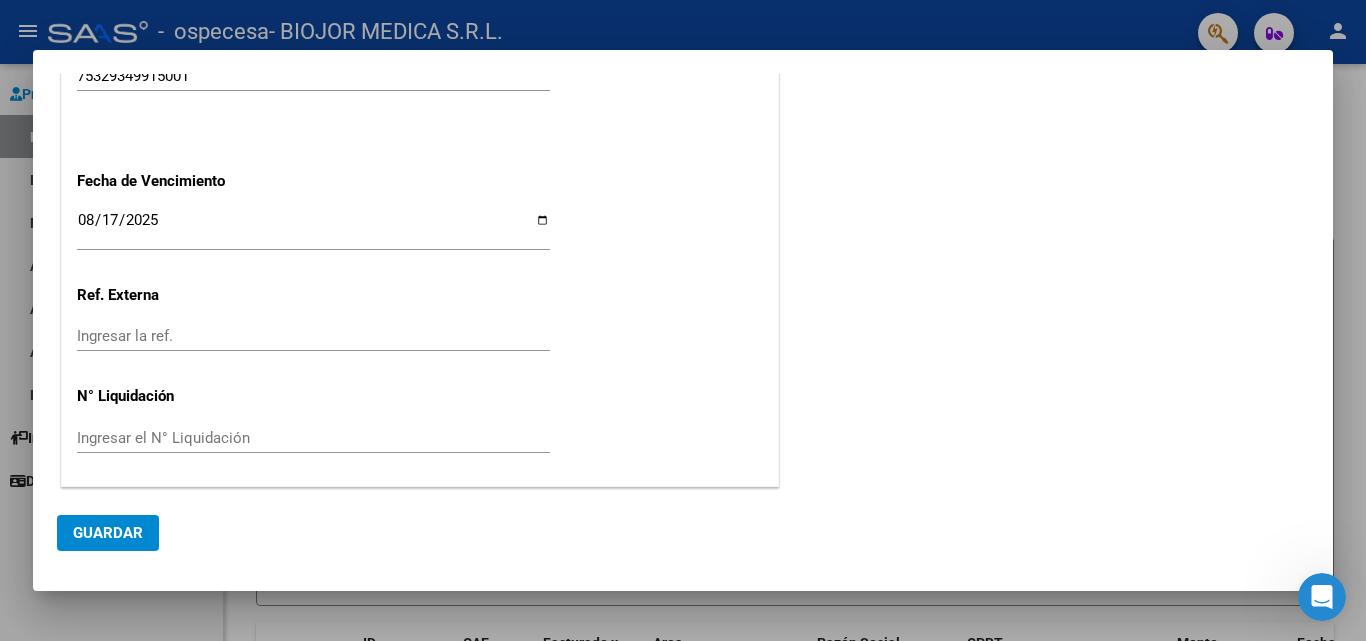 click on "Guardar" 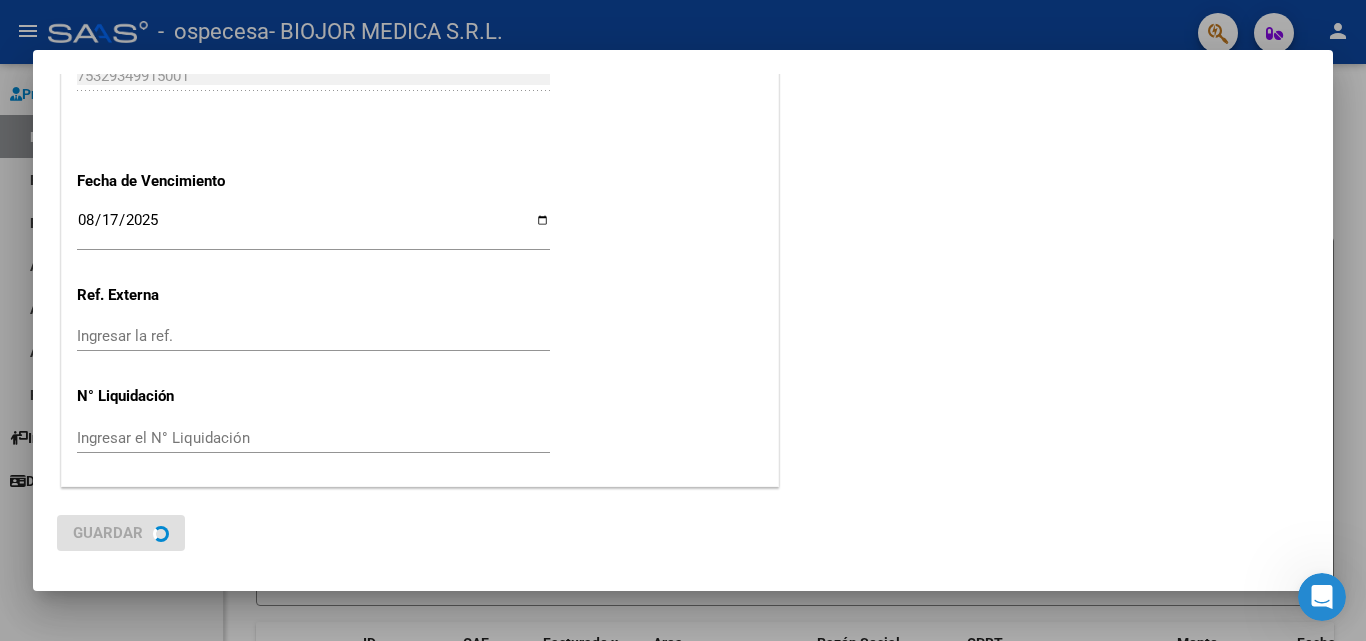 scroll, scrollTop: 0, scrollLeft: 0, axis: both 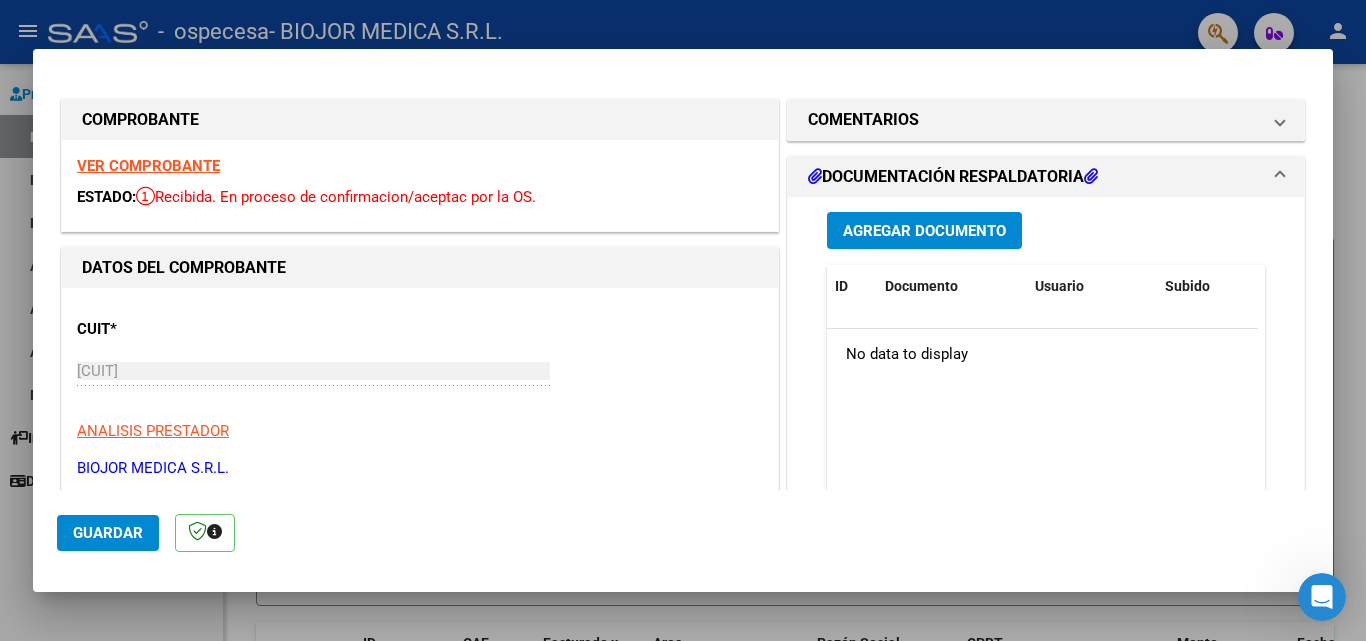 click on "Guardar" 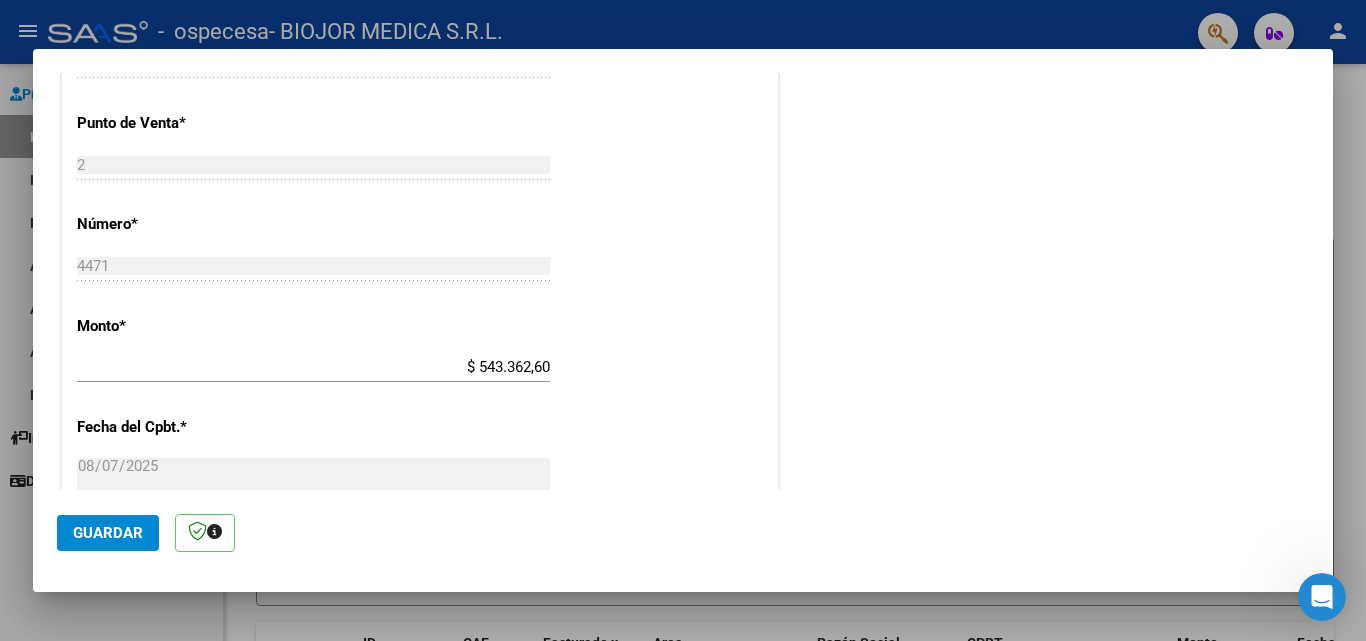 scroll, scrollTop: 0, scrollLeft: 0, axis: both 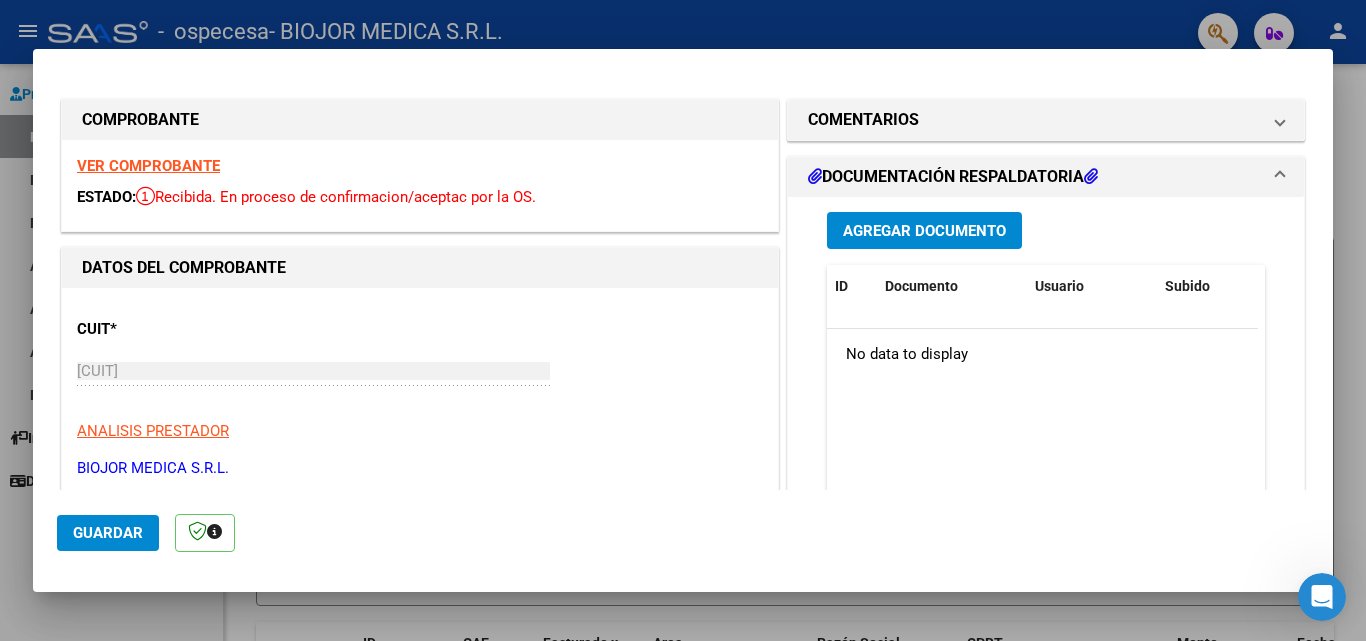 click on "Agregar Documento" at bounding box center (924, 231) 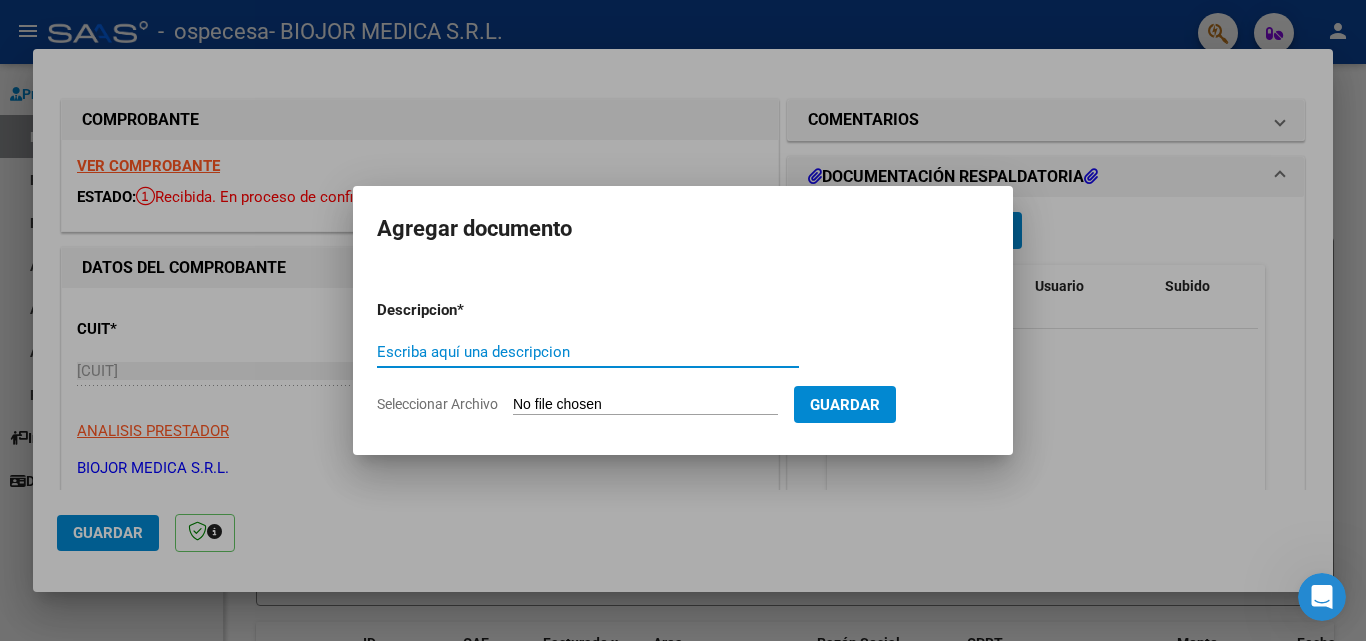 click on "Escriba aquí una descripcion" at bounding box center [588, 352] 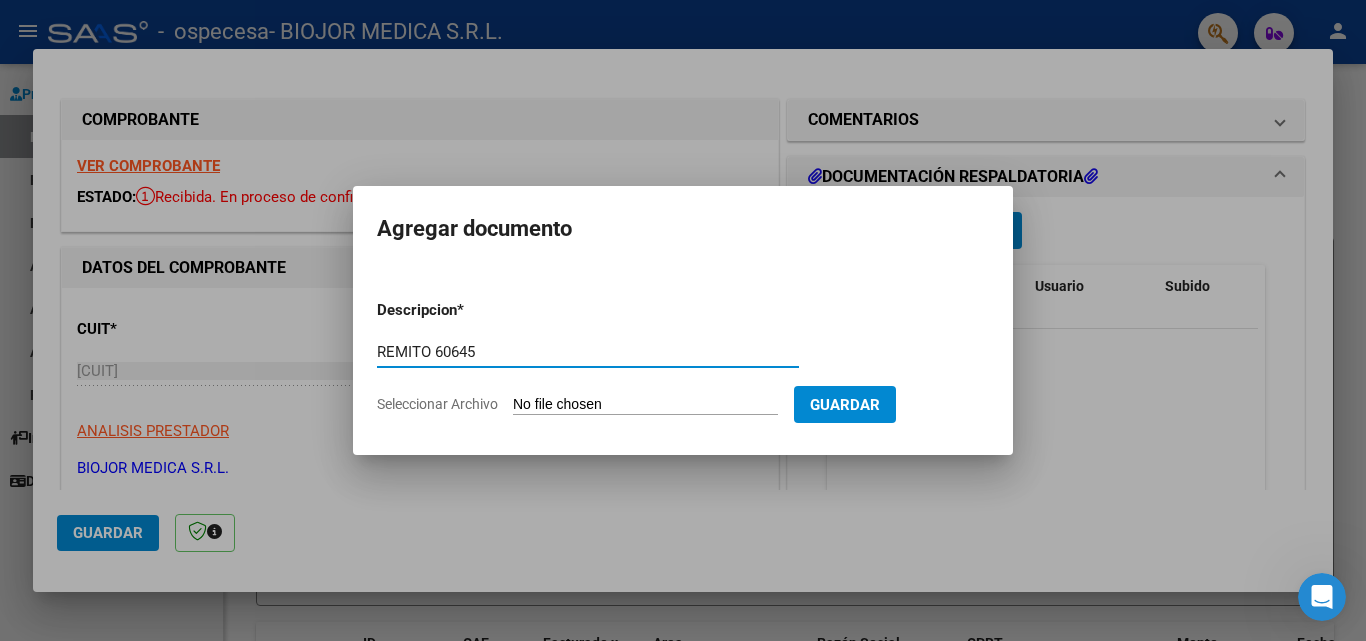 type on "REMITO 60645" 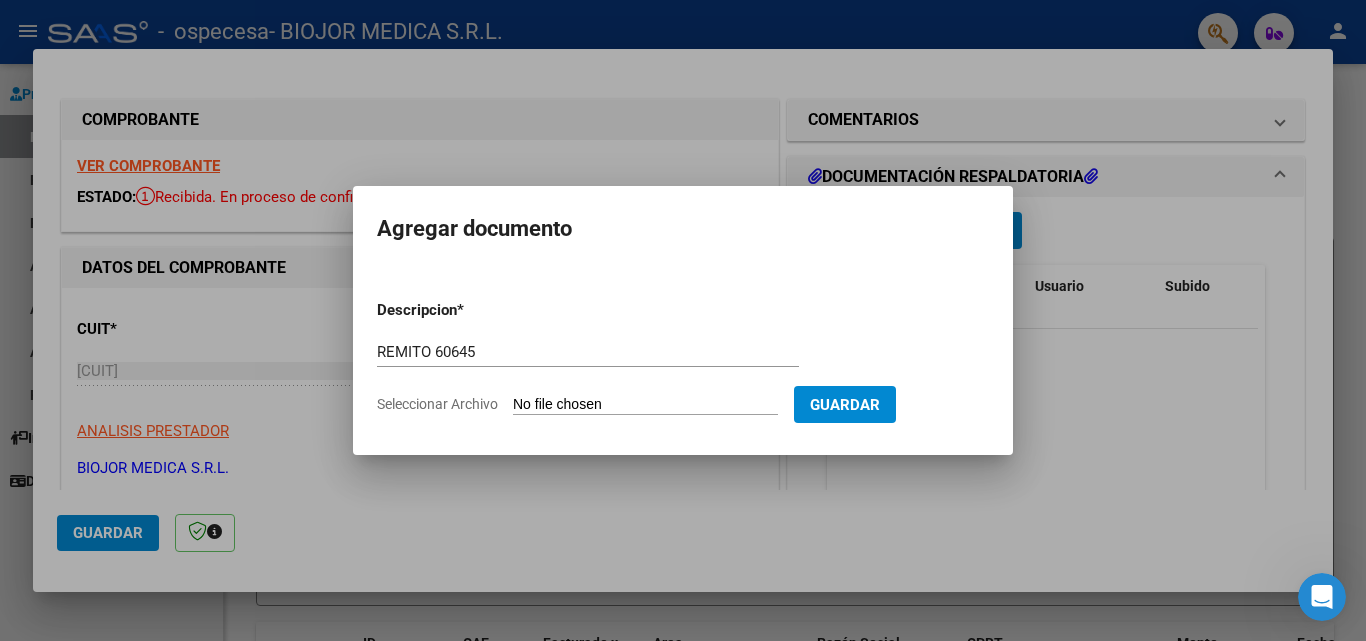 click on "Seleccionar Archivo" at bounding box center (645, 405) 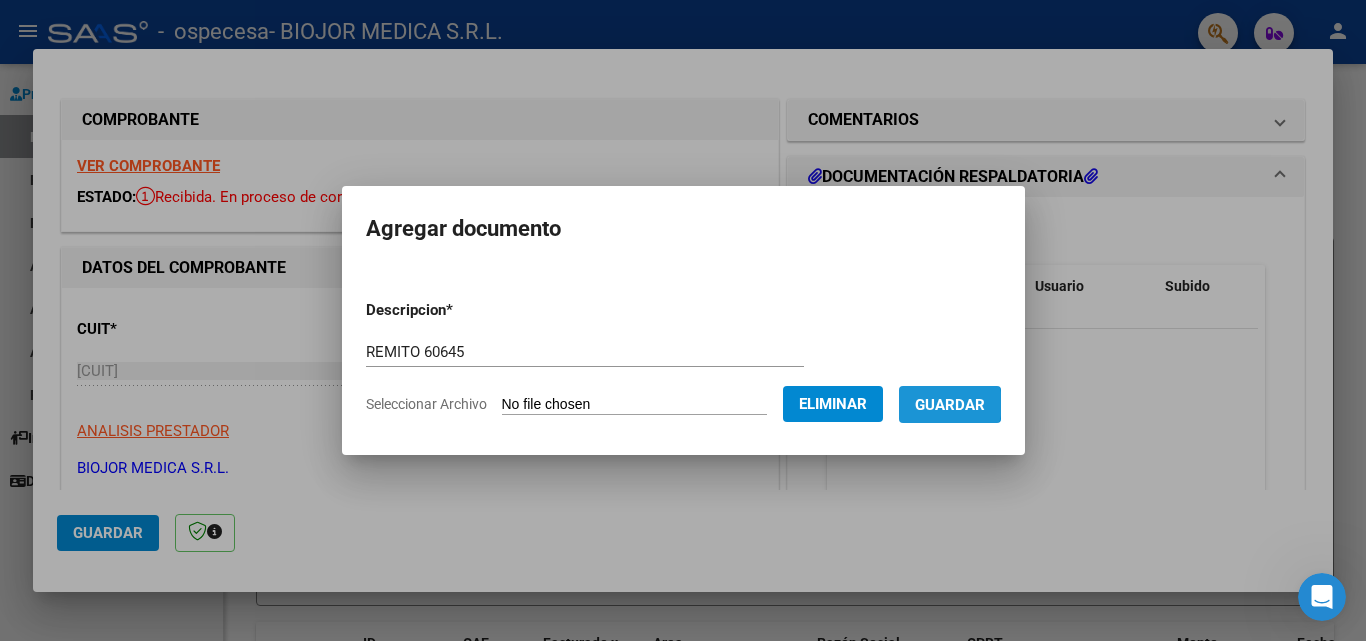 click on "Guardar" at bounding box center [950, 405] 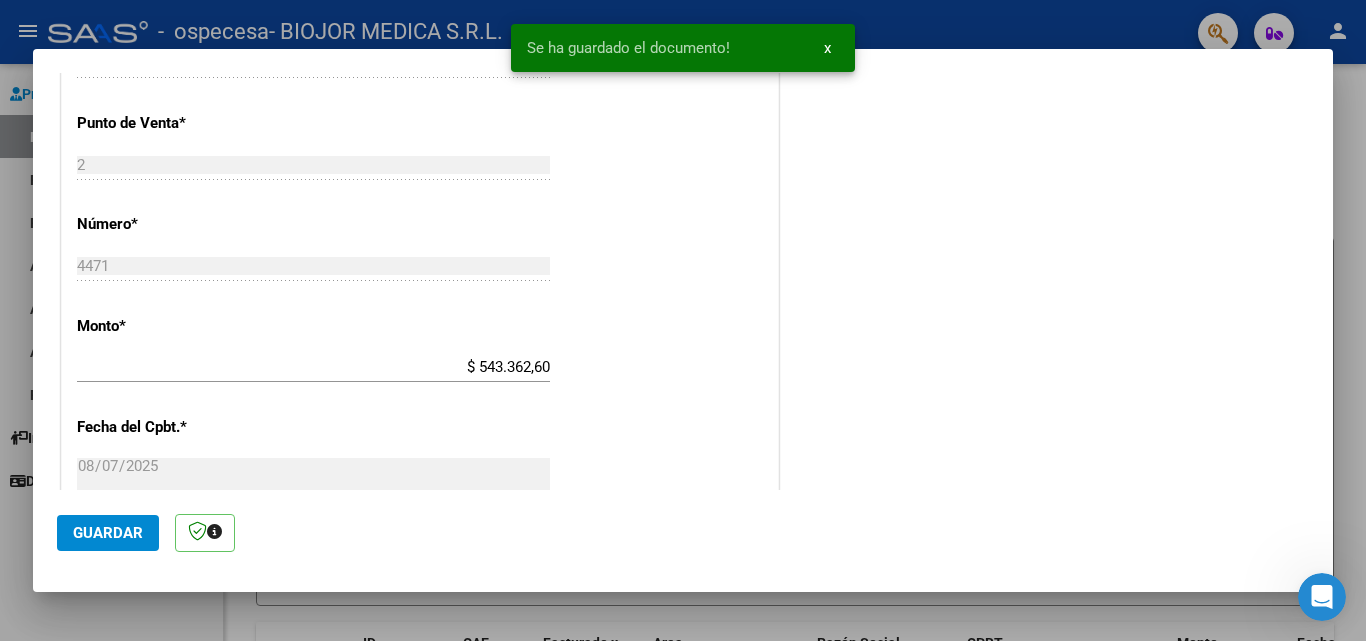 scroll, scrollTop: 1107, scrollLeft: 0, axis: vertical 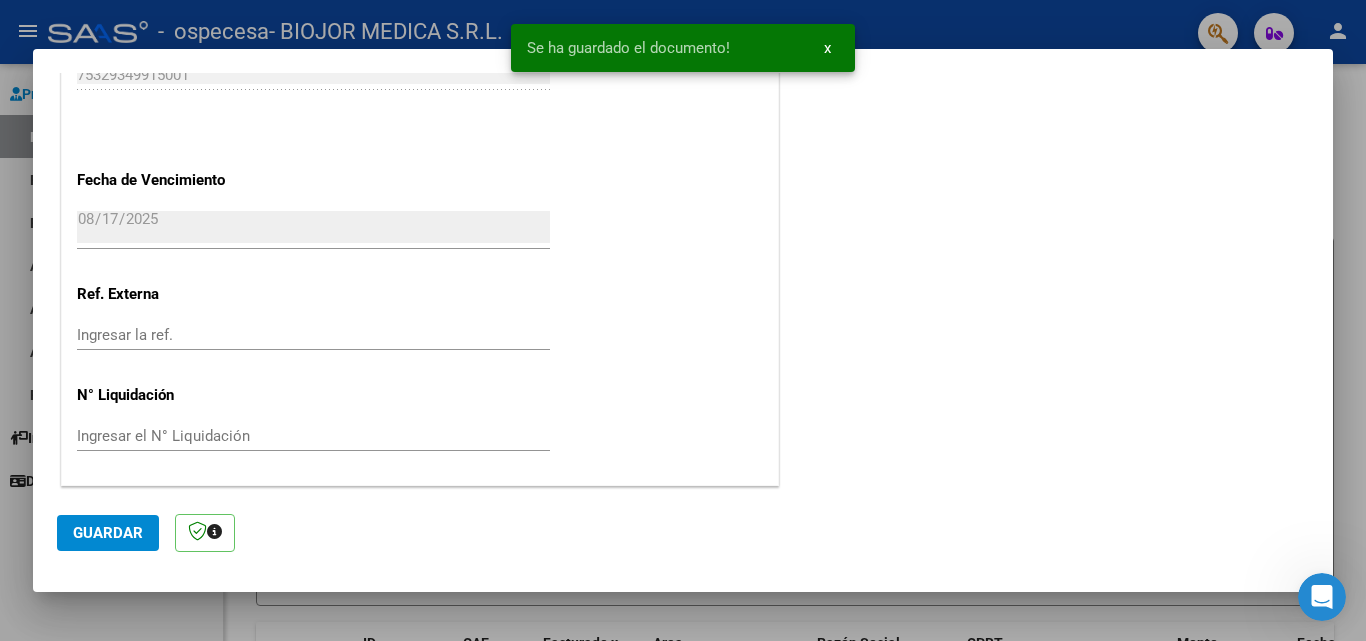 click on "Guardar" 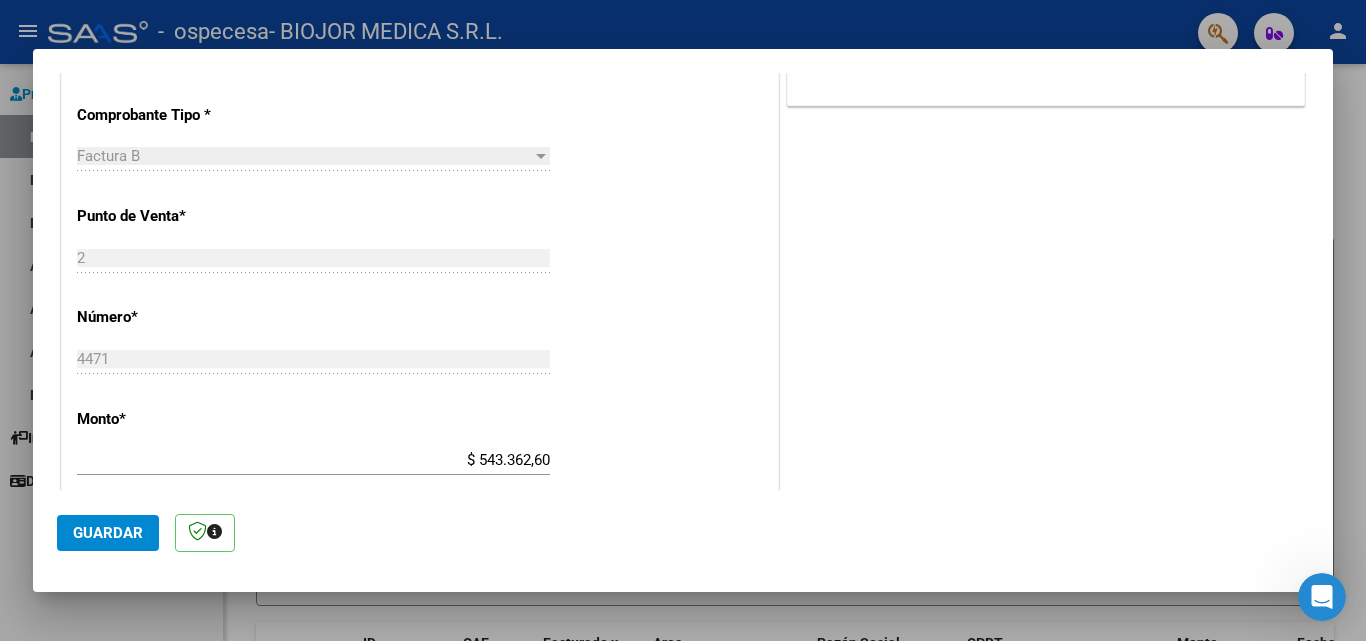 scroll, scrollTop: 0, scrollLeft: 0, axis: both 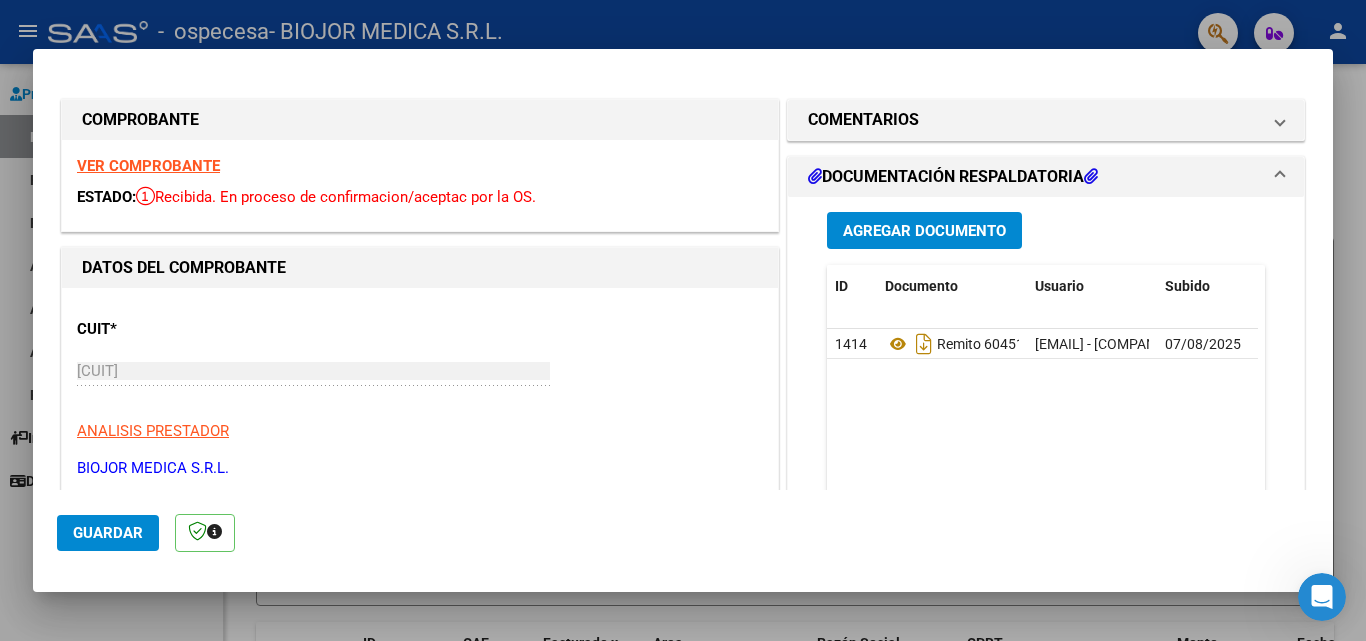 click at bounding box center (683, 320) 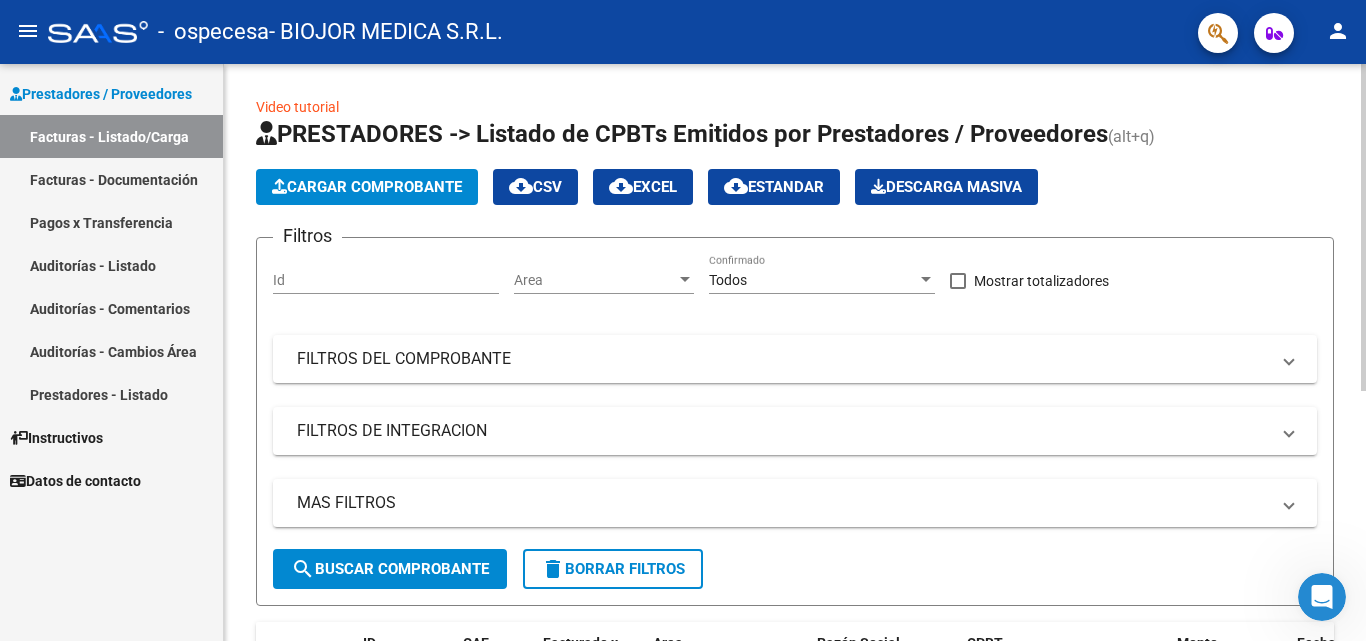 scroll, scrollTop: 300, scrollLeft: 0, axis: vertical 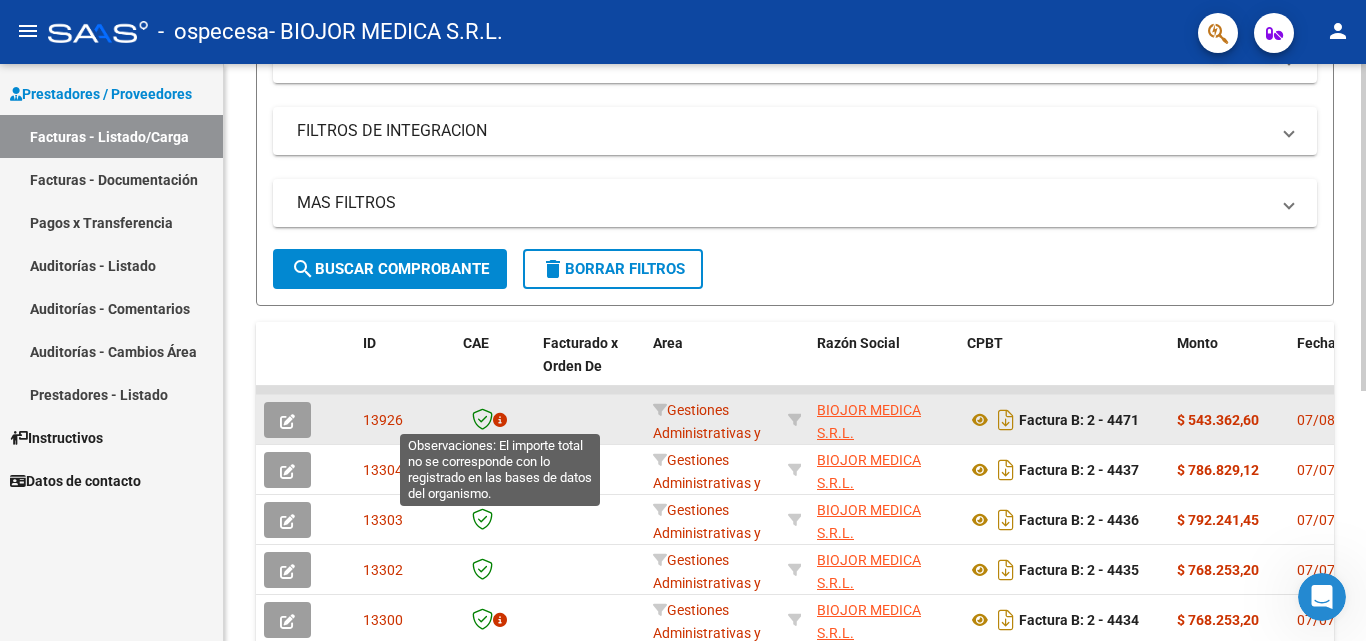 click 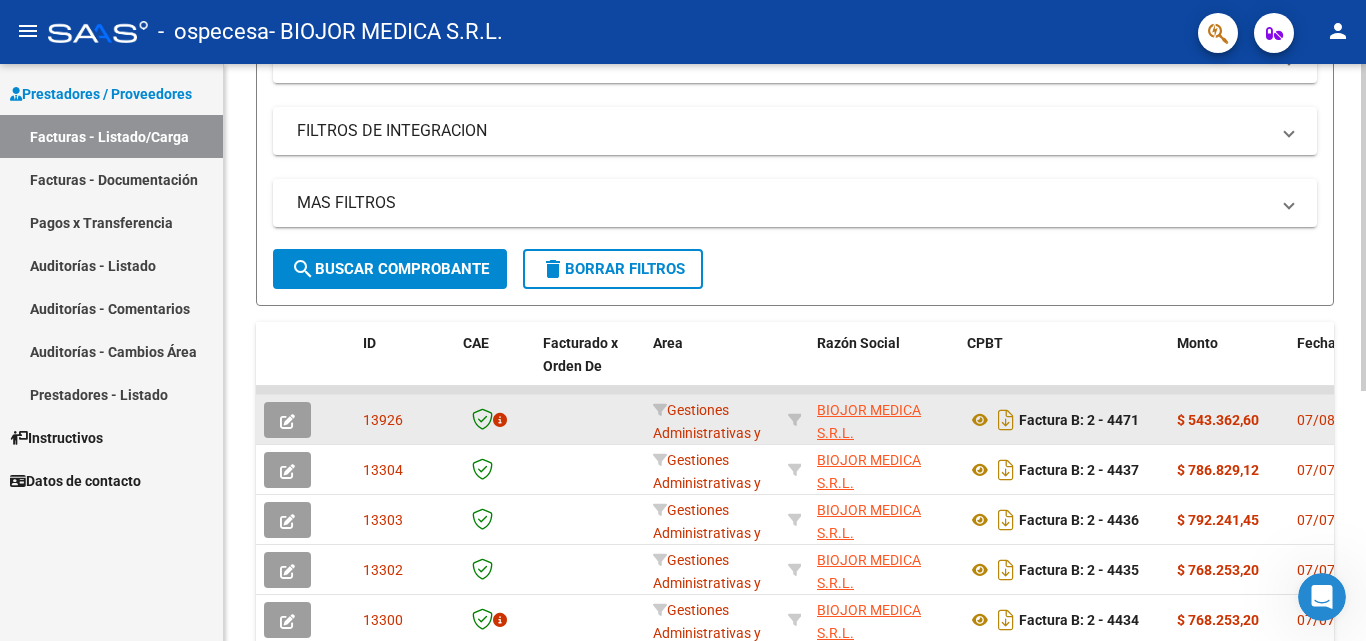 scroll, scrollTop: 400, scrollLeft: 0, axis: vertical 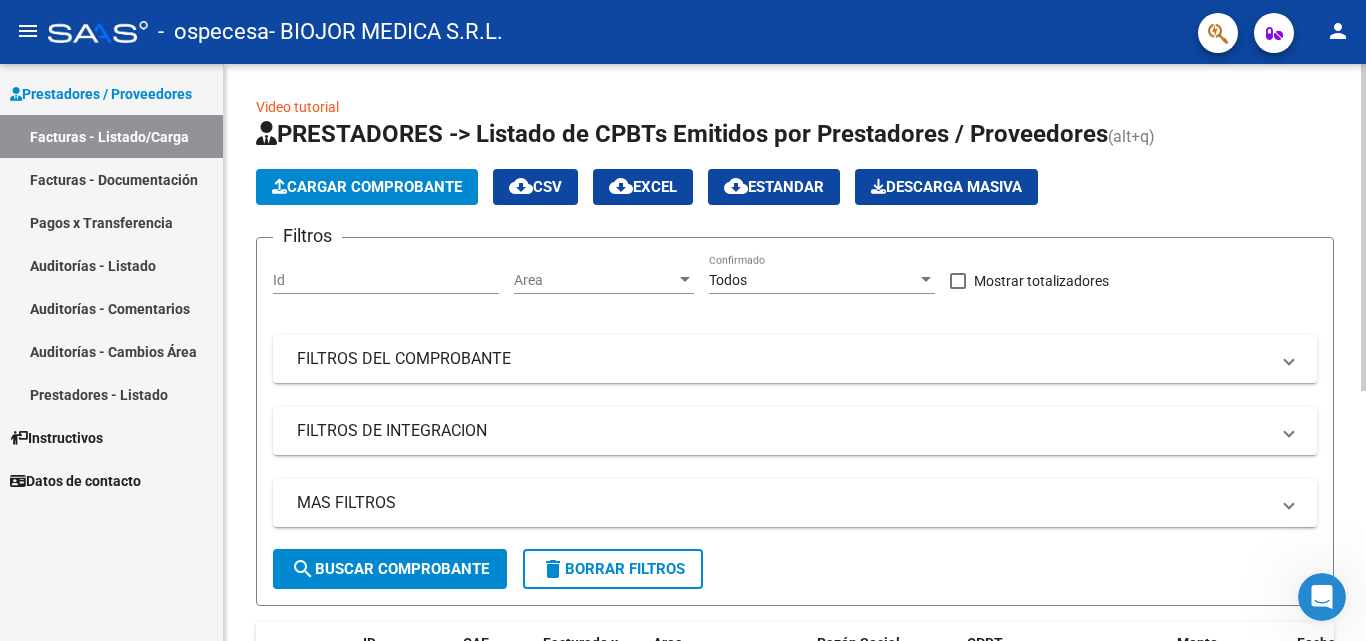 click on "Cargar Comprobante" 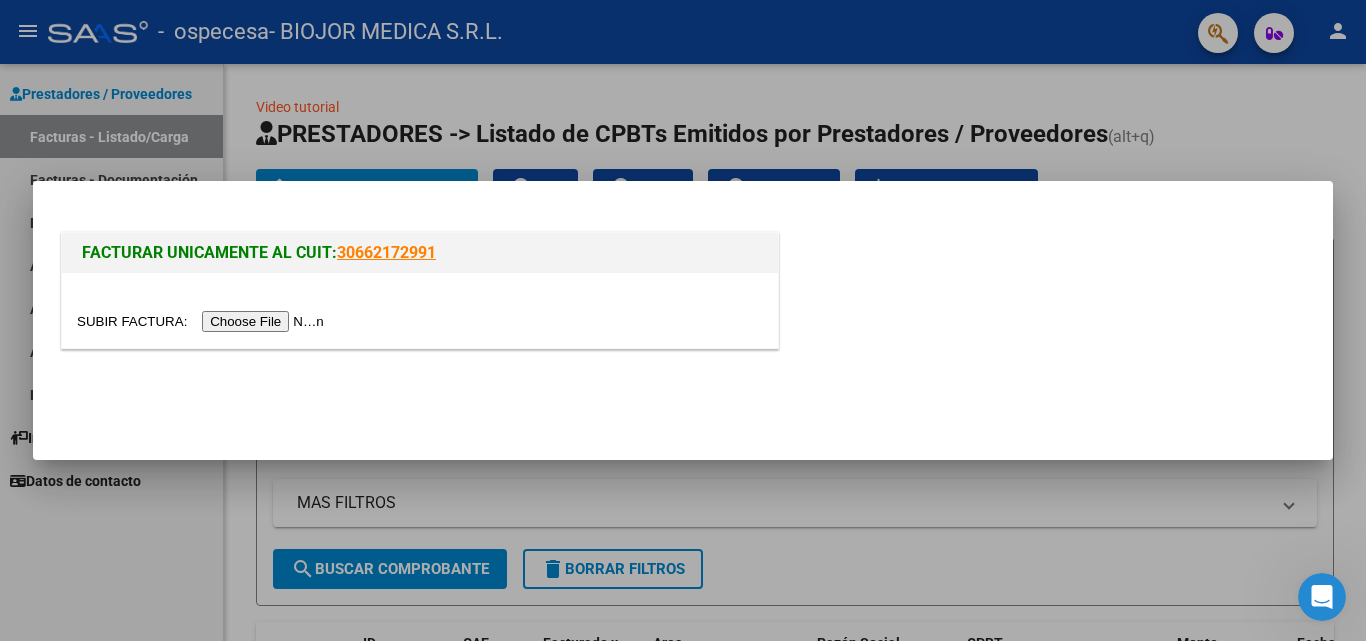 click at bounding box center (203, 321) 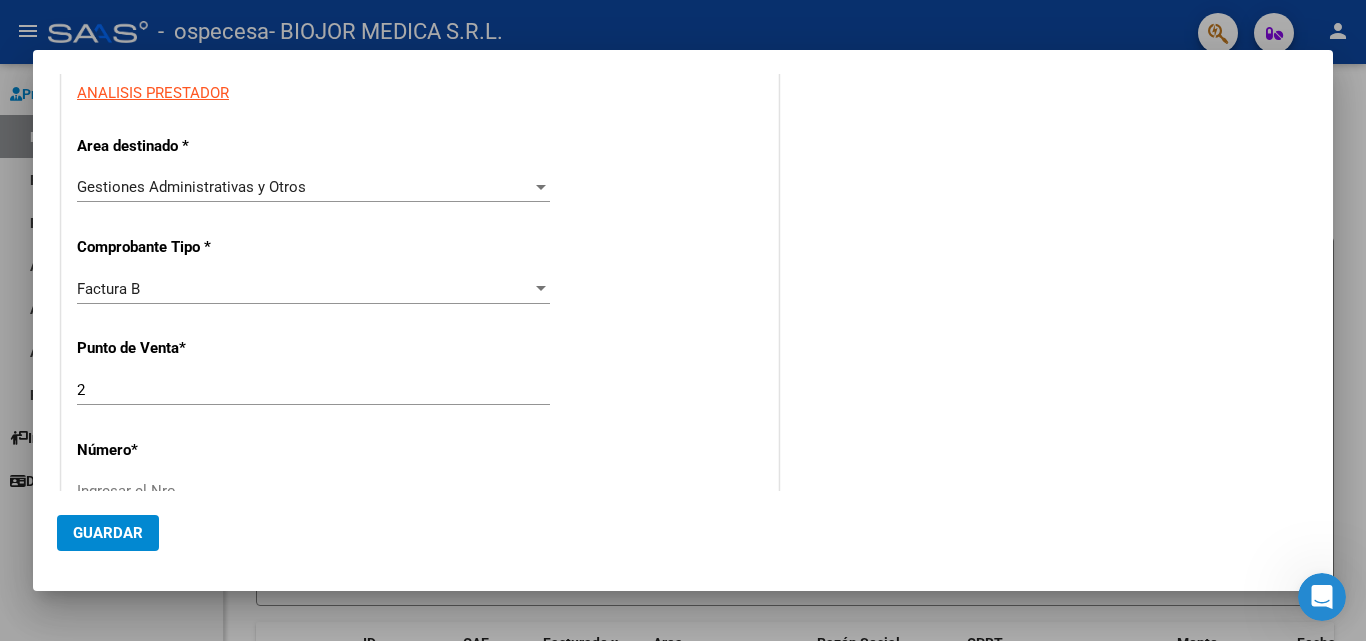 scroll, scrollTop: 400, scrollLeft: 0, axis: vertical 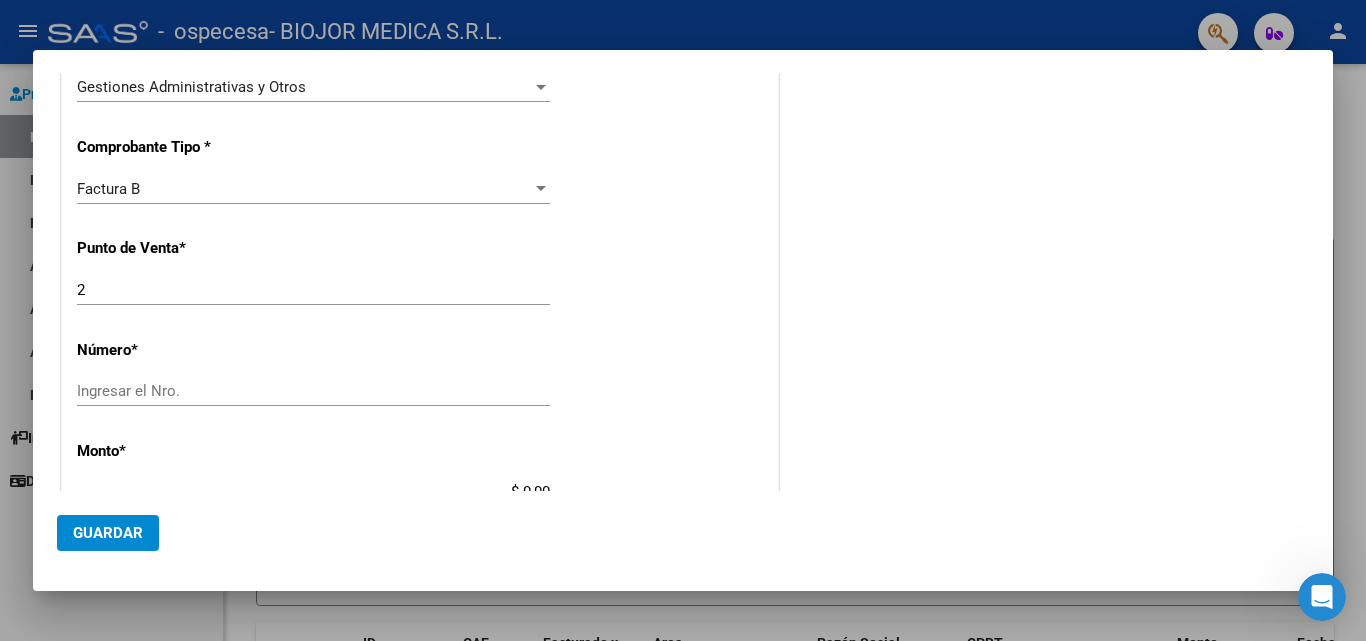 click on "Ingresar el Nro." 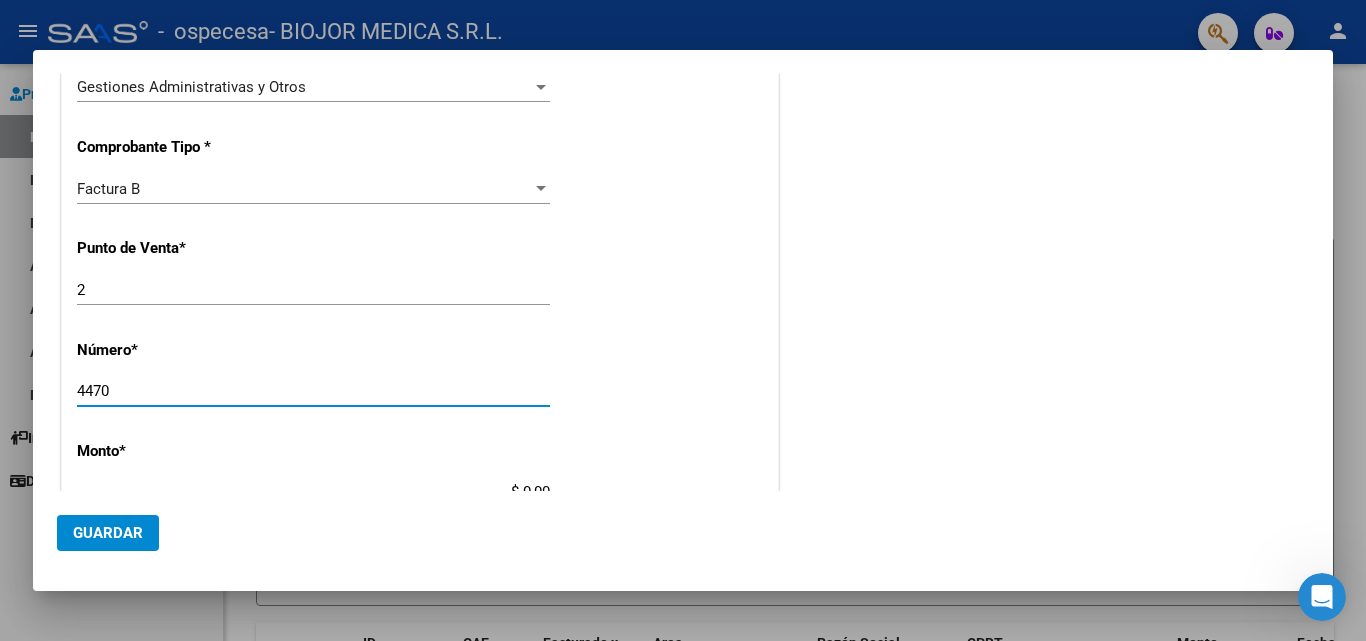 scroll, scrollTop: 500, scrollLeft: 0, axis: vertical 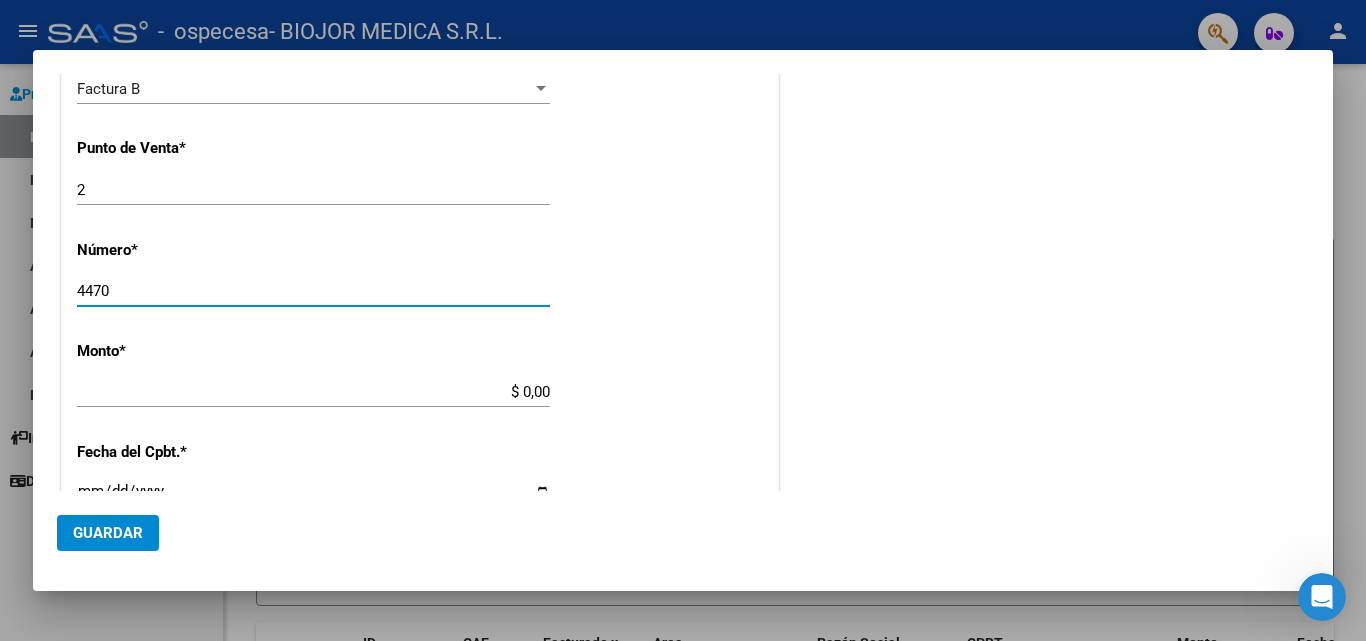 type on "4470" 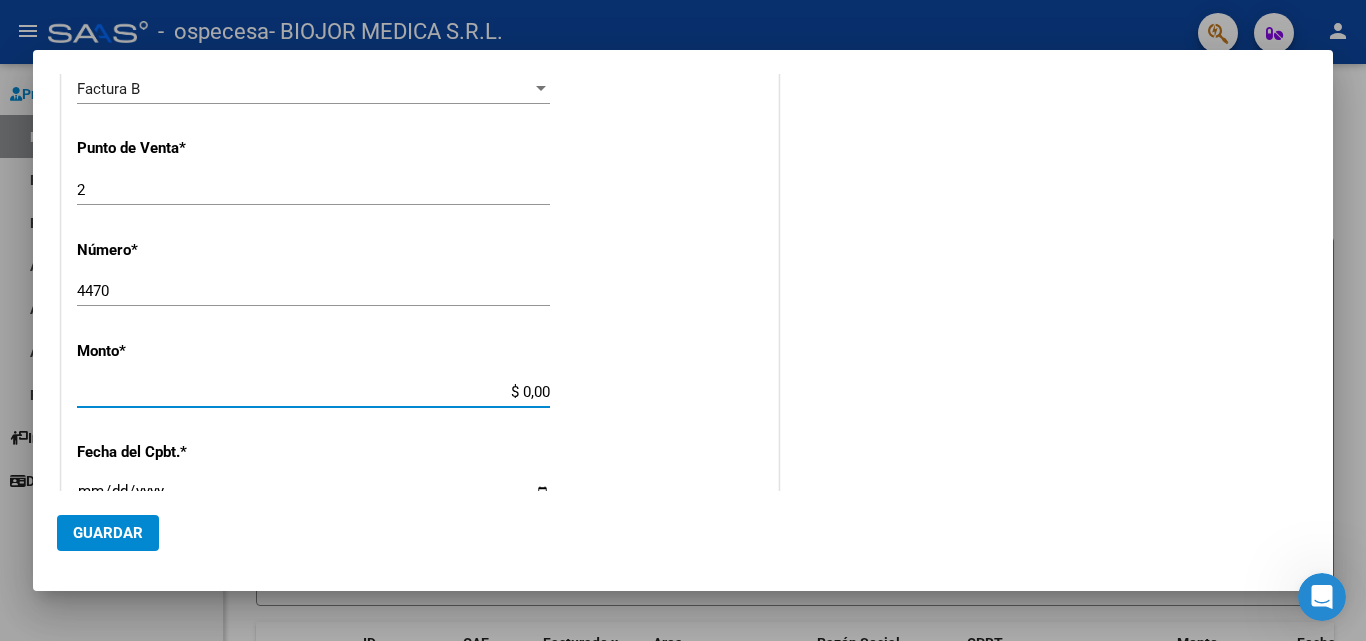 click on "$ 0,00" at bounding box center (313, 392) 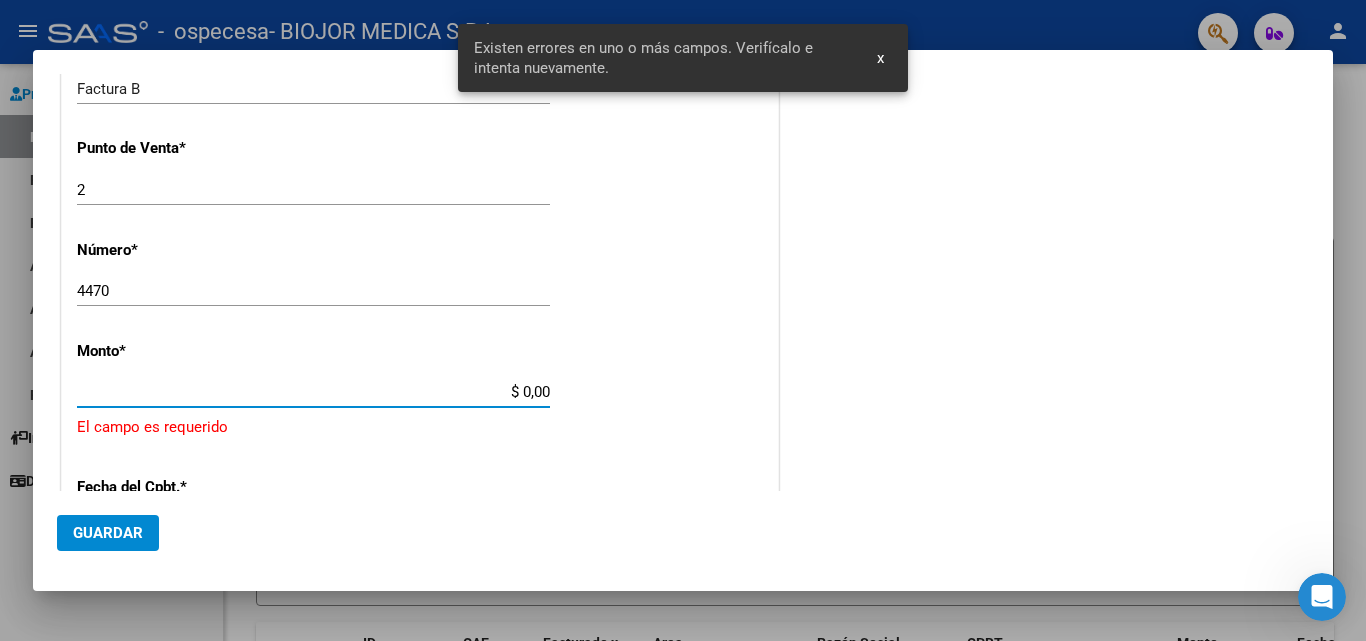 scroll, scrollTop: 601, scrollLeft: 0, axis: vertical 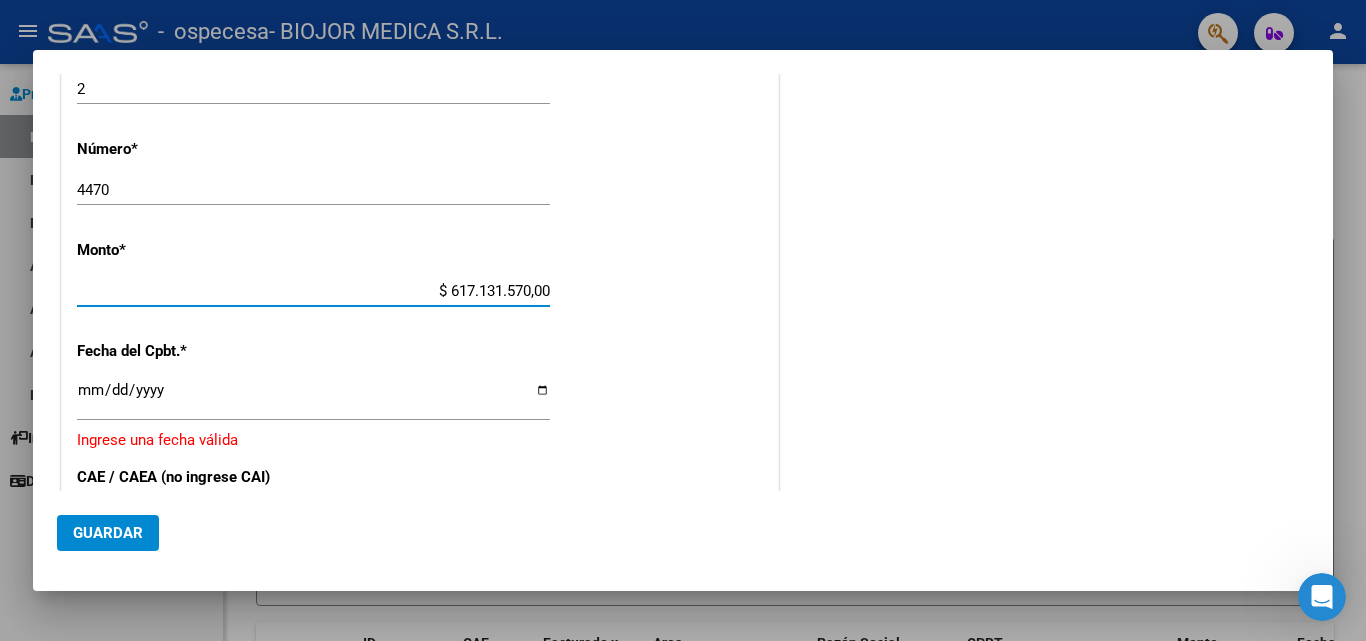 drag, startPoint x: 416, startPoint y: 287, endPoint x: 679, endPoint y: 270, distance: 263.54886 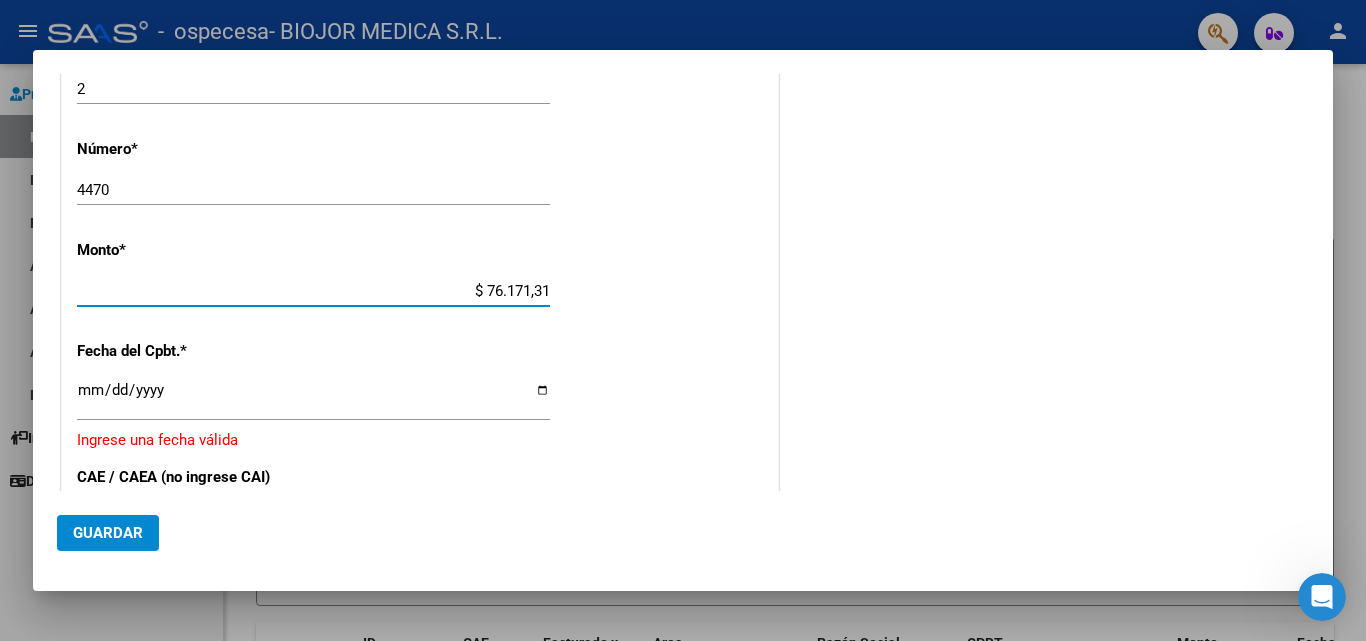 type on "$ 761.713,15" 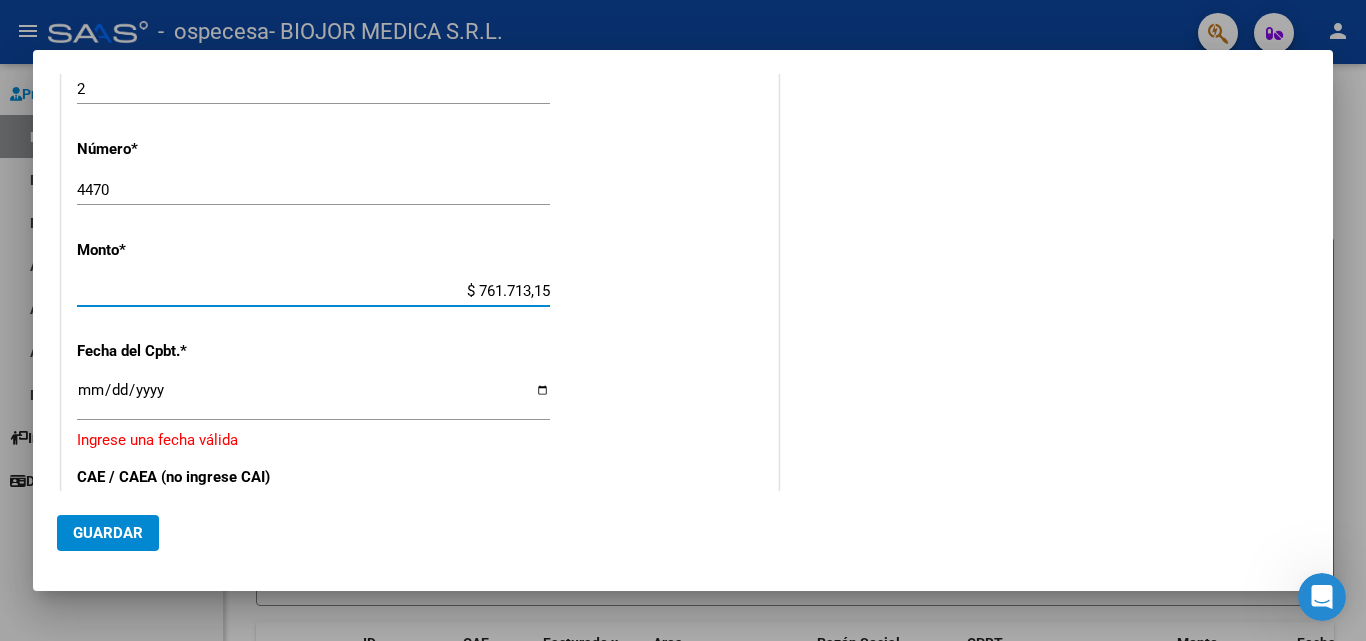 click on "Ingresar la fecha" at bounding box center (313, 398) 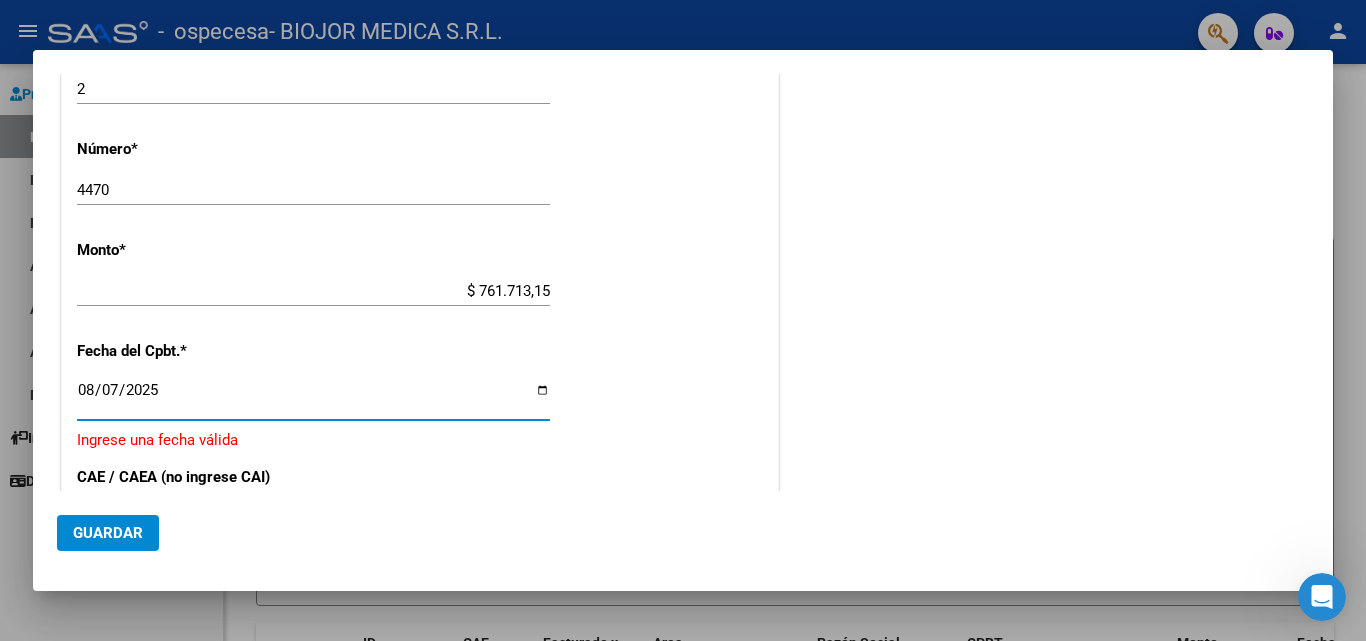 type on "2025-08-07" 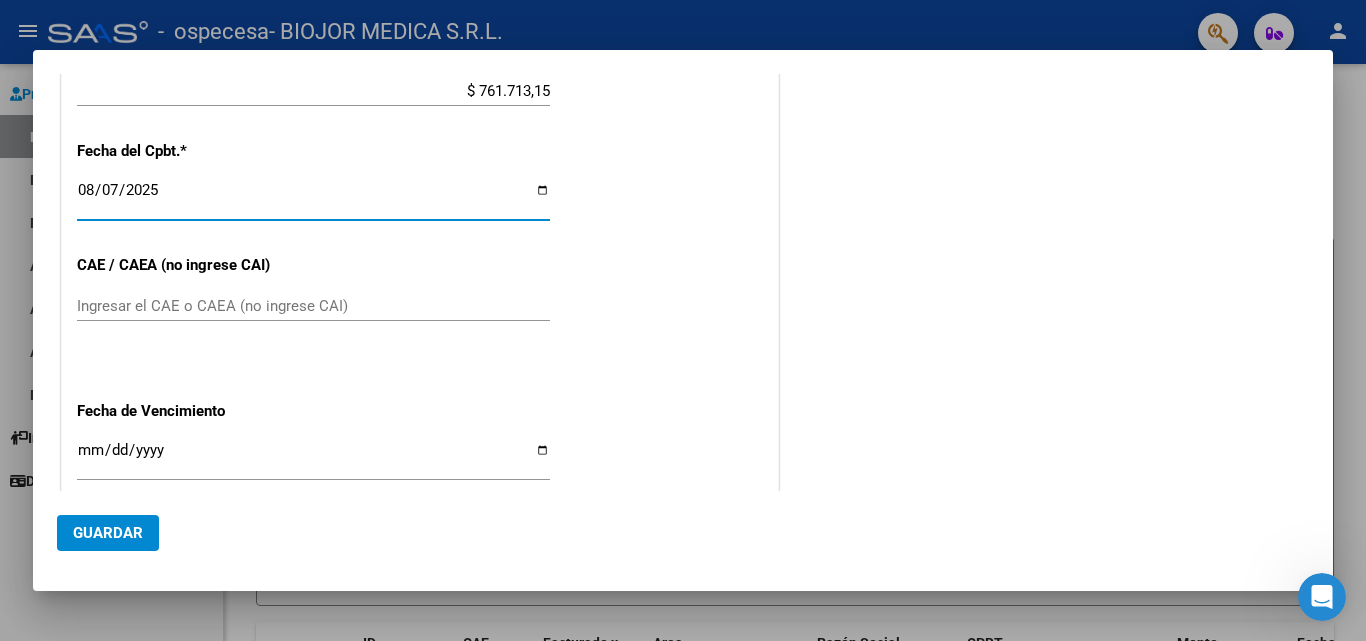 scroll, scrollTop: 901, scrollLeft: 0, axis: vertical 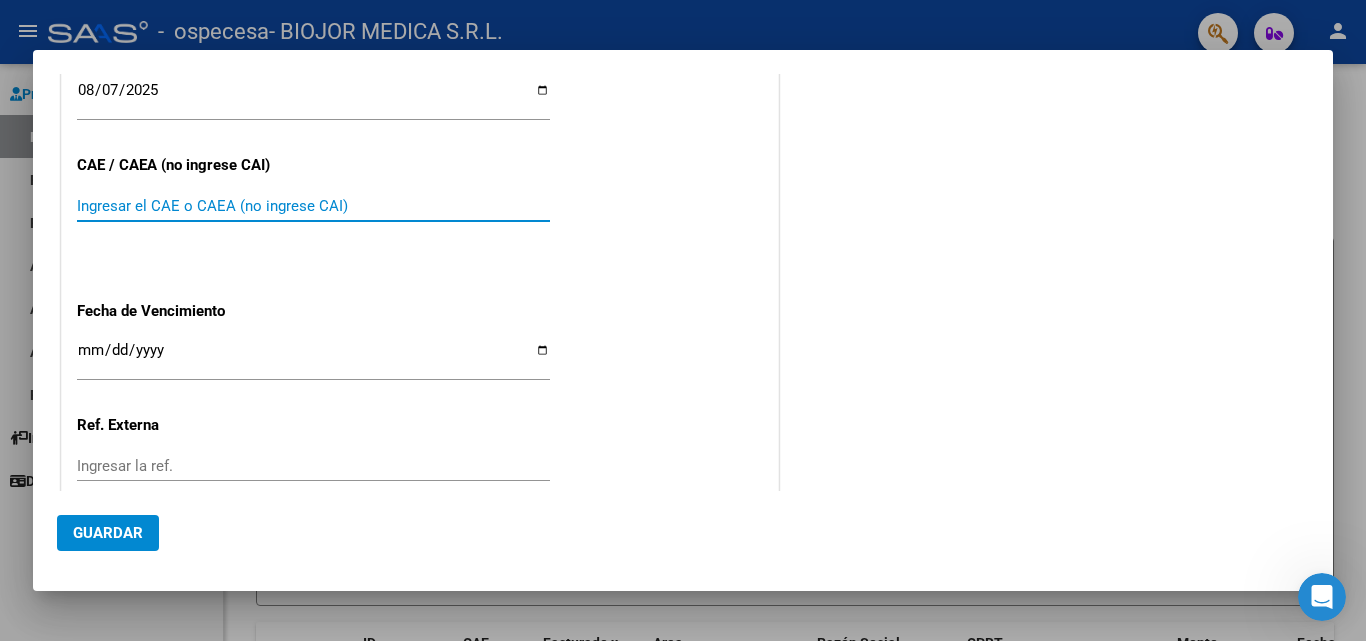 click on "Ingresar el CAE o CAEA (no ingrese CAI)" at bounding box center (313, 206) 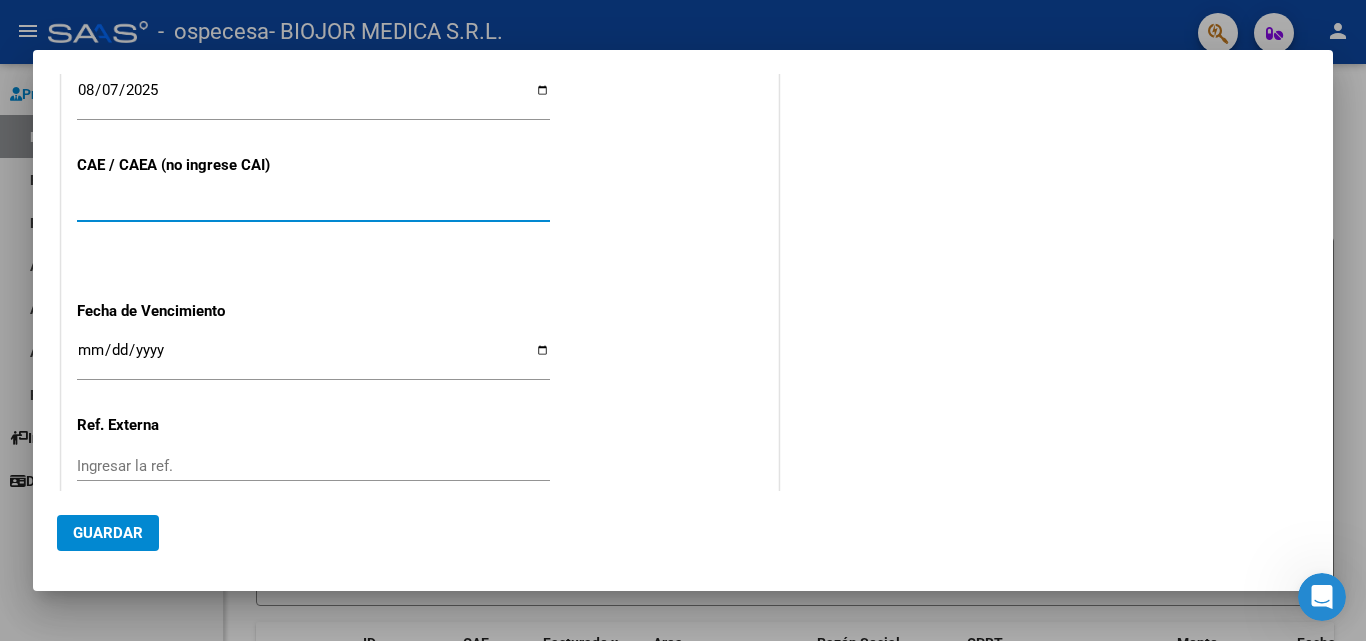 type on "[NUMBER]" 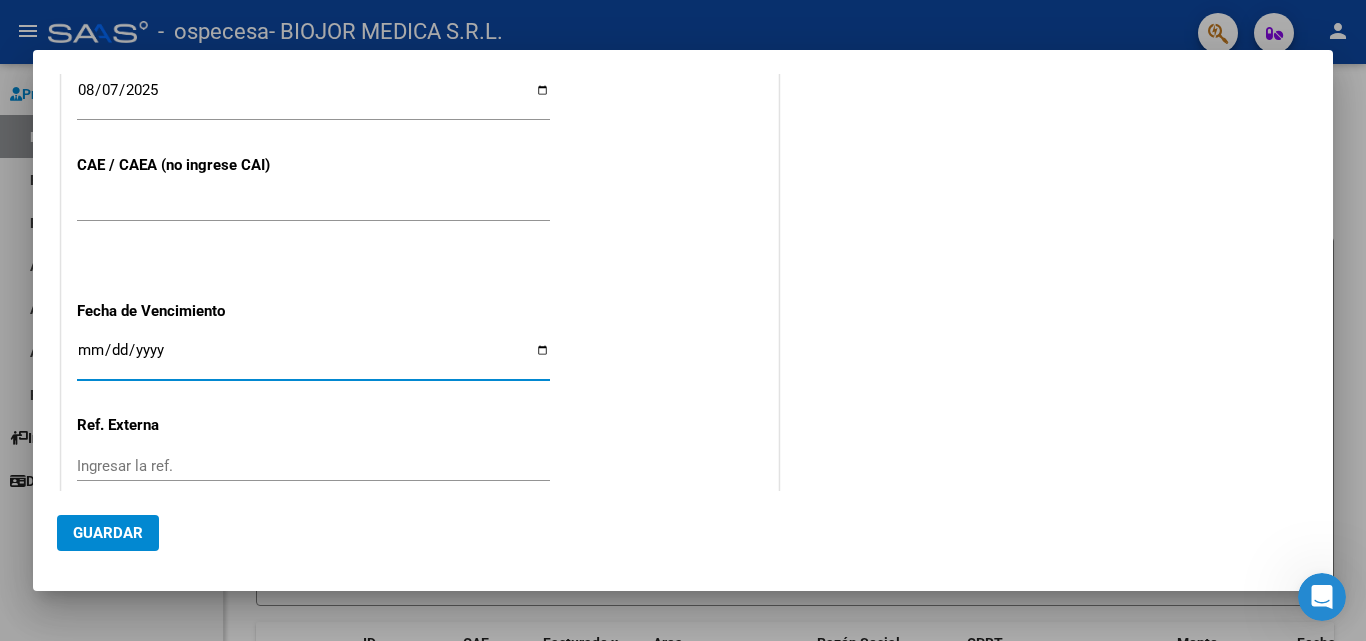 click on "Ingresar la fecha" at bounding box center [313, 358] 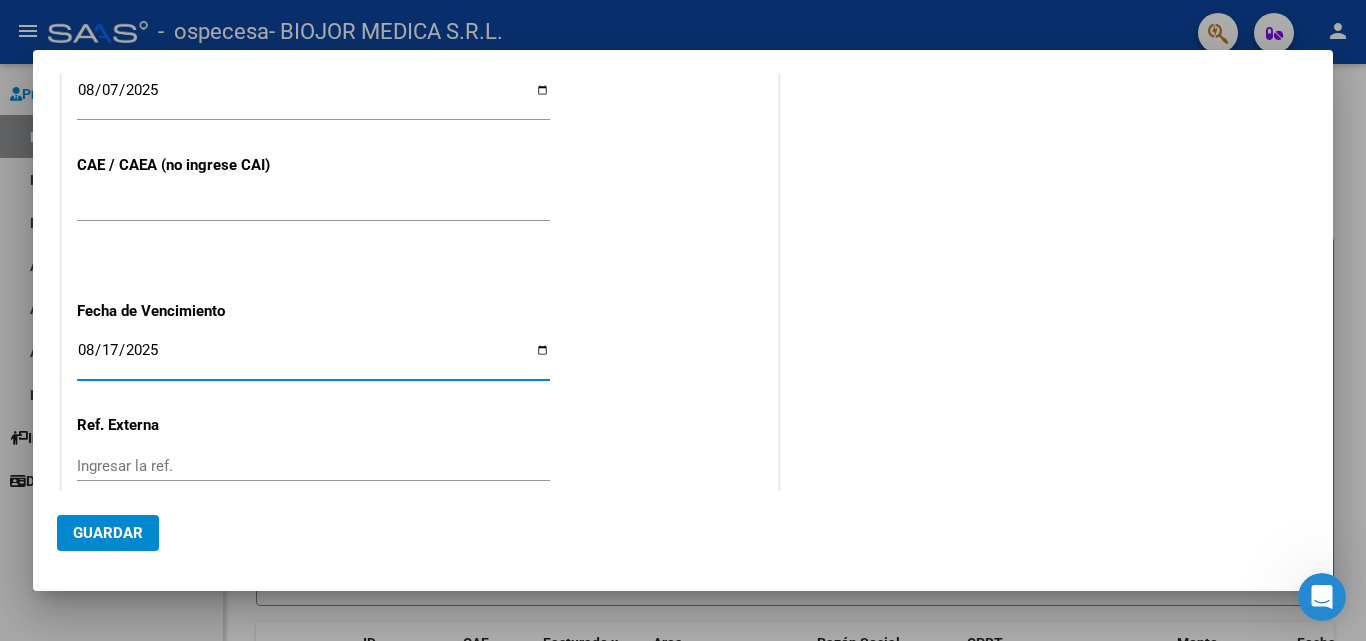 type on "2025-08-17" 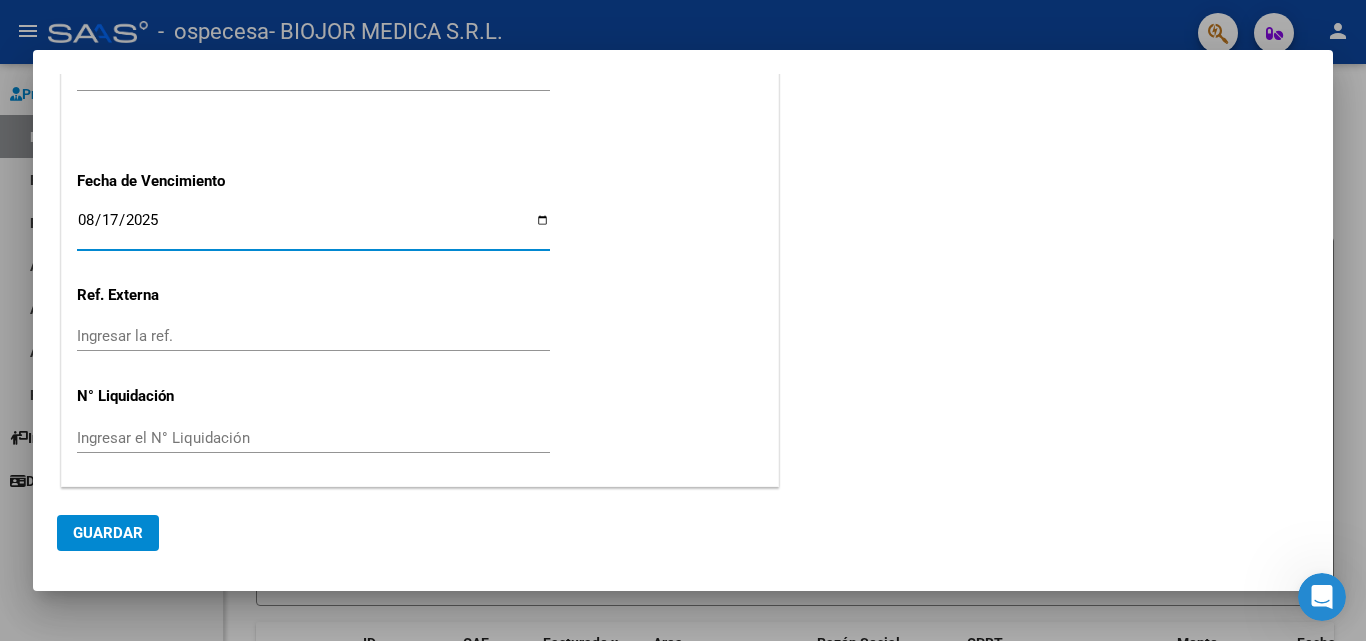 click on "Guardar" 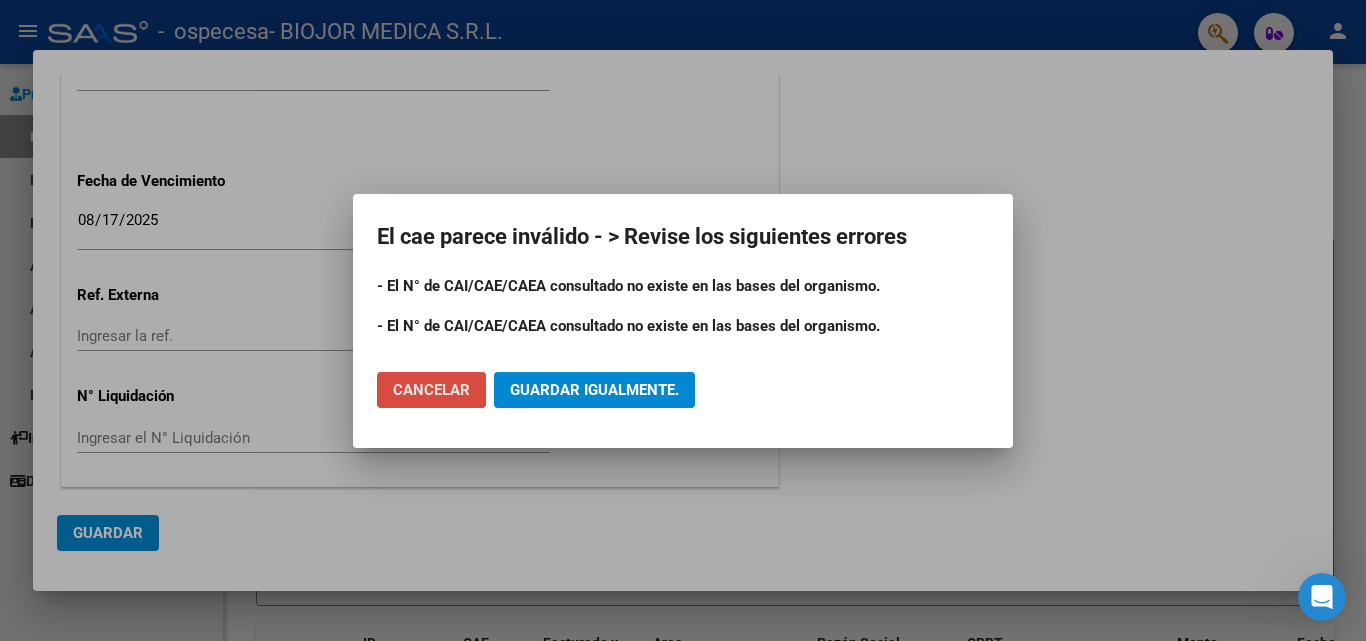 click on "Cancelar" 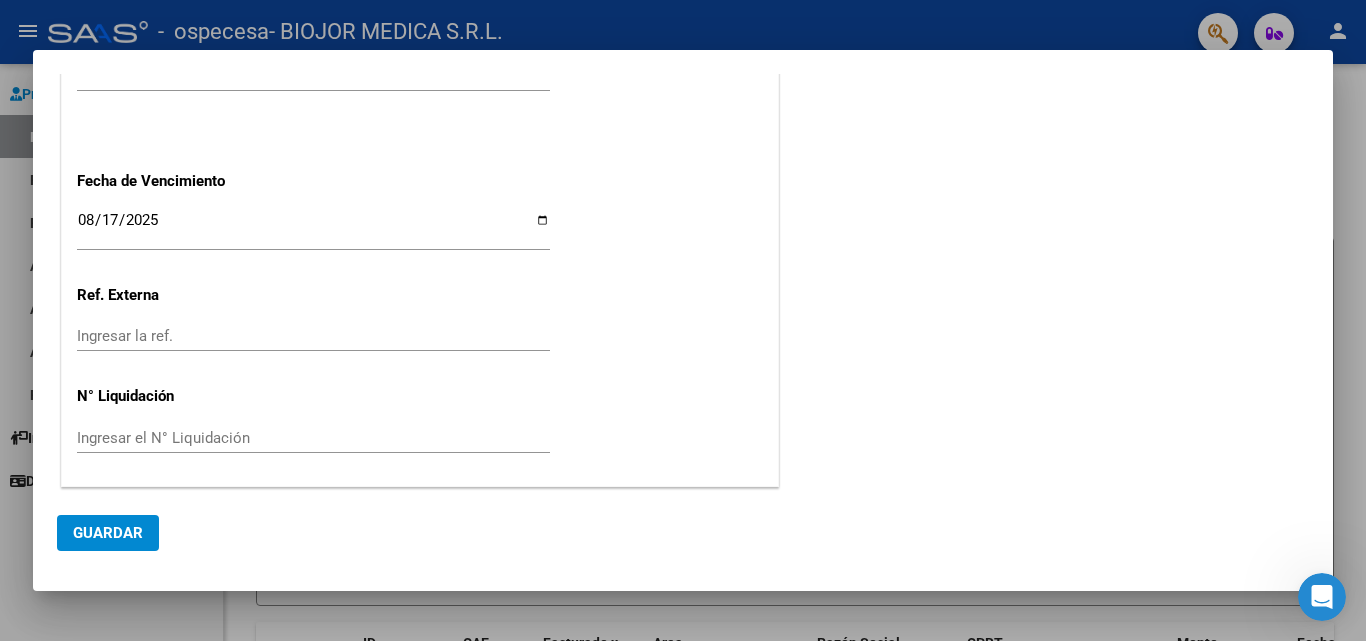 scroll, scrollTop: 831, scrollLeft: 0, axis: vertical 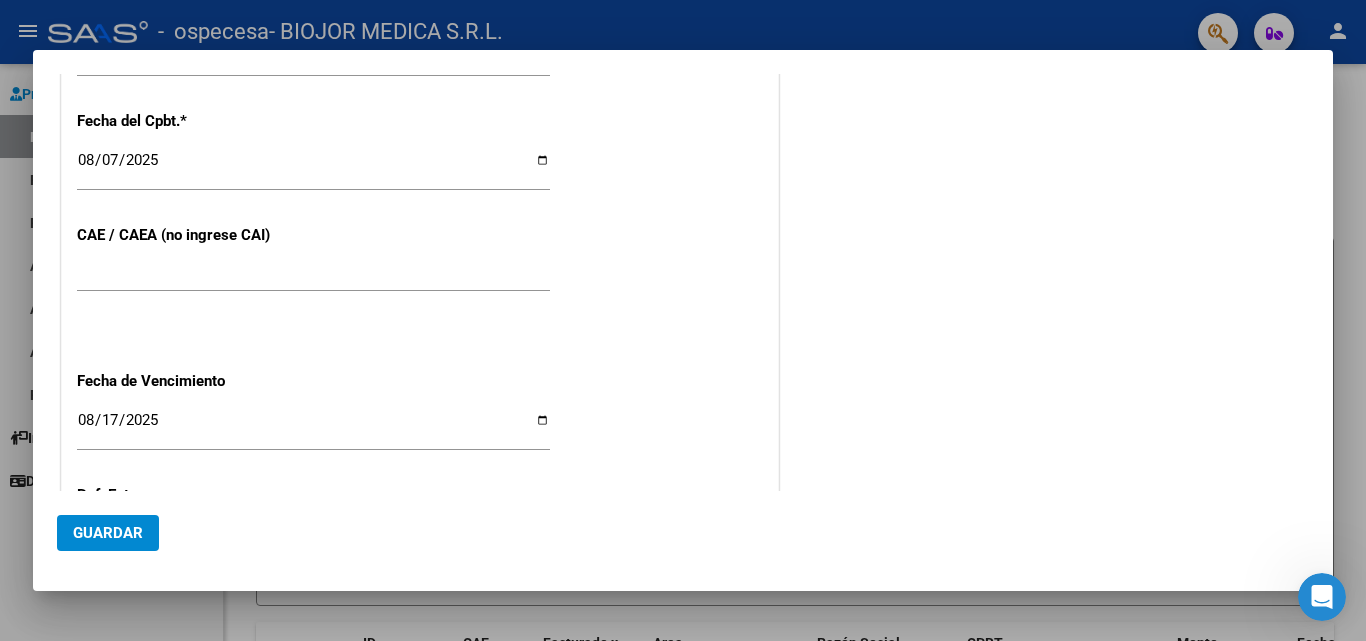 drag, startPoint x: 324, startPoint y: 264, endPoint x: 14, endPoint y: 290, distance: 311.0884 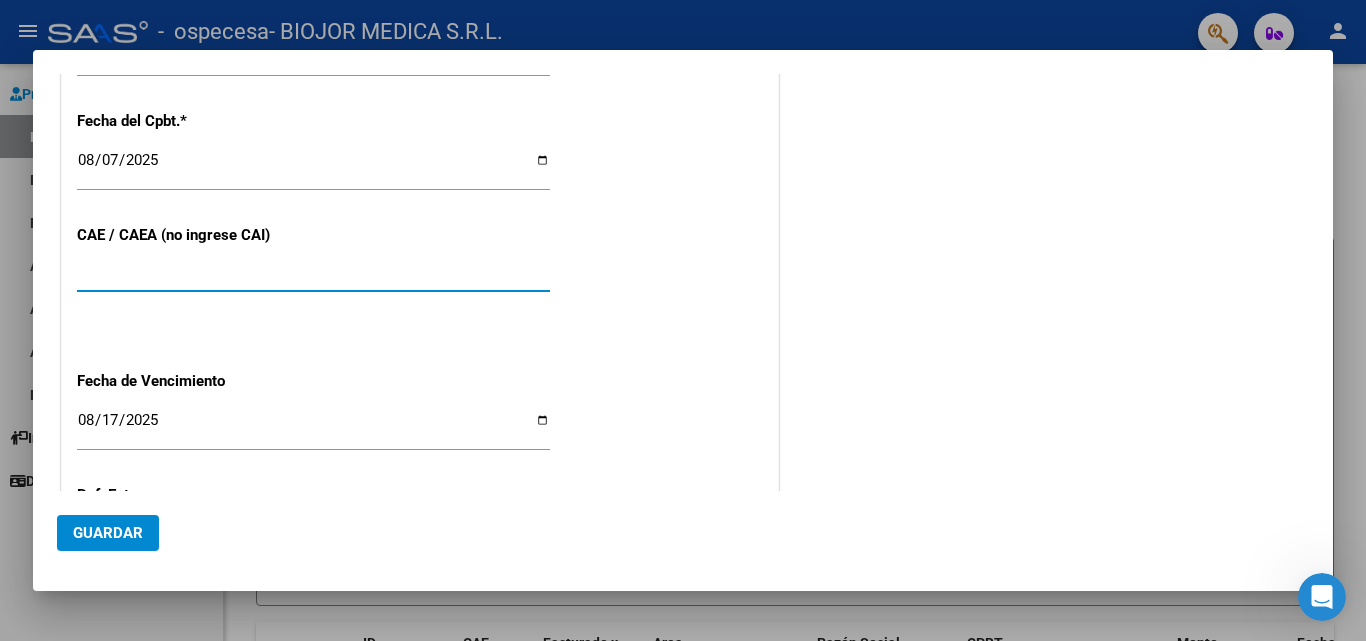click on "[NUMBER]" at bounding box center (313, 276) 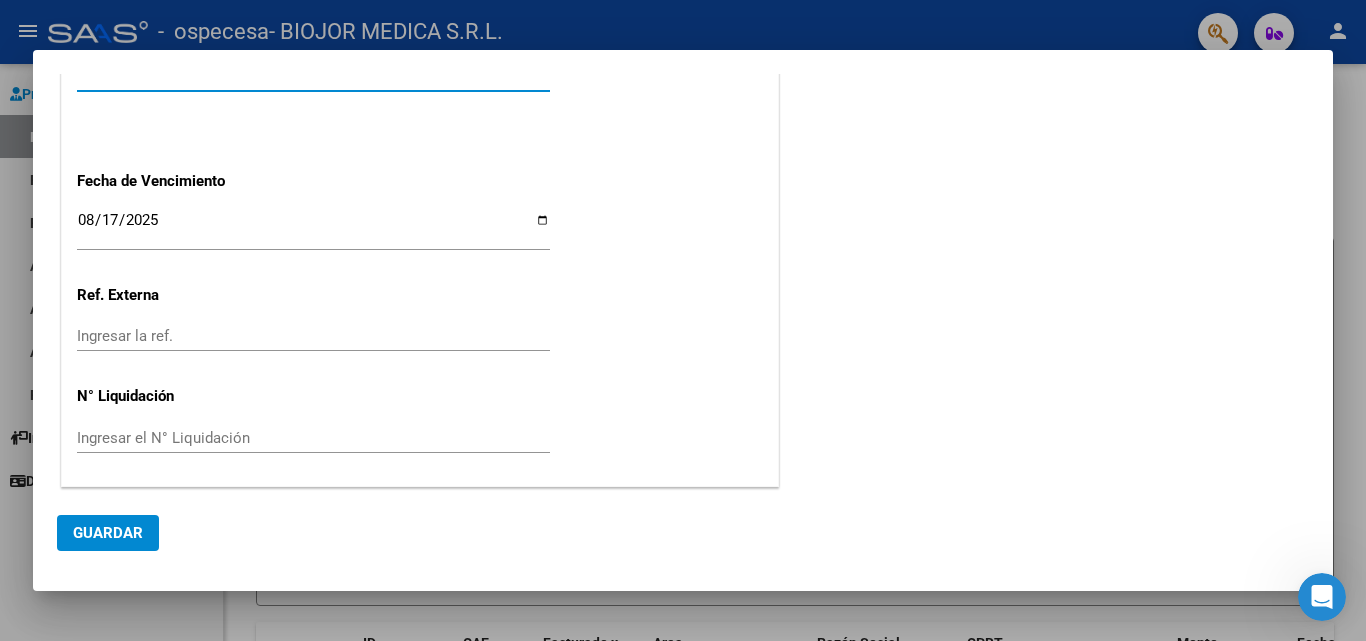 type on "[NUMBER]" 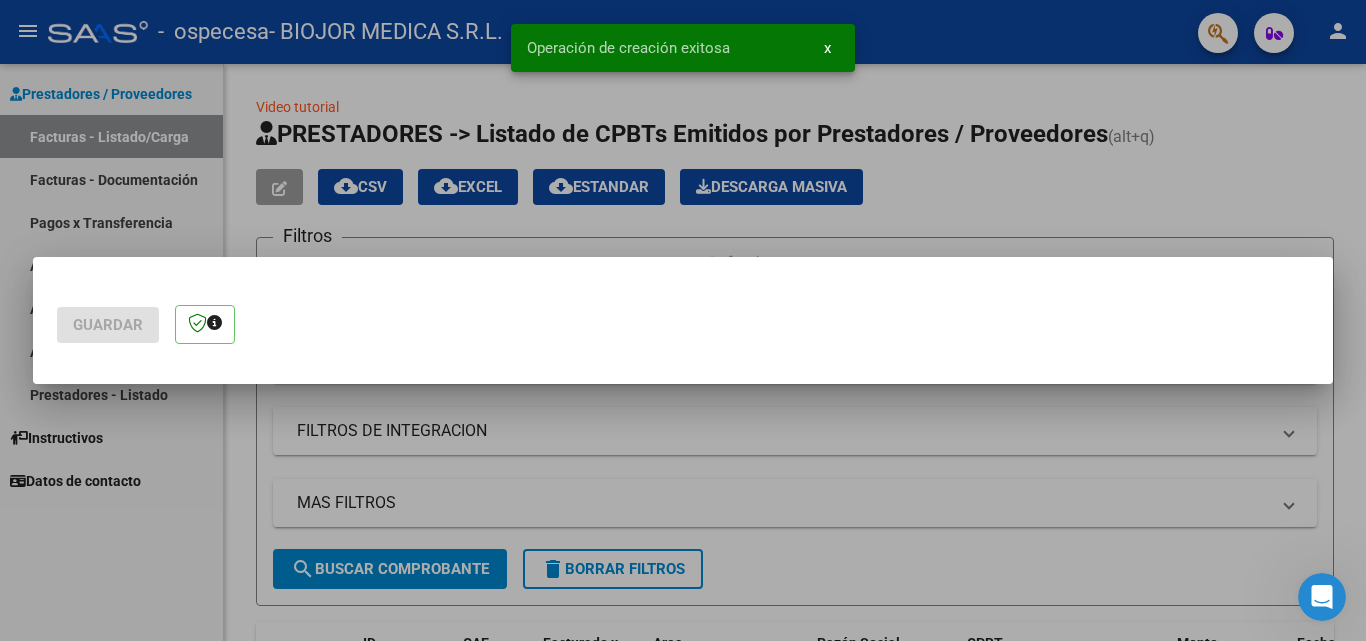 scroll, scrollTop: 0, scrollLeft: 0, axis: both 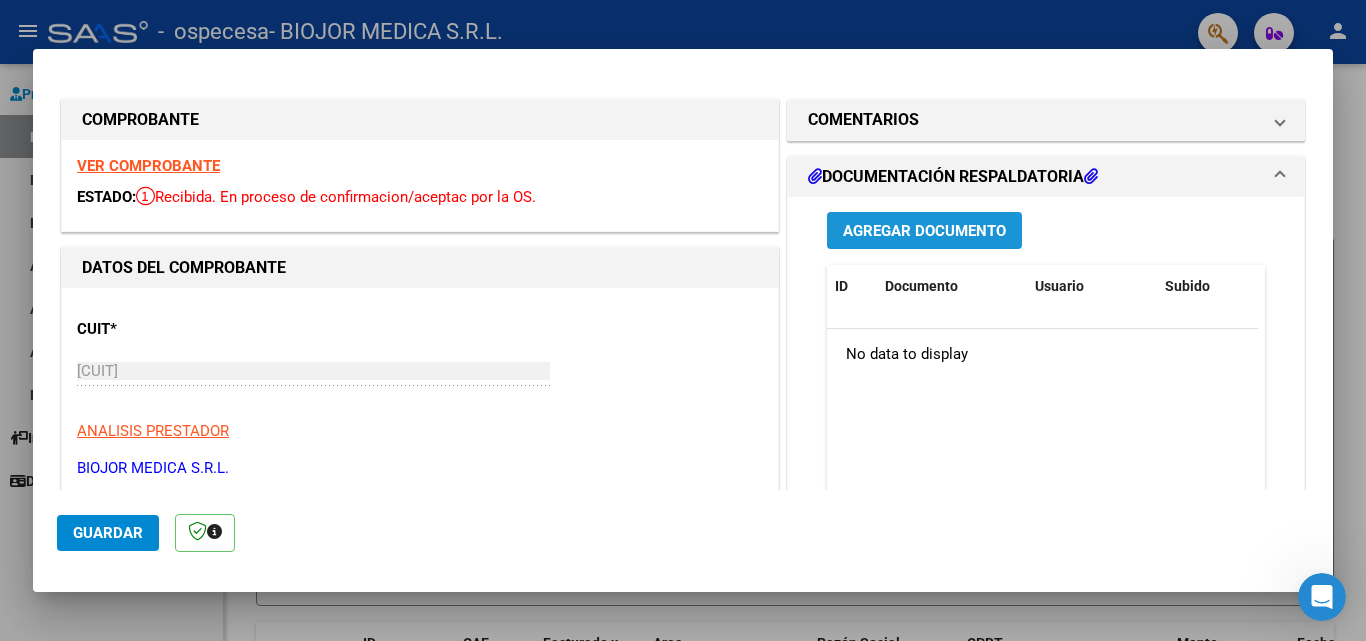 click on "Agregar Documento" at bounding box center (924, 231) 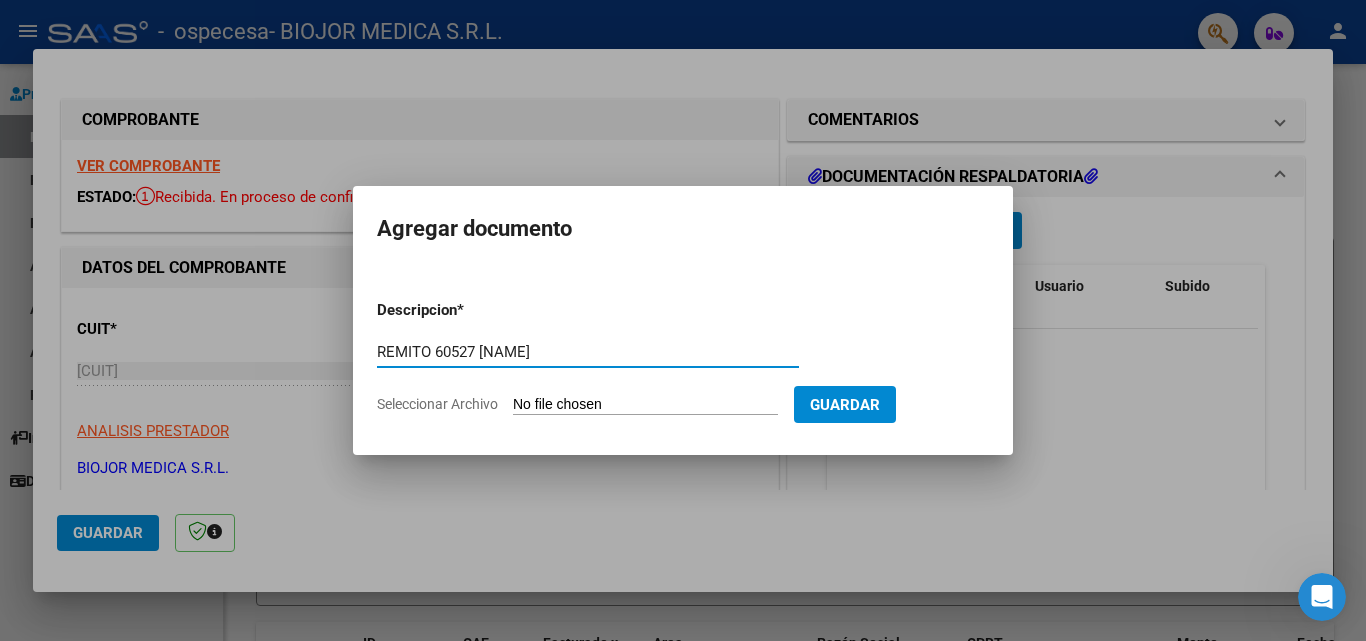 type on "REMITO 60527 [NAME]" 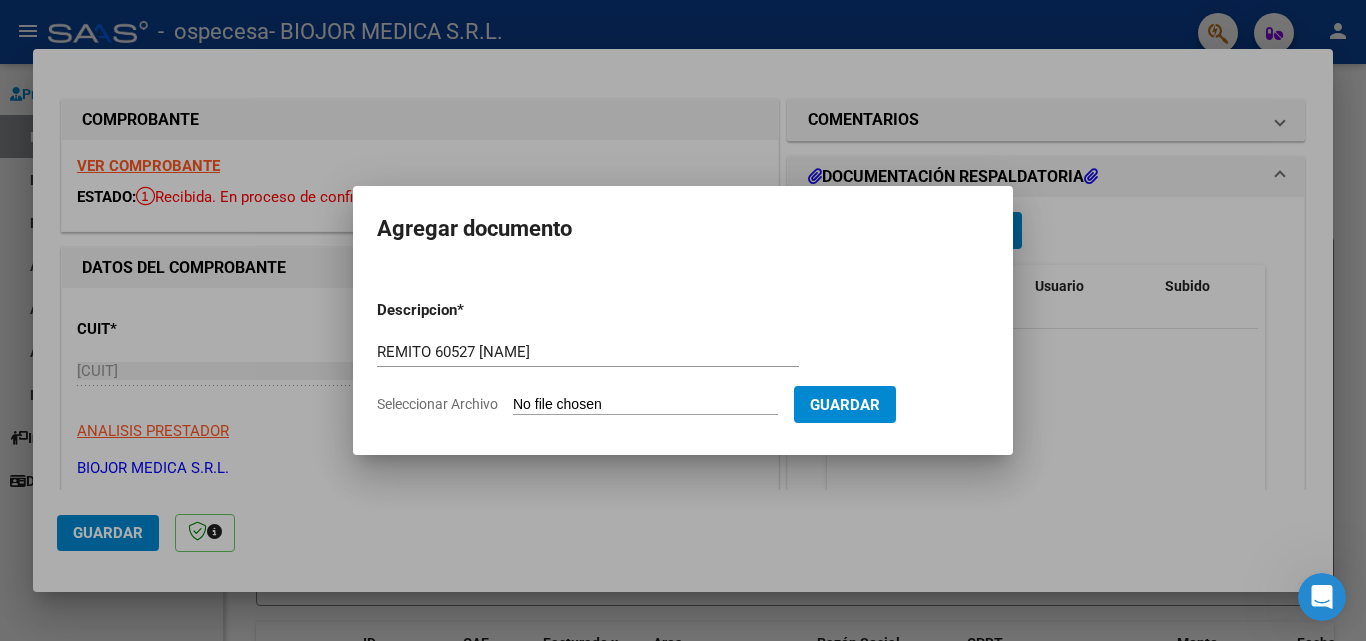 click on "Seleccionar Archivo" at bounding box center (645, 405) 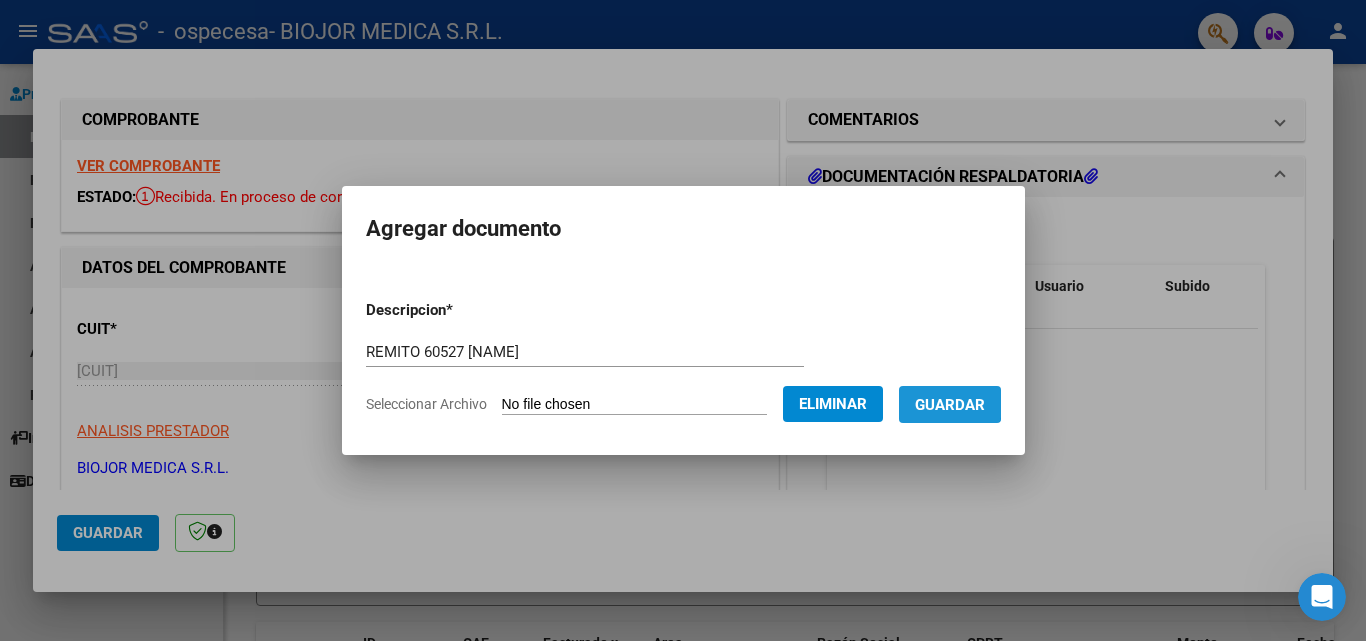 click on "Guardar" at bounding box center [950, 405] 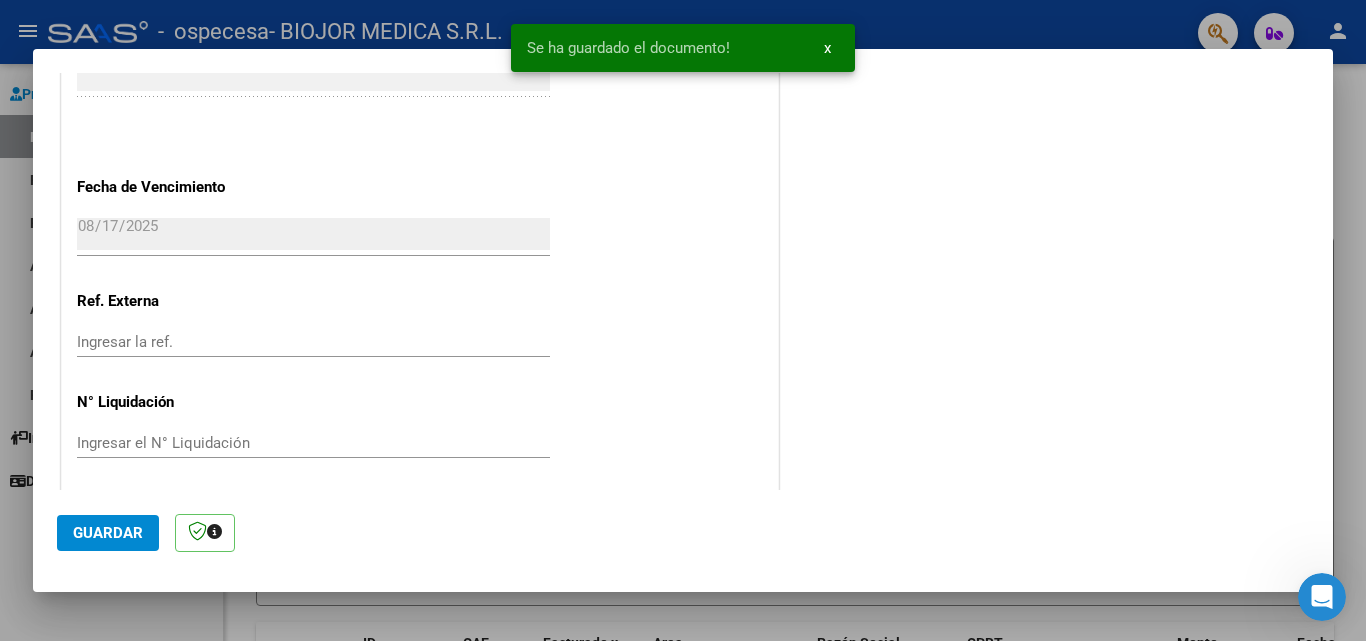 scroll, scrollTop: 1107, scrollLeft: 0, axis: vertical 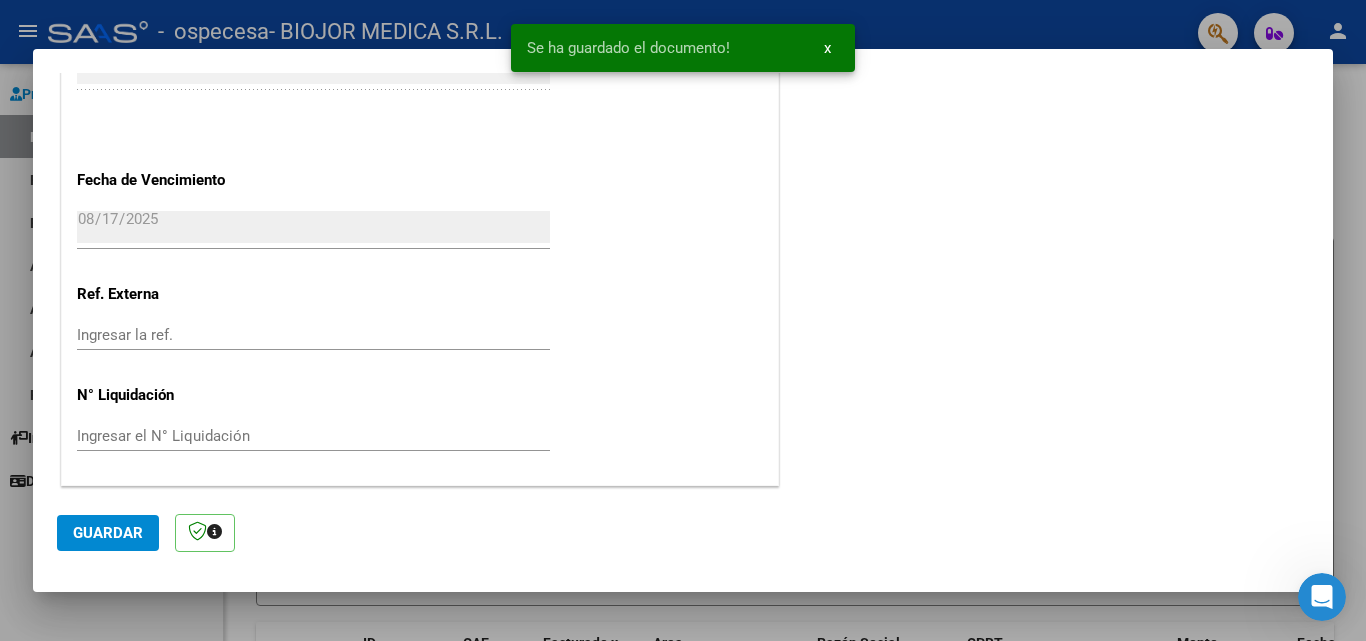 click on "Guardar" 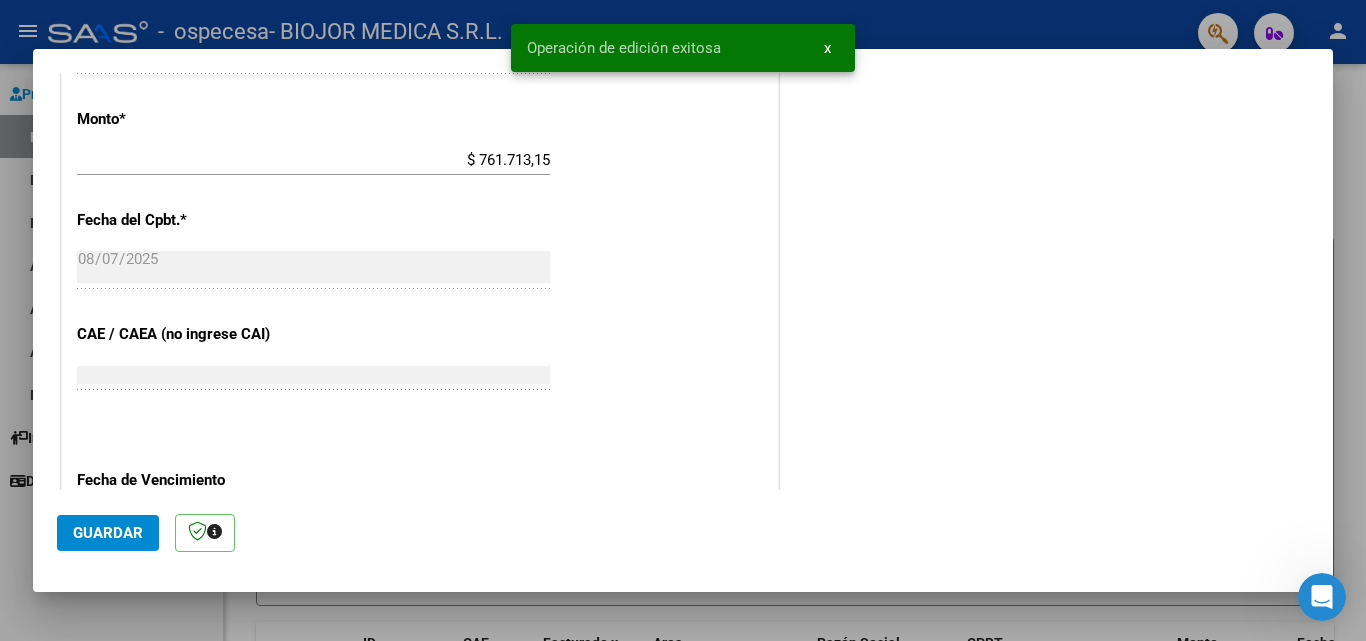 scroll, scrollTop: 1107, scrollLeft: 0, axis: vertical 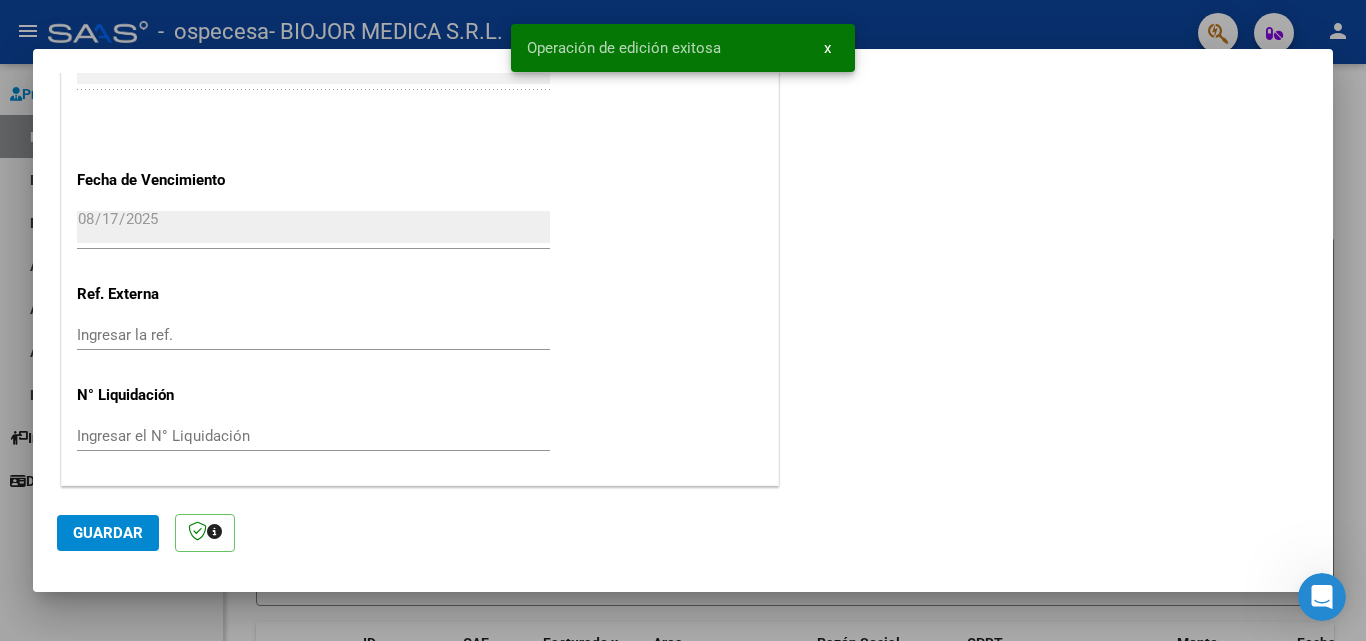 click at bounding box center [683, 320] 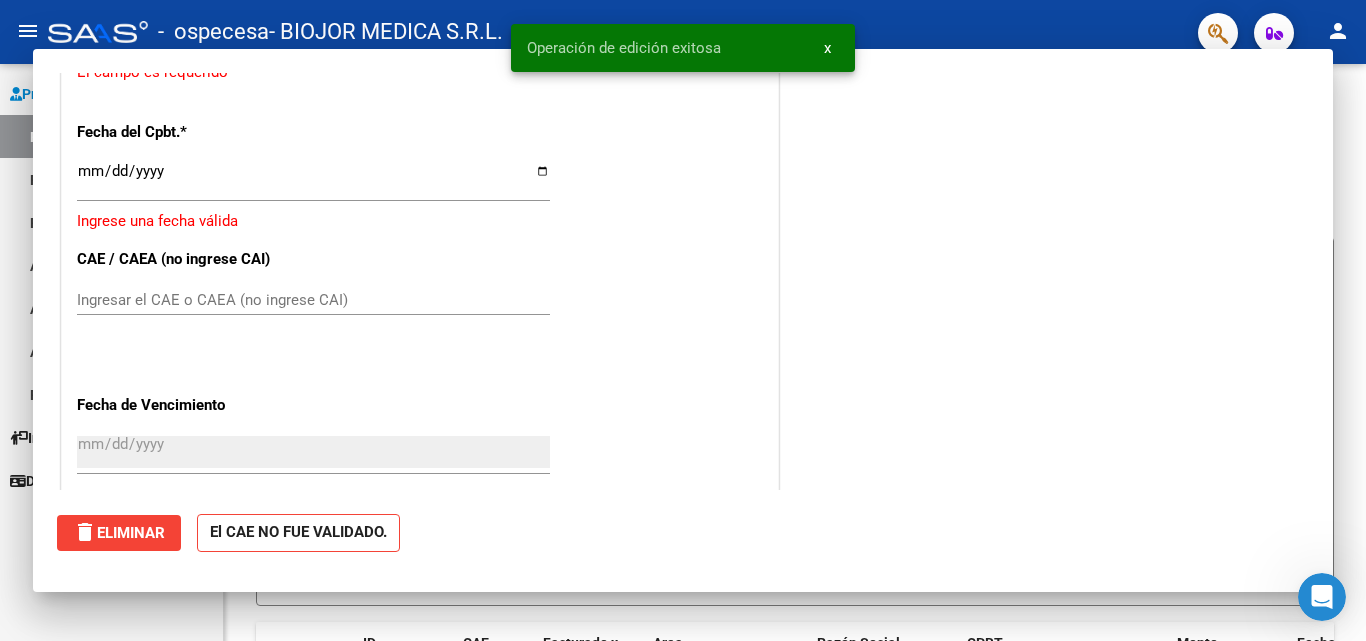 scroll, scrollTop: 0, scrollLeft: 0, axis: both 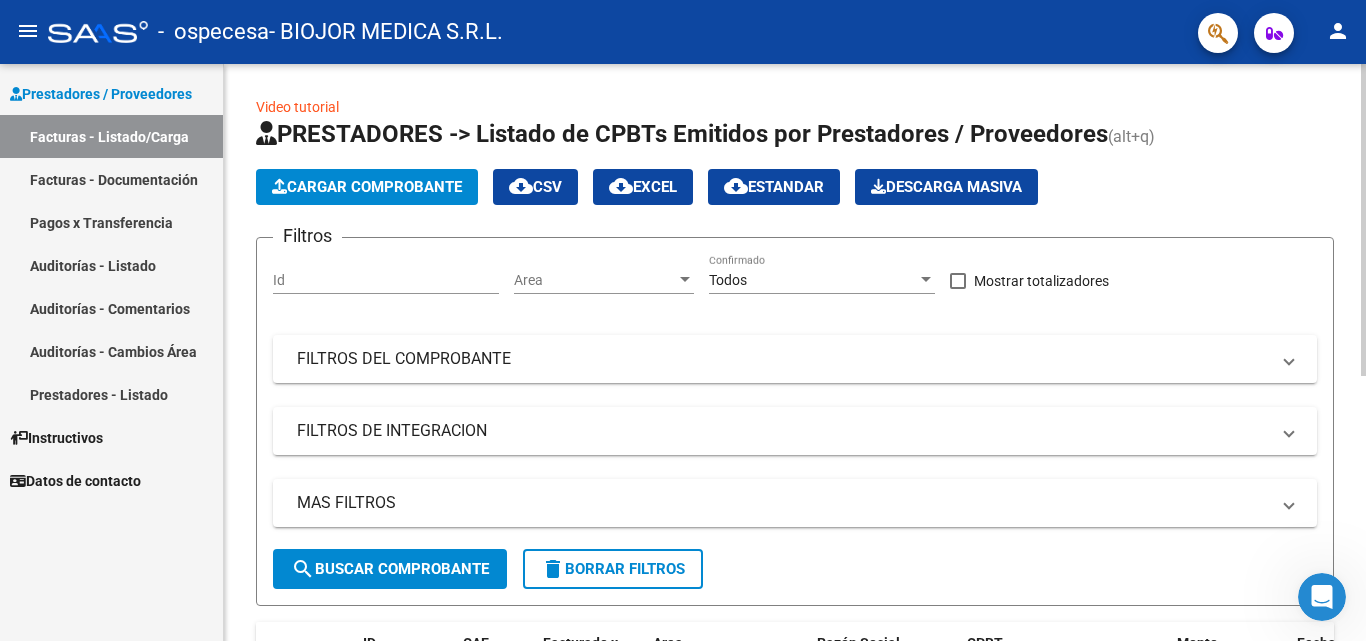 click on "Cargar Comprobante" 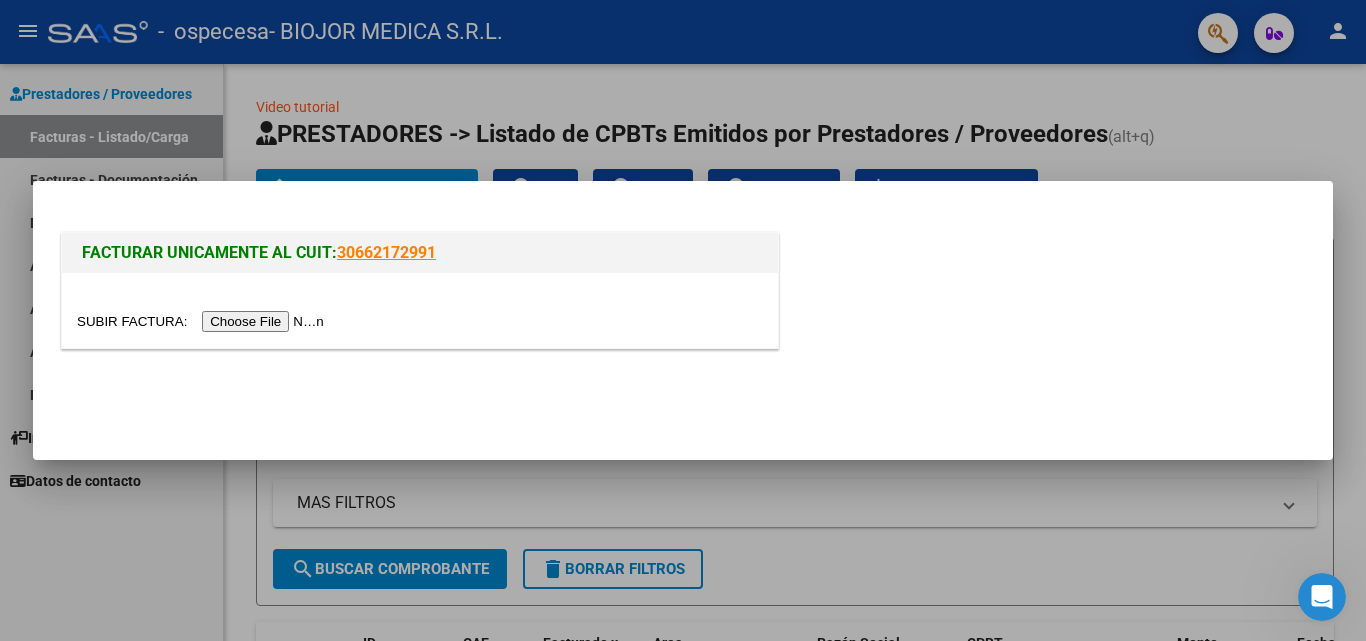 click at bounding box center (203, 321) 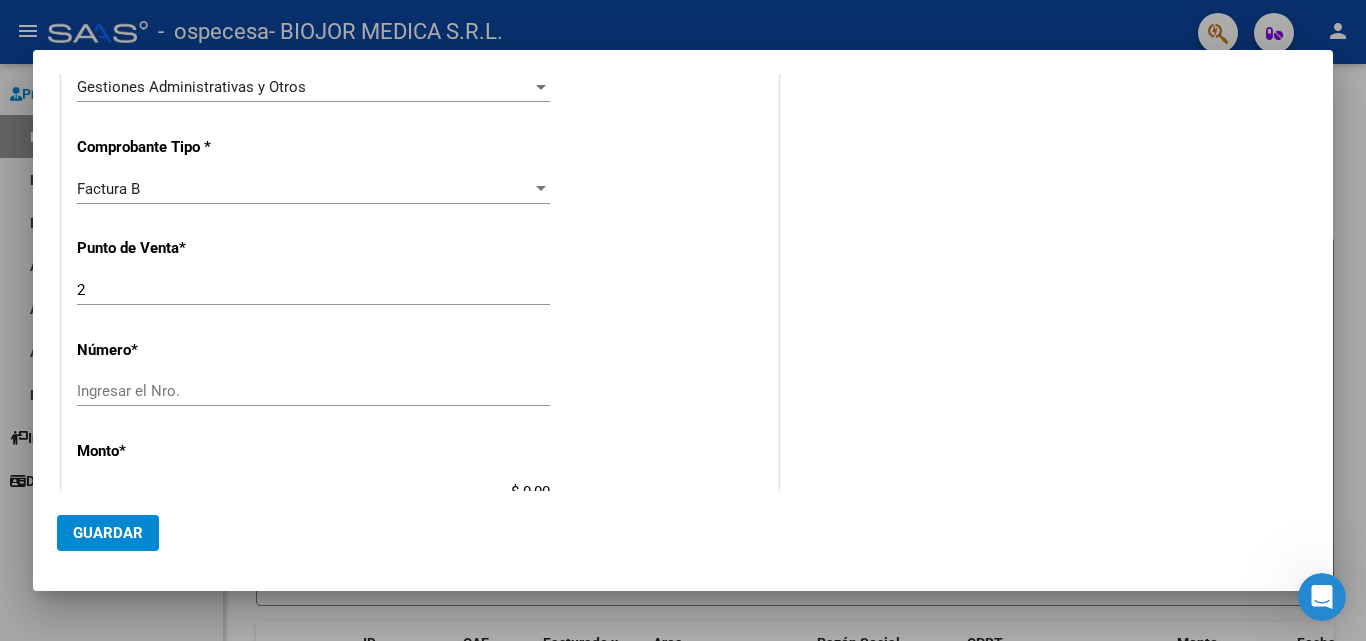 scroll, scrollTop: 500, scrollLeft: 0, axis: vertical 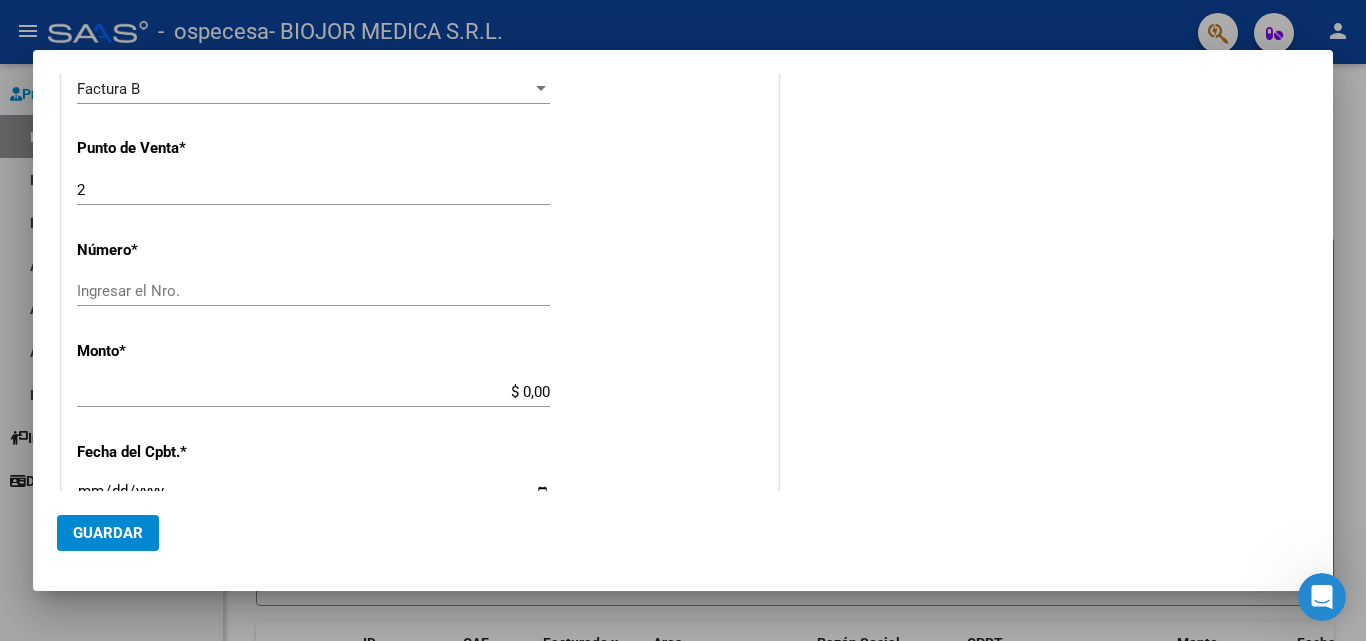 click on "Ingresar el Nro." at bounding box center [313, 291] 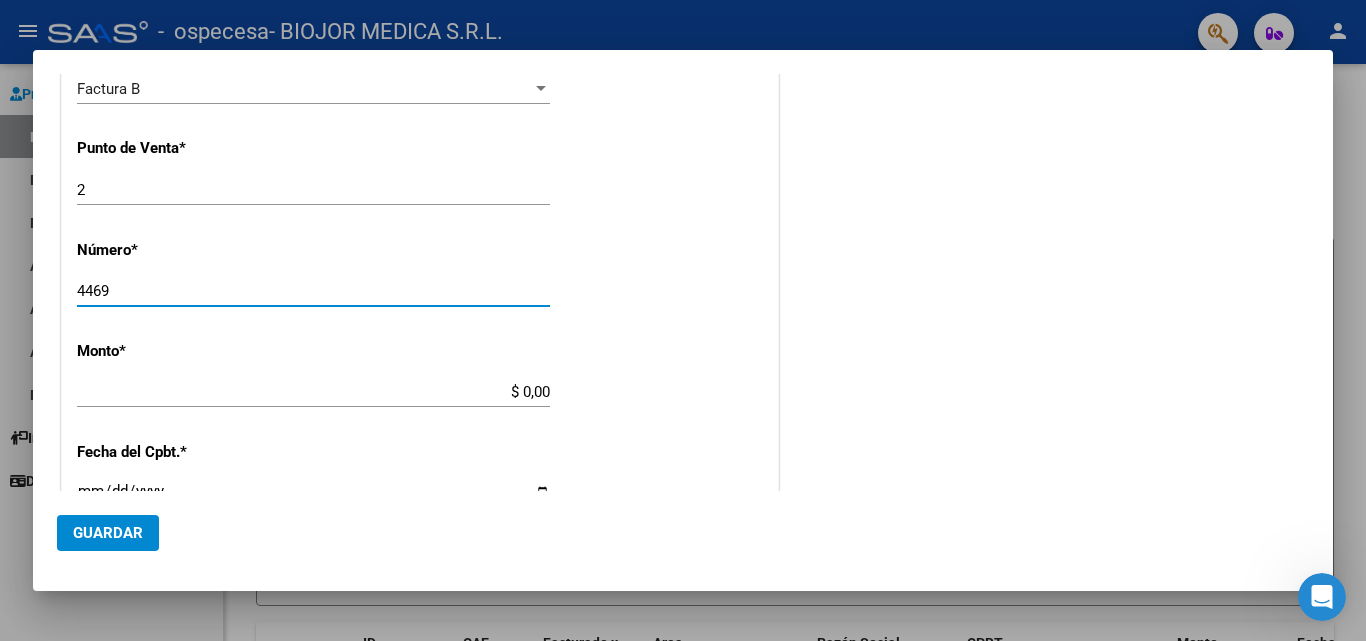 type on "4469" 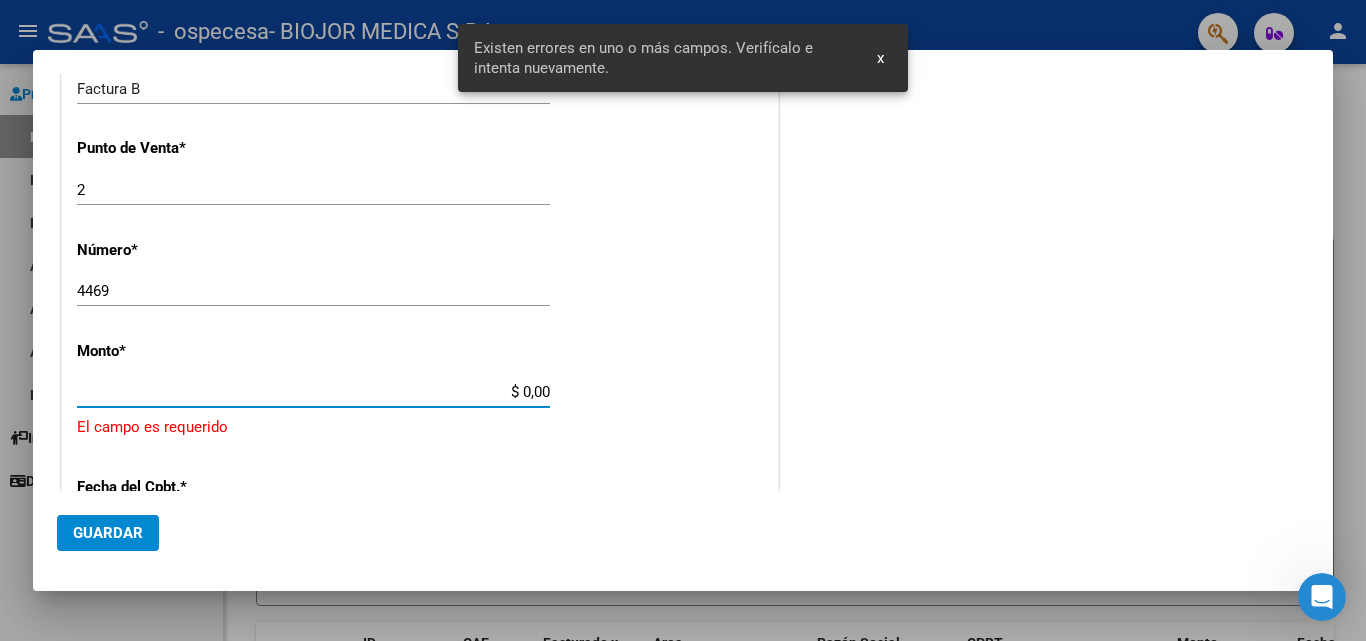 scroll, scrollTop: 601, scrollLeft: 0, axis: vertical 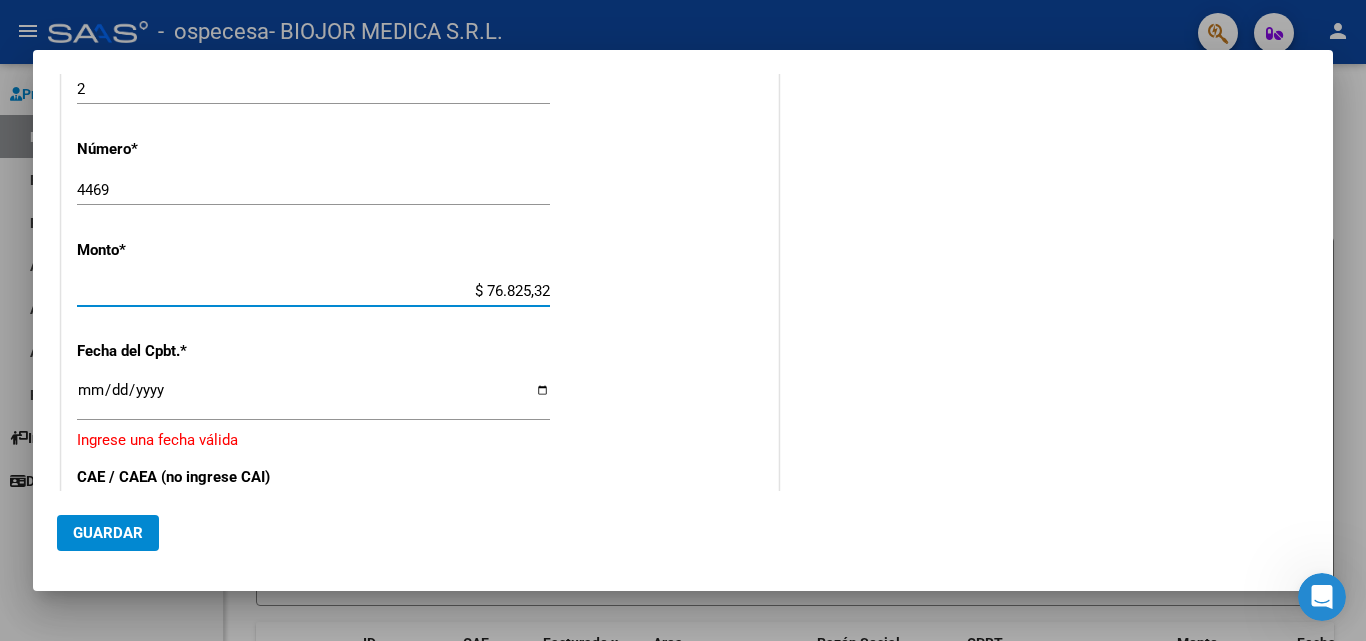 type on "$ 768.253,20" 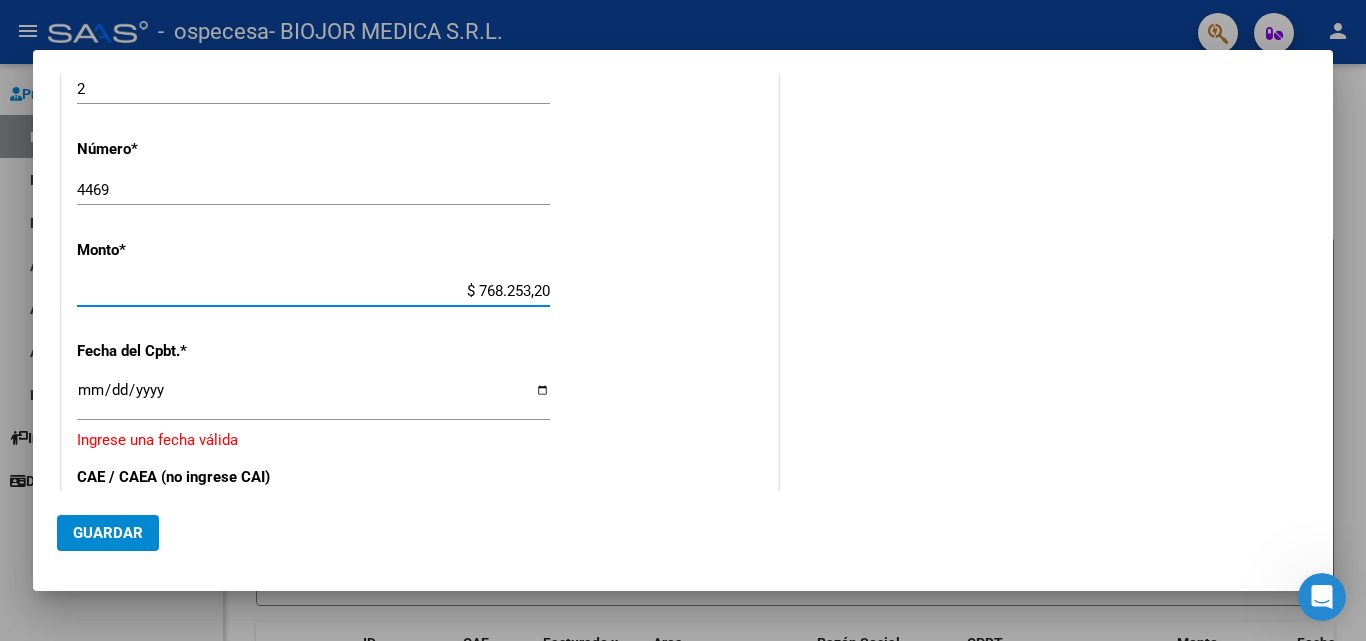 click on "Ingresar la fecha" at bounding box center (313, 398) 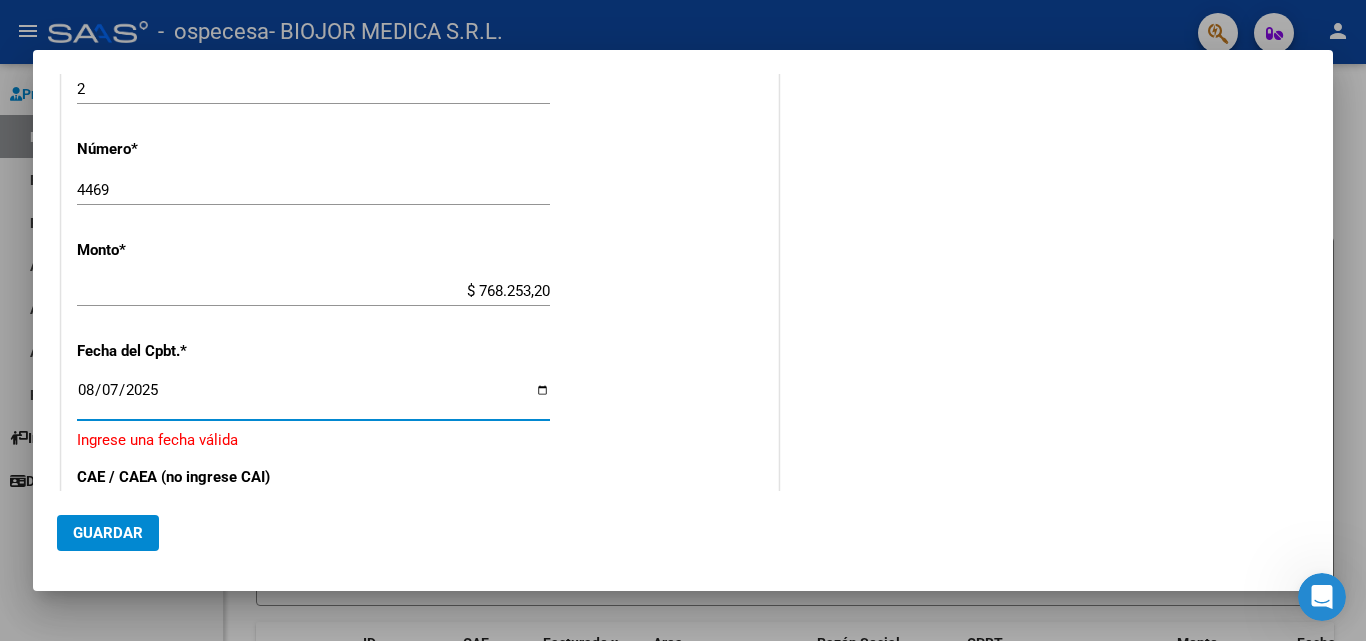 type on "2025-08-07" 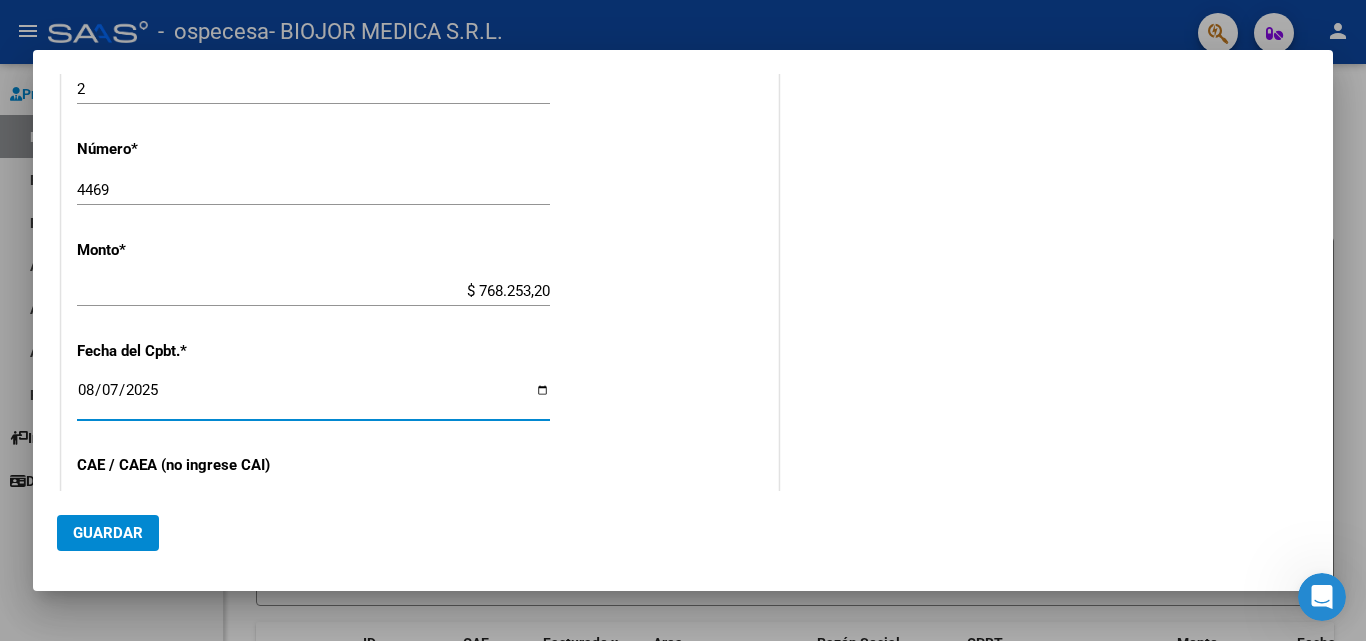 click on "2025-08-07" at bounding box center (313, 398) 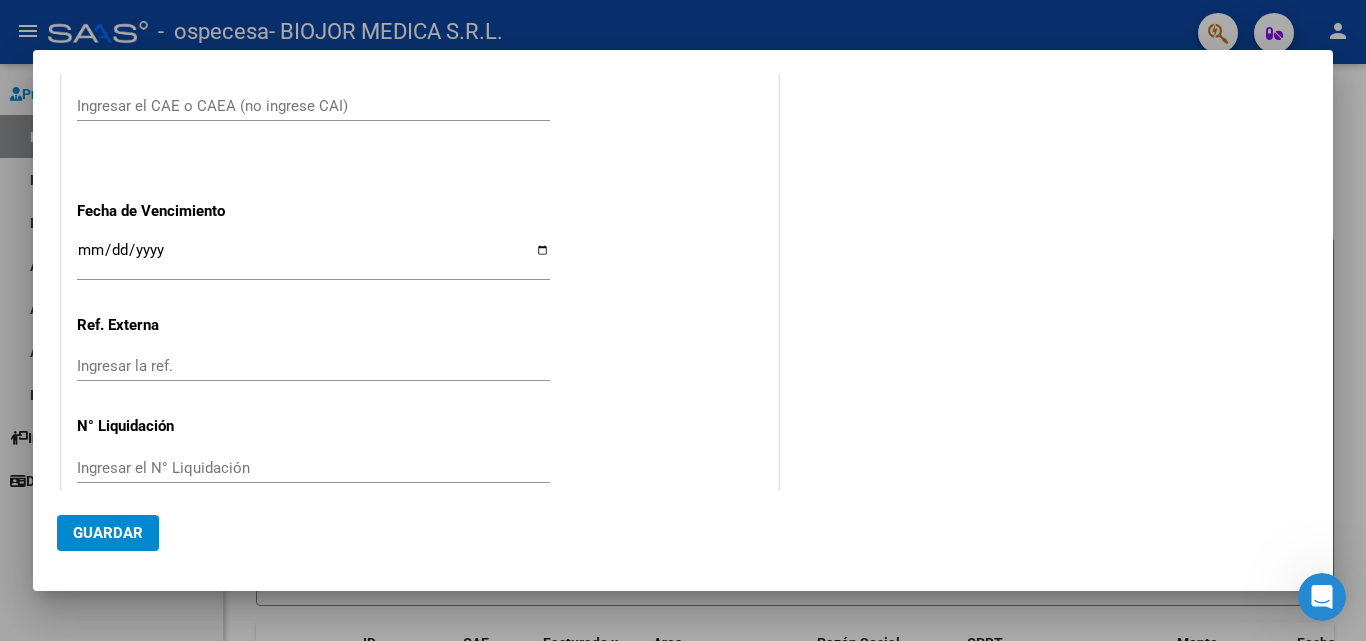 scroll, scrollTop: 1031, scrollLeft: 0, axis: vertical 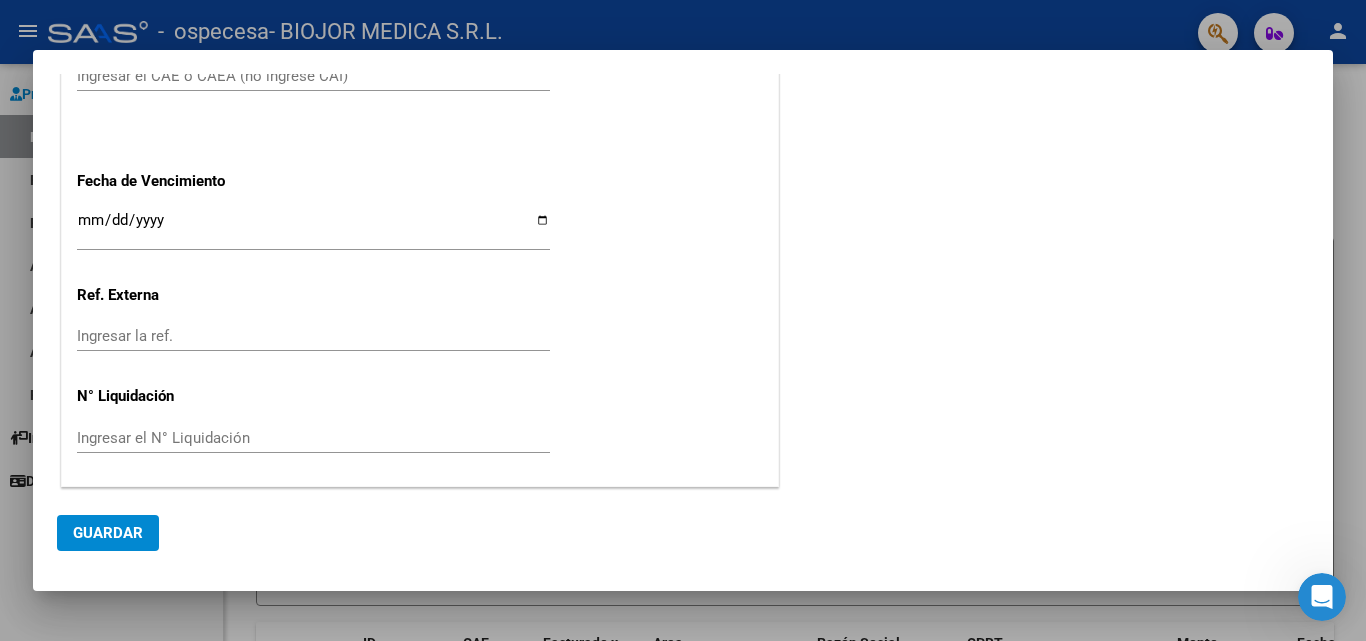 click on "Ingresar la fecha" at bounding box center [313, 228] 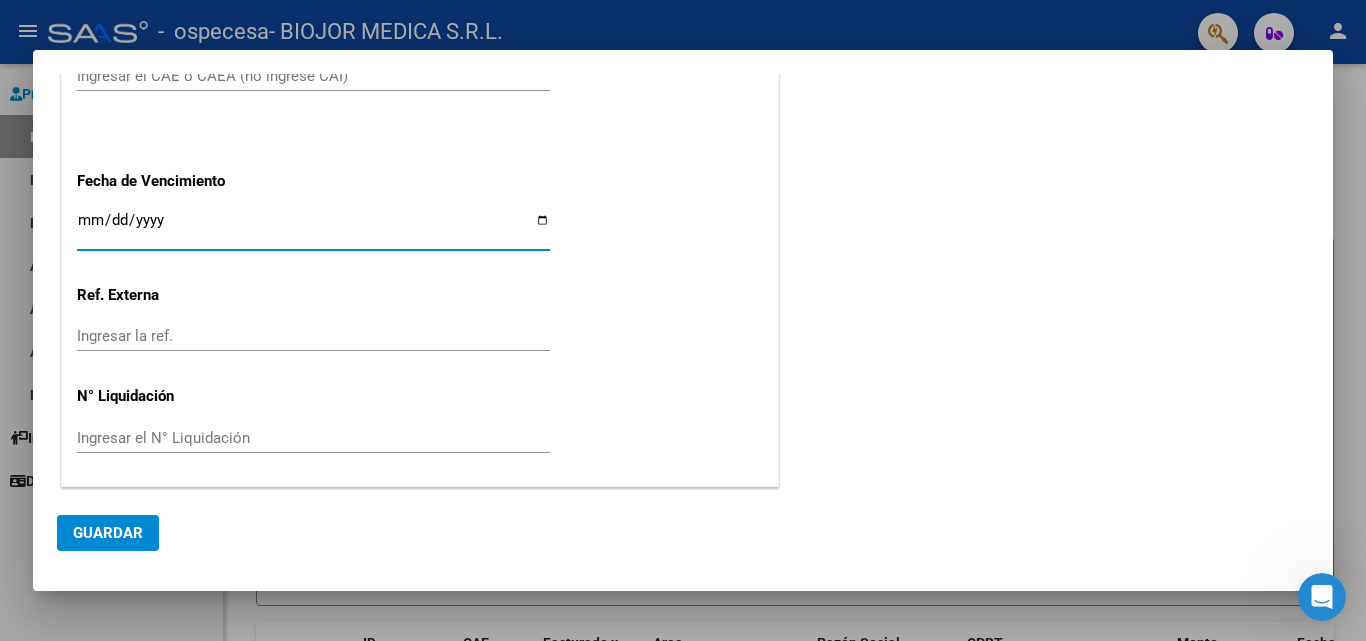 scroll, scrollTop: 931, scrollLeft: 0, axis: vertical 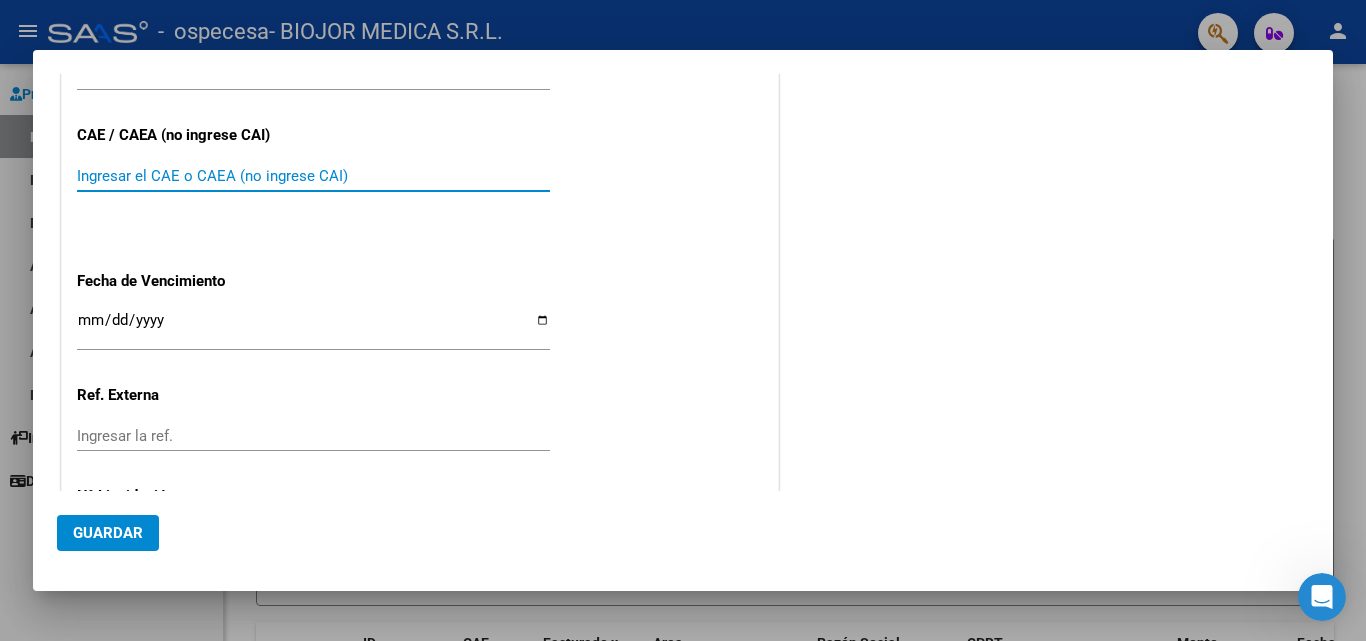 click on "Ingresar el CAE o CAEA (no ingrese CAI)" at bounding box center (313, 176) 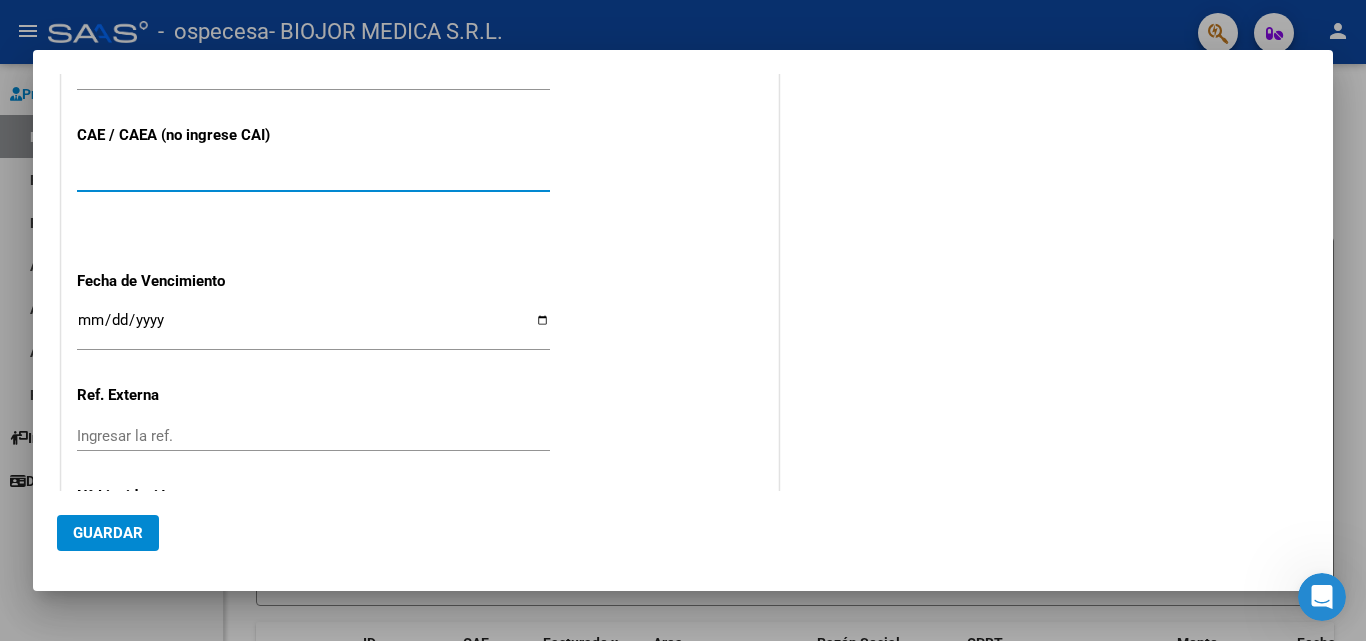 type on "[NUMBER]" 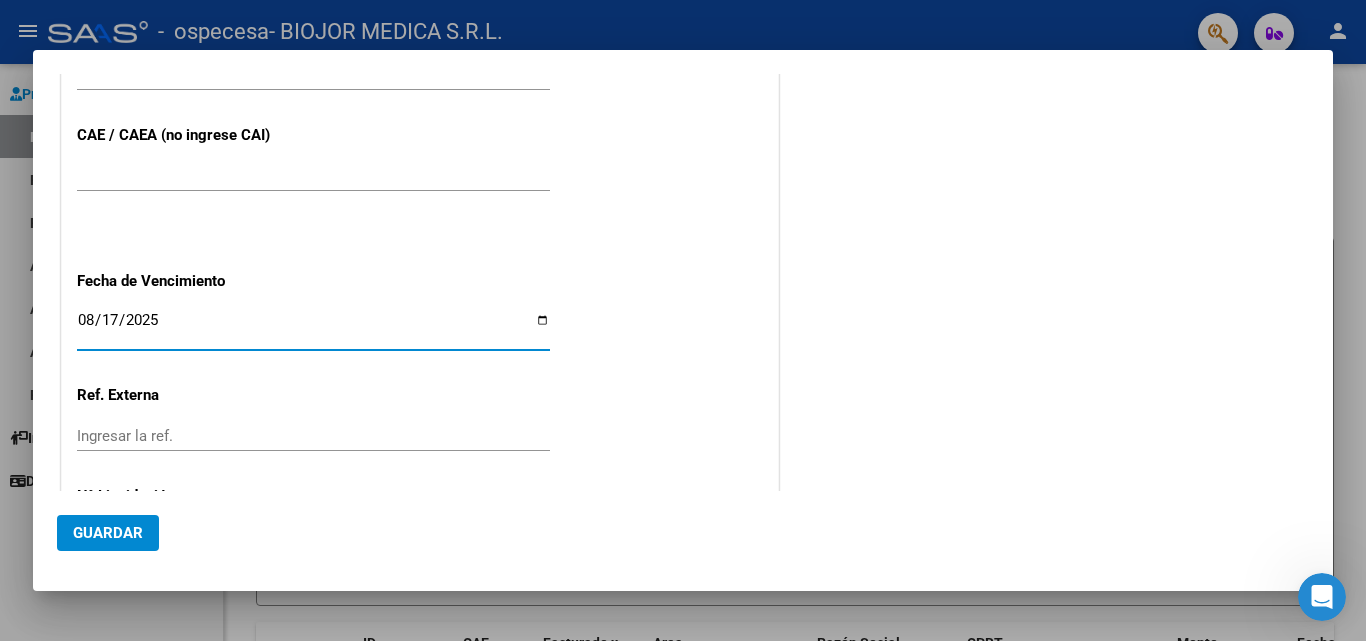 type on "2025-08-17" 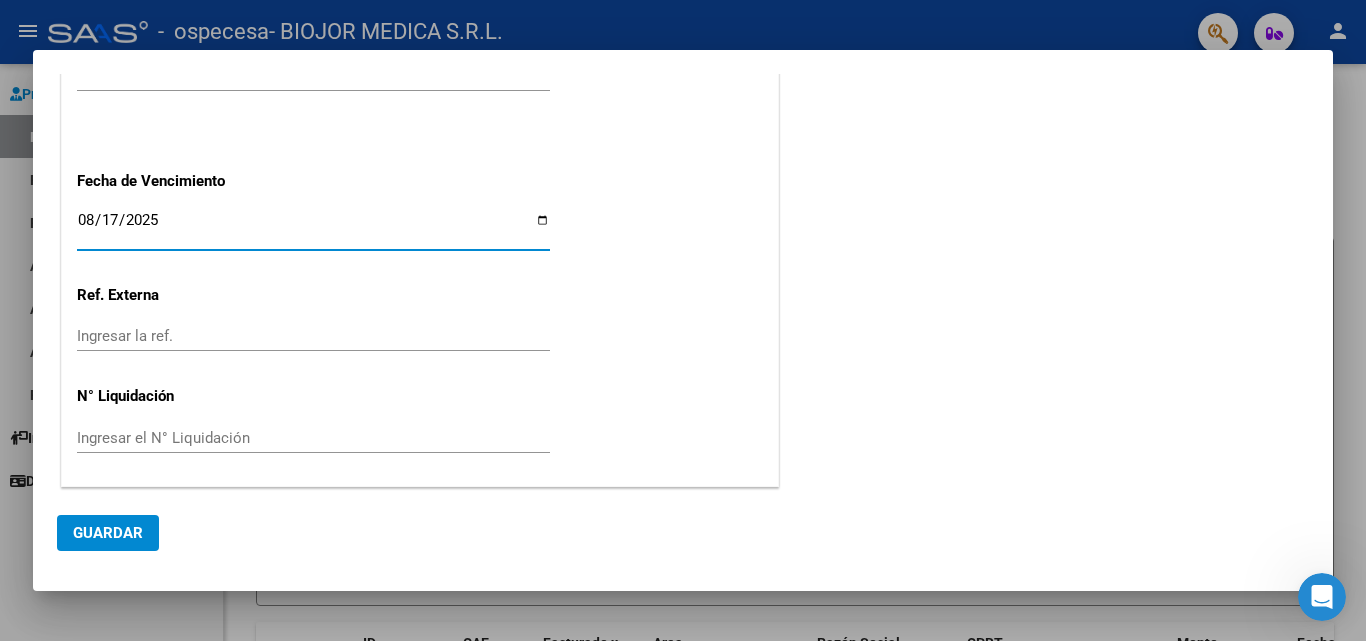 click on "Guardar" 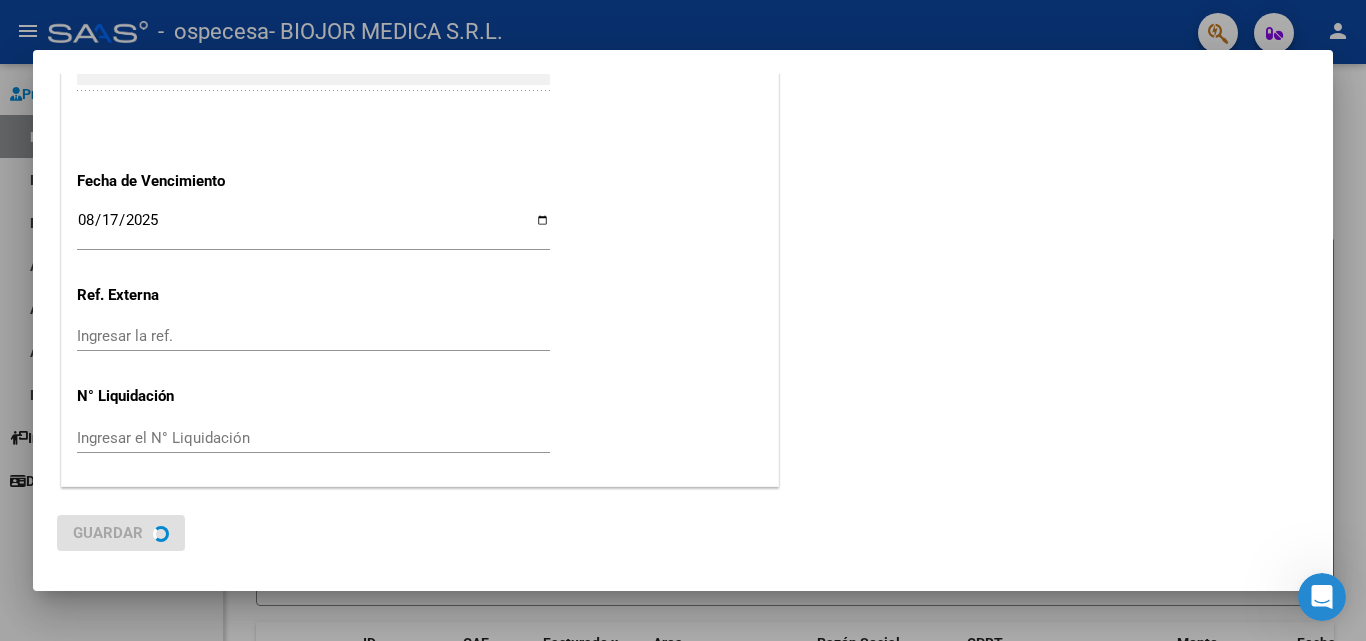 scroll, scrollTop: 0, scrollLeft: 0, axis: both 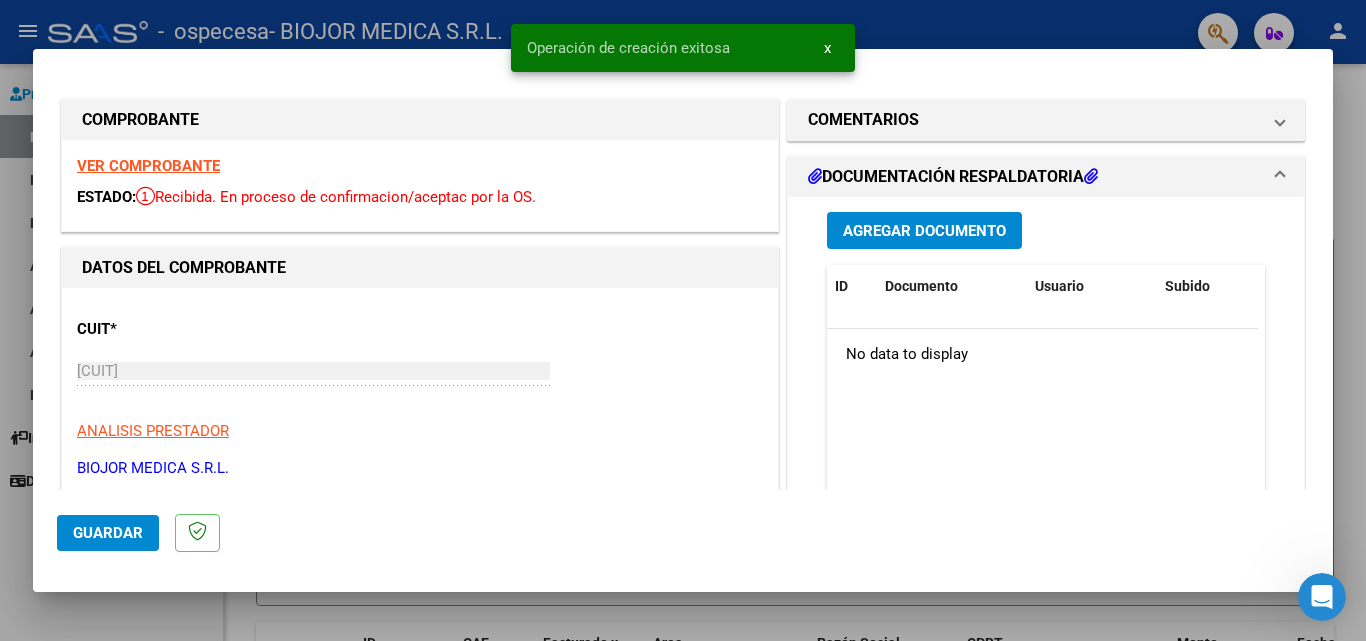 click on "Agregar Documento" at bounding box center (924, 231) 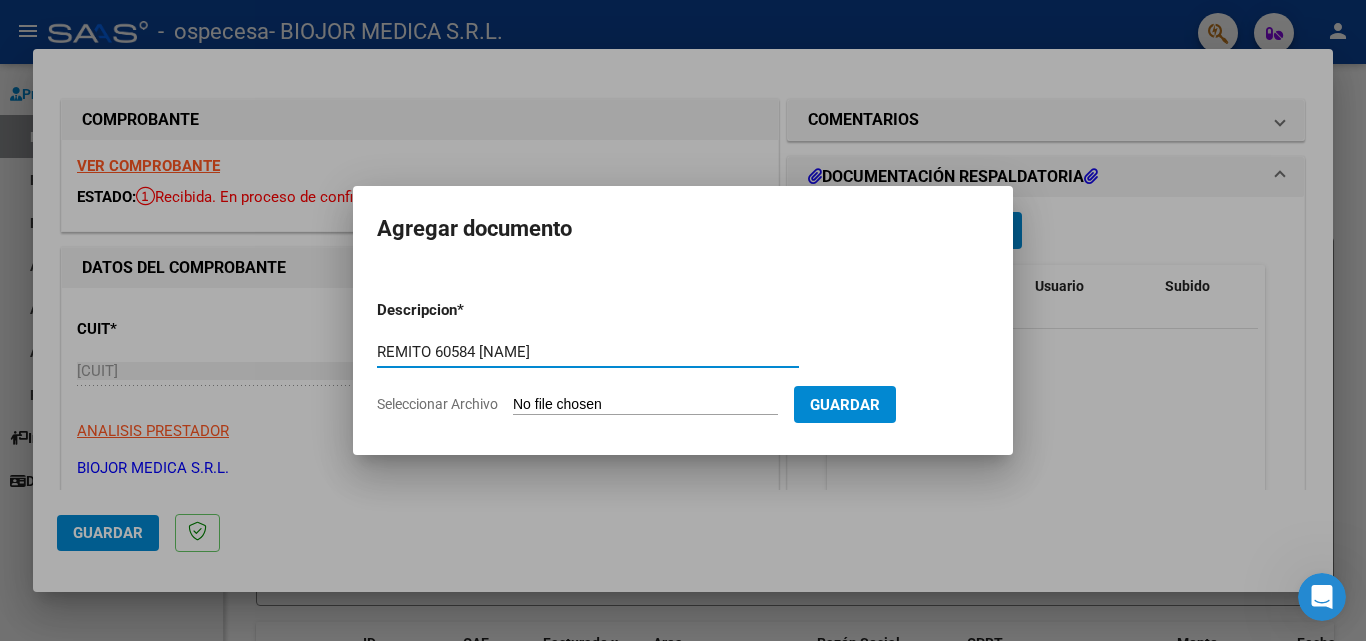 type on "REMITO 60584 [NAME]" 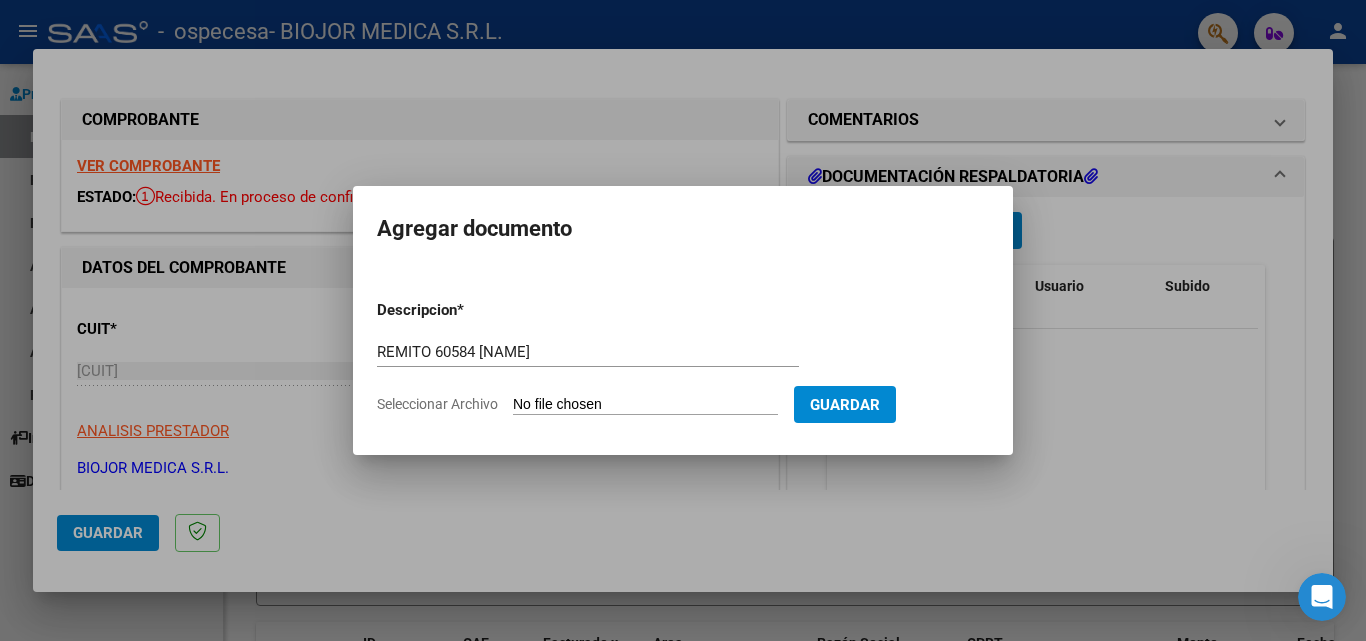 click on "Descripcion * REMITO 60584 [NAME] Escriba aquí una descripcion Seleccionar Archivo Guardar" at bounding box center [683, 357] 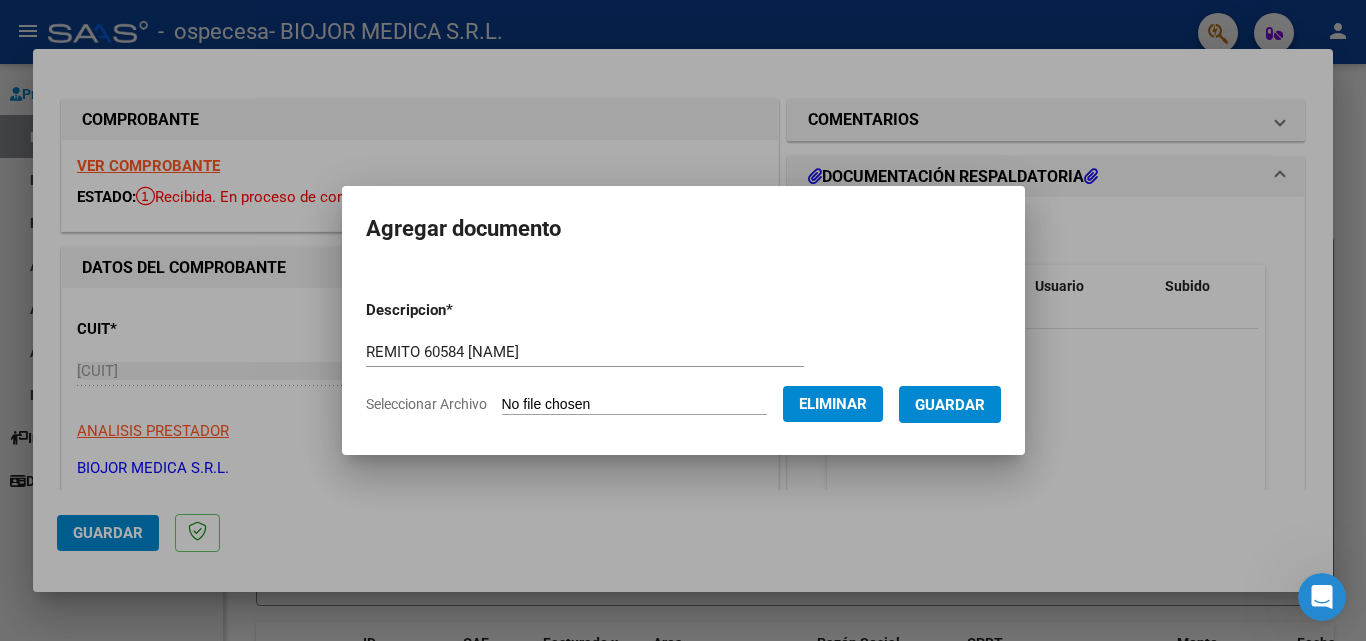 click on "Guardar" at bounding box center [950, 405] 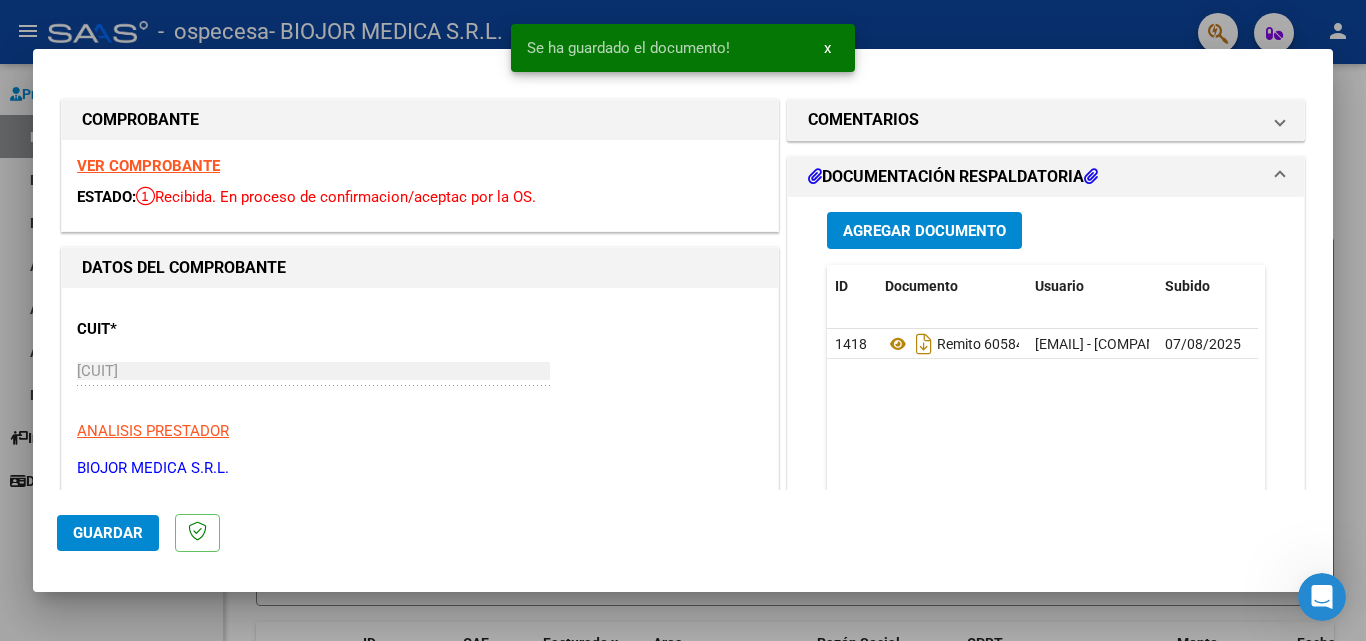 click at bounding box center (683, 320) 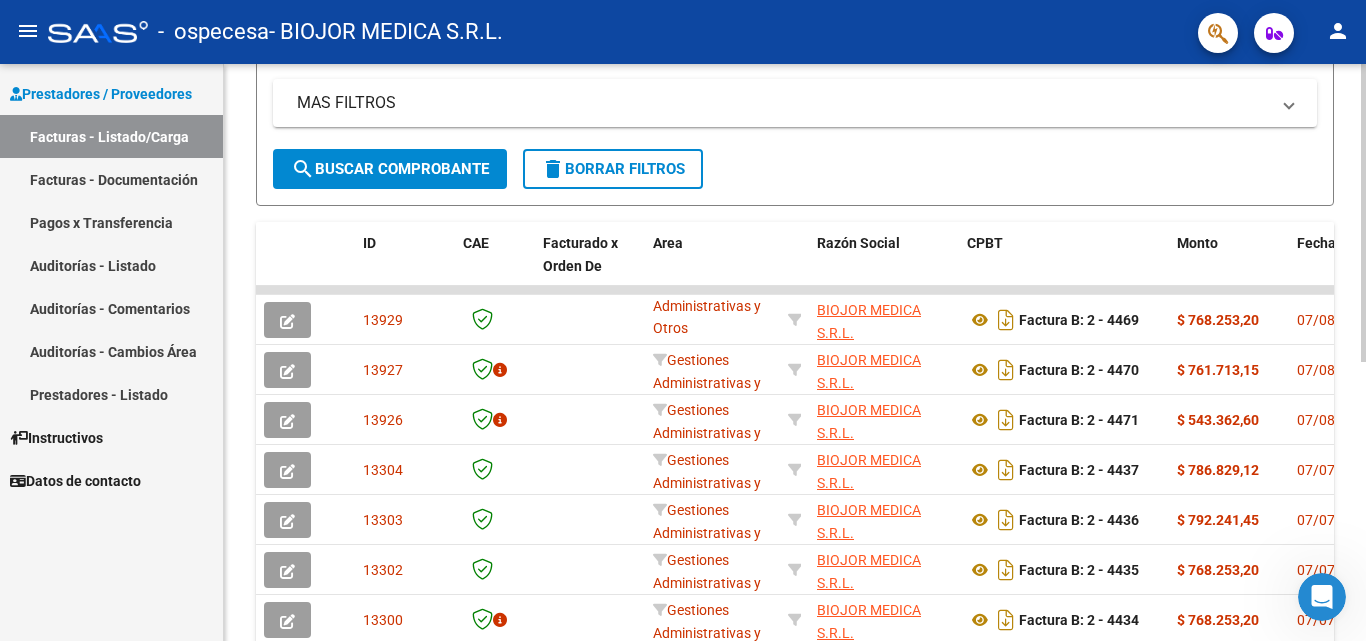 scroll, scrollTop: 100, scrollLeft: 0, axis: vertical 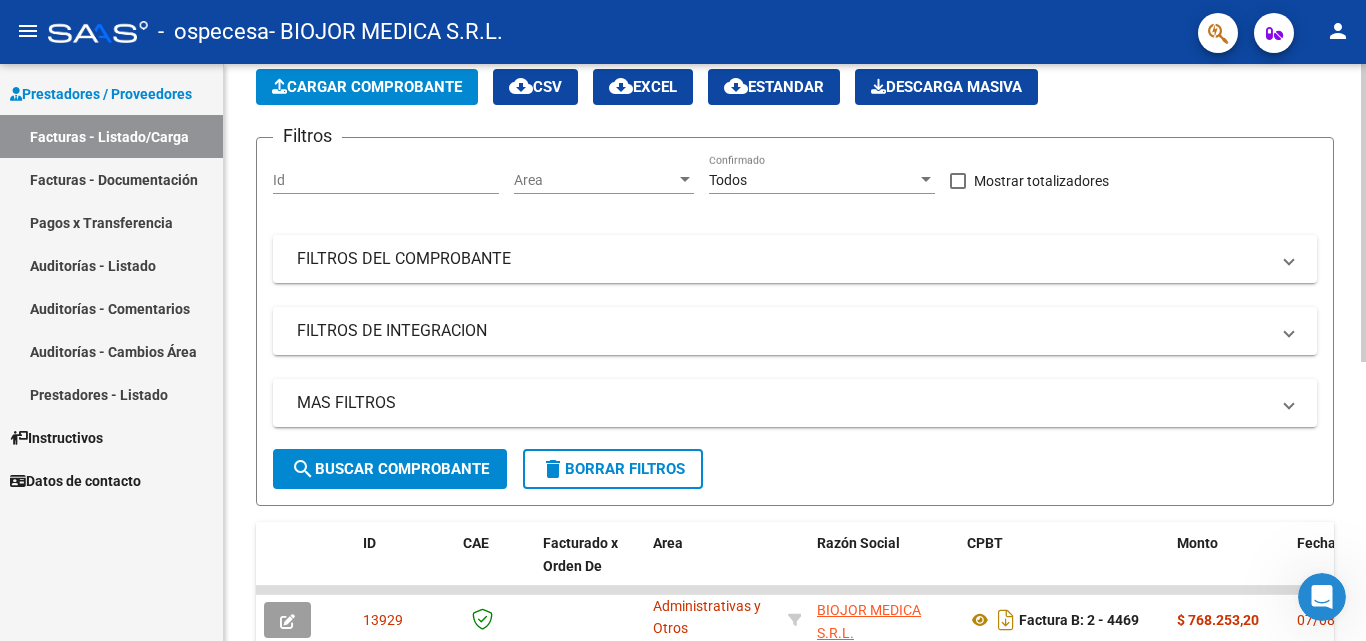 click on "Cargar Comprobante" 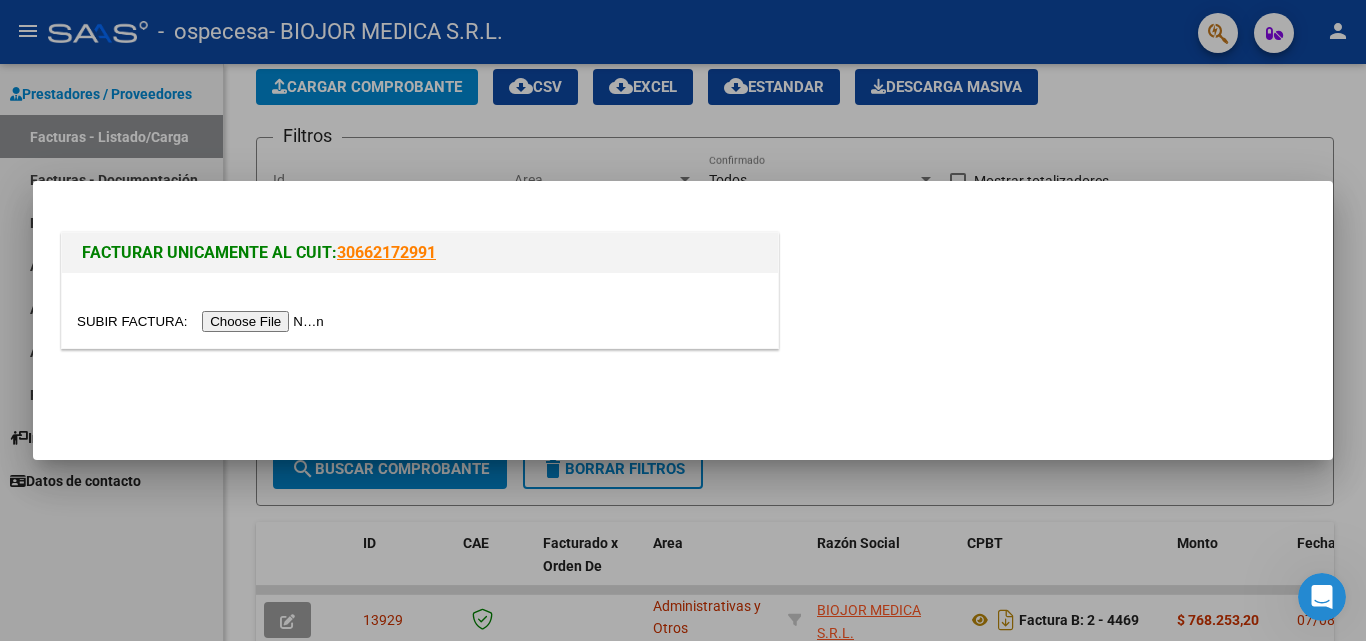 click at bounding box center [203, 321] 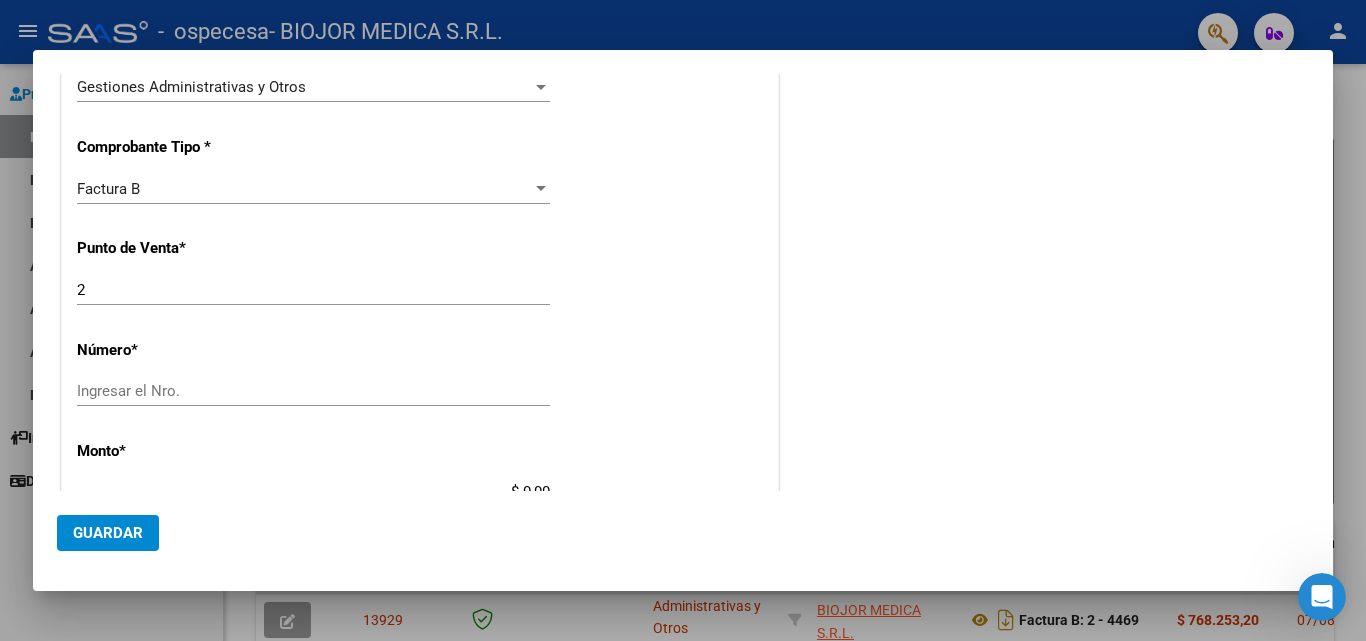 scroll, scrollTop: 500, scrollLeft: 0, axis: vertical 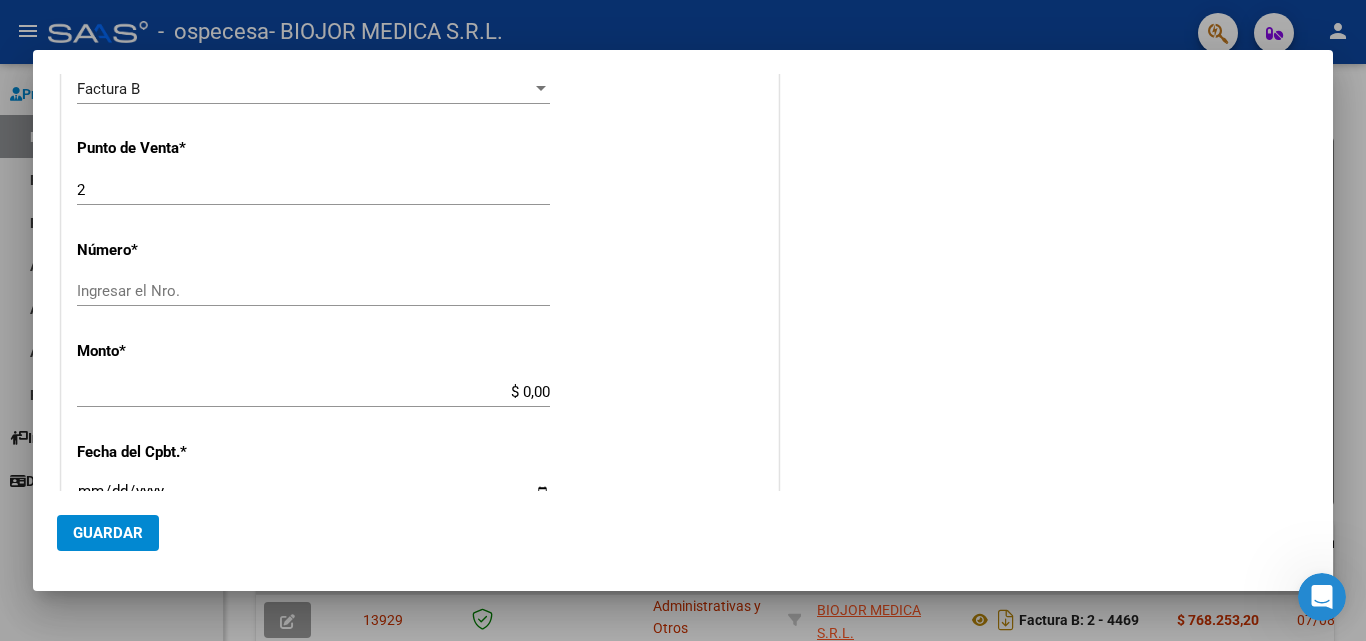 click on "Ingresar el Nro." at bounding box center [313, 291] 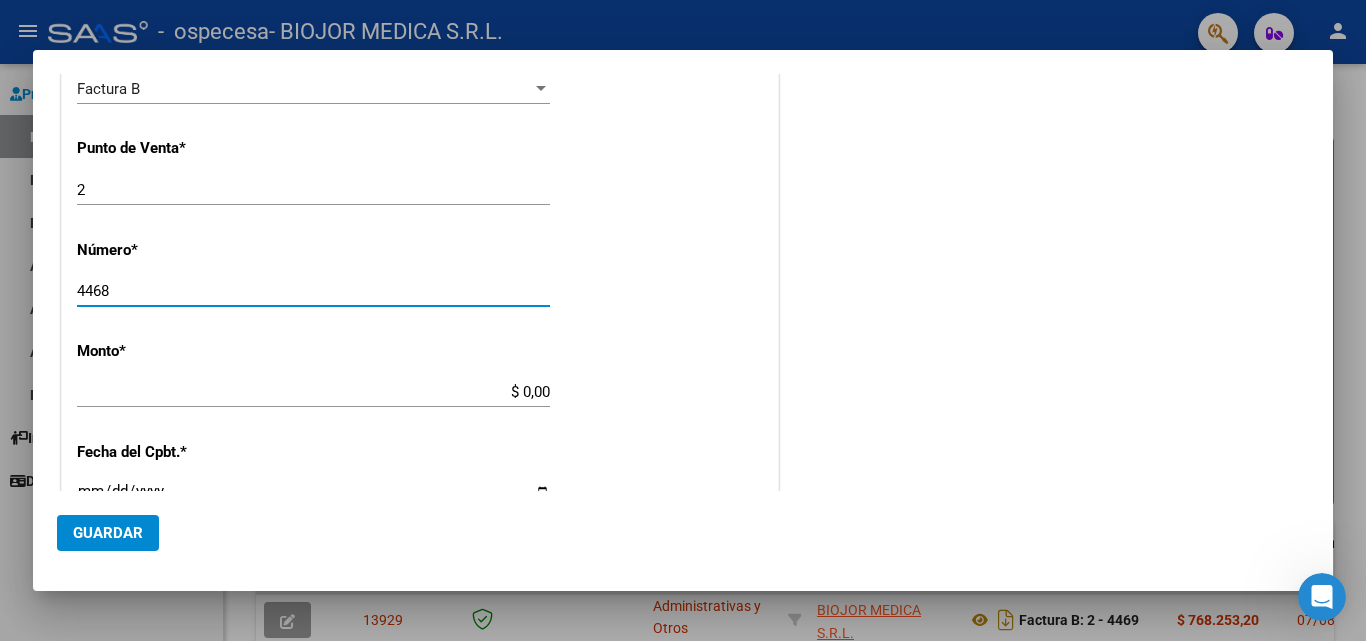 type on "4468" 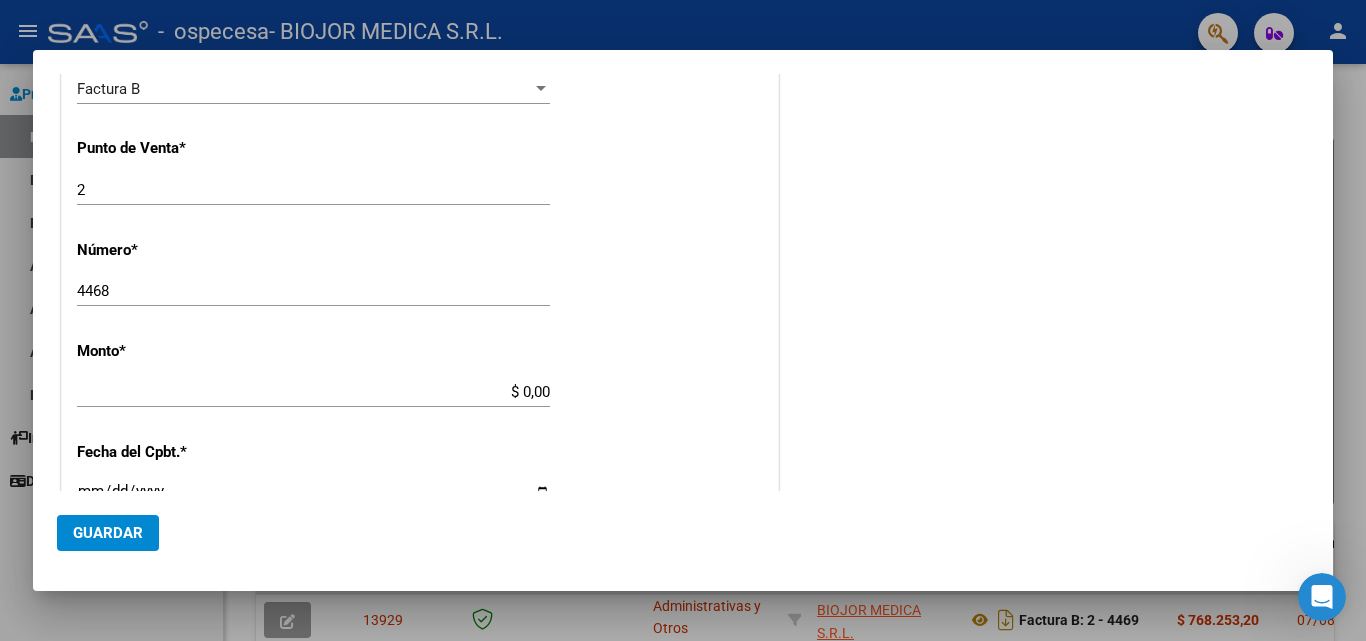 click on "$ 0,00 Ingresar el monto" 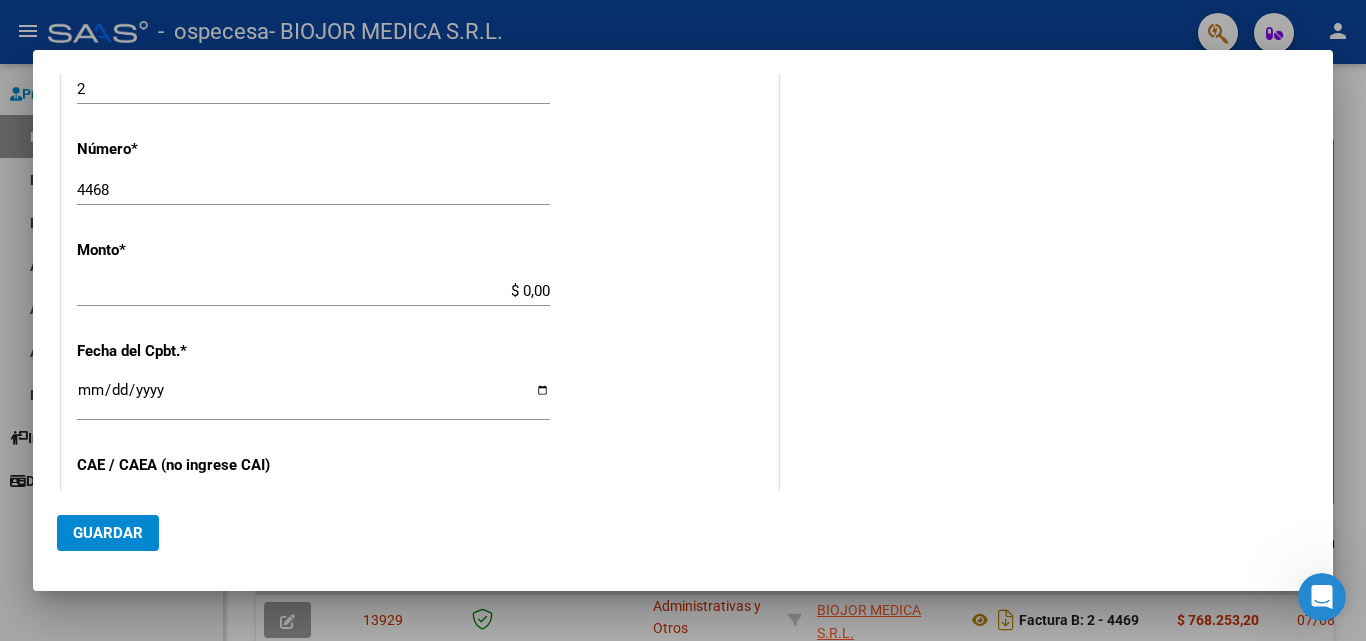 click on "COMPROBANTE VER COMPROBANTE     DATOS DEL COMPROBANTE CUIT * [CUIT] Ingresar CUIT ANALISIS PRESTADOR Area destinado * Gestiones Administrativas y Otros Seleccionar Area Comprobante Tipo * Factura B Seleccionar Tipo Punto de Venta * 2 Ingresar el Nro. Número * 4468 Ingresar el Nro. Monto * $ 0,00 Ingresar el monto Fecha del Cpbt. * Ingresar la fecha CAE / CAEA (no ingrese CAI) Ingresar el CAE o CAEA (no ingrese CAI) Fecha de Vencimiento Ingresar la fecha Ref. Externa Ingresar la ref. N° Liquidación Ingresar el N° Liquidación COMENTARIOS Comentarios del Prestador / Gerenciador: Guardar" at bounding box center [420, 283] 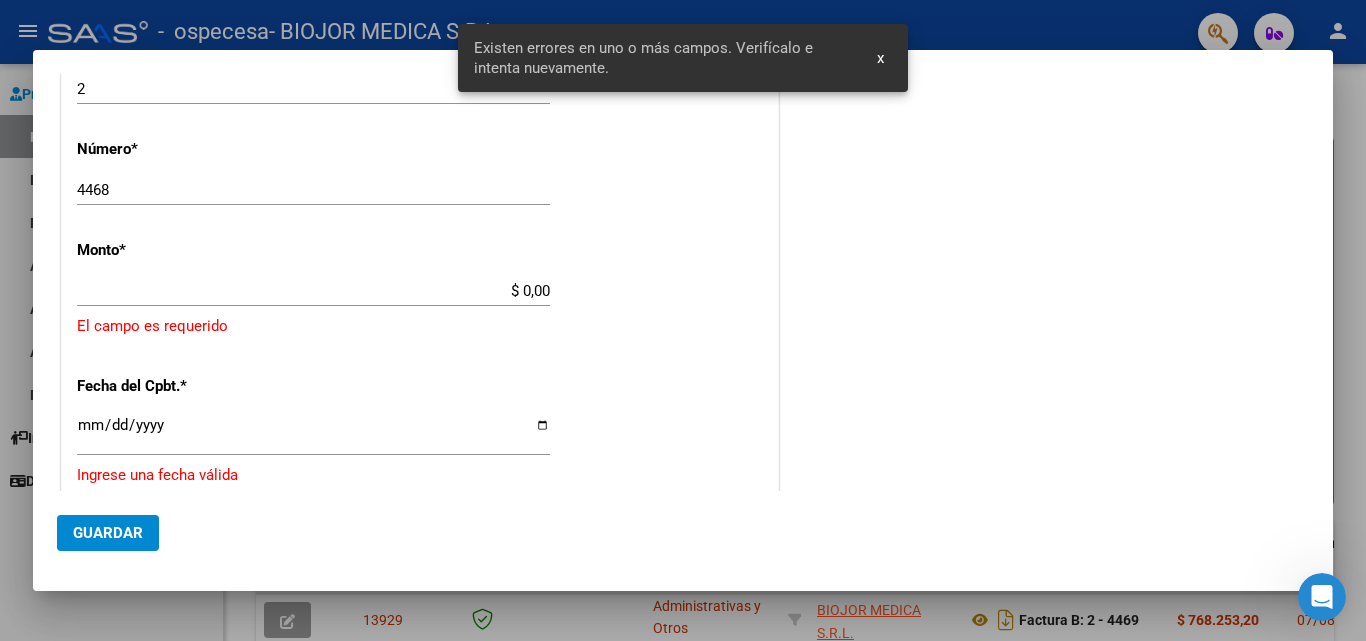 click on "$ 0,00" at bounding box center (313, 291) 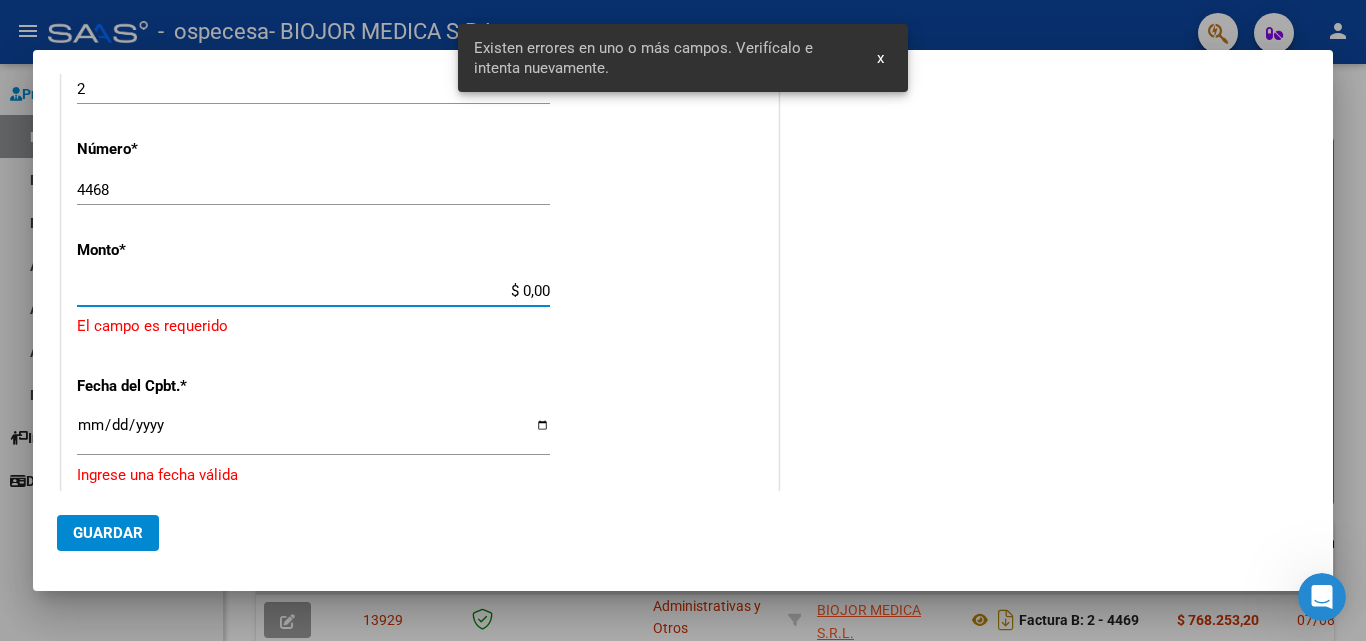 click on "$ 0,00" at bounding box center [313, 291] 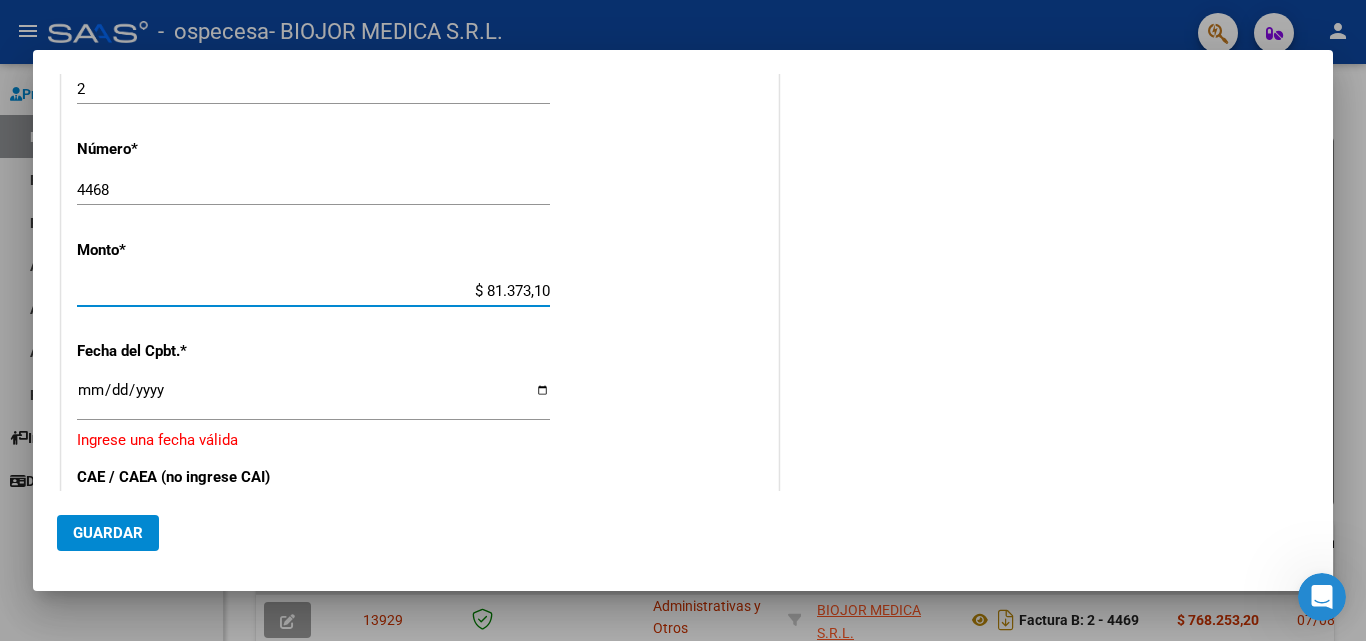type on "$ 813.731,05" 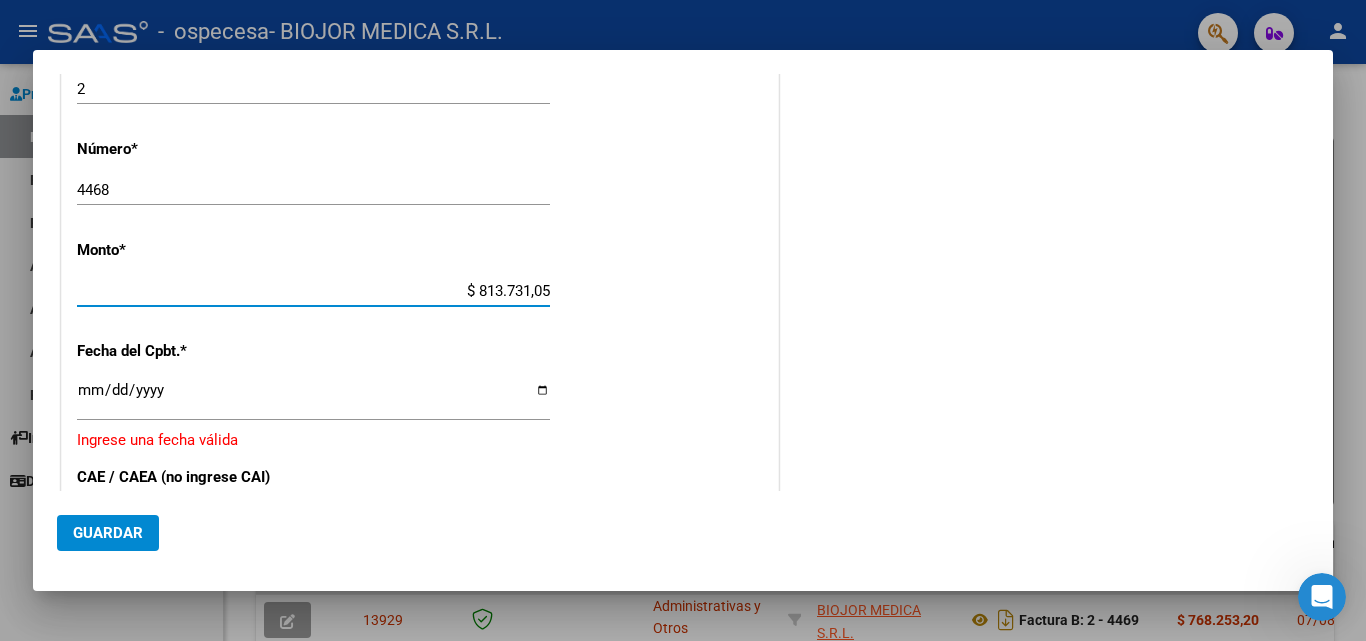 click on "Ingresar la fecha" at bounding box center (313, 398) 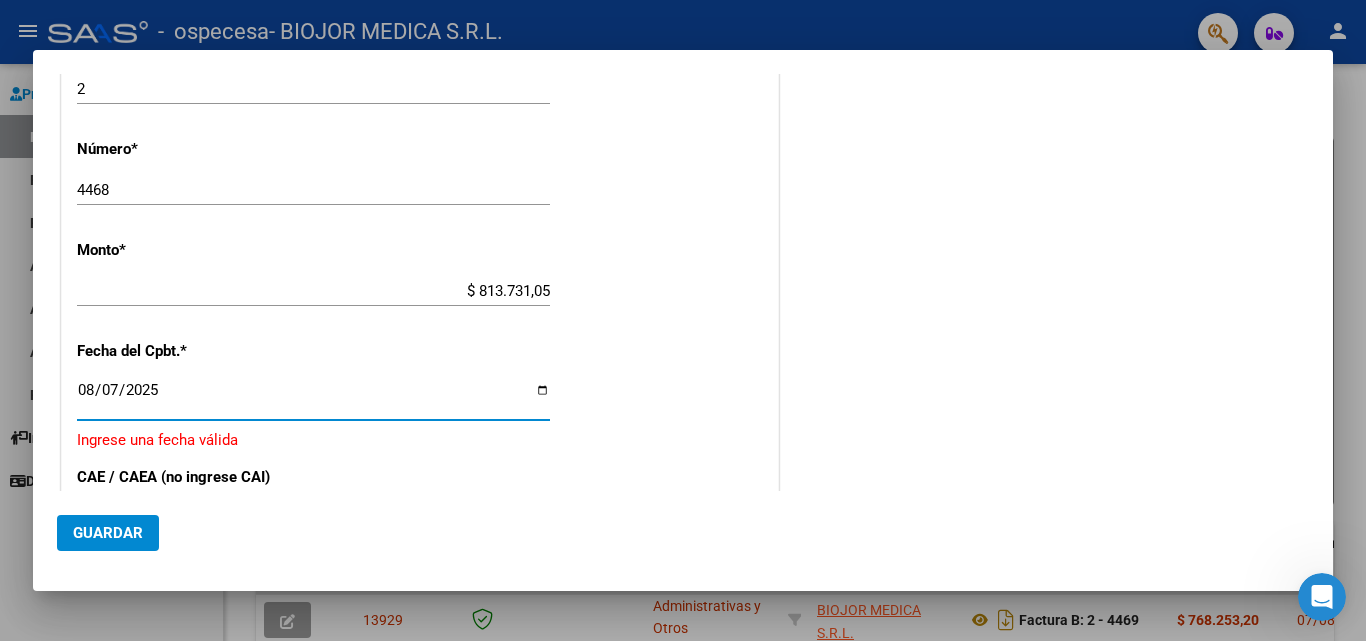 type on "2025-08-07" 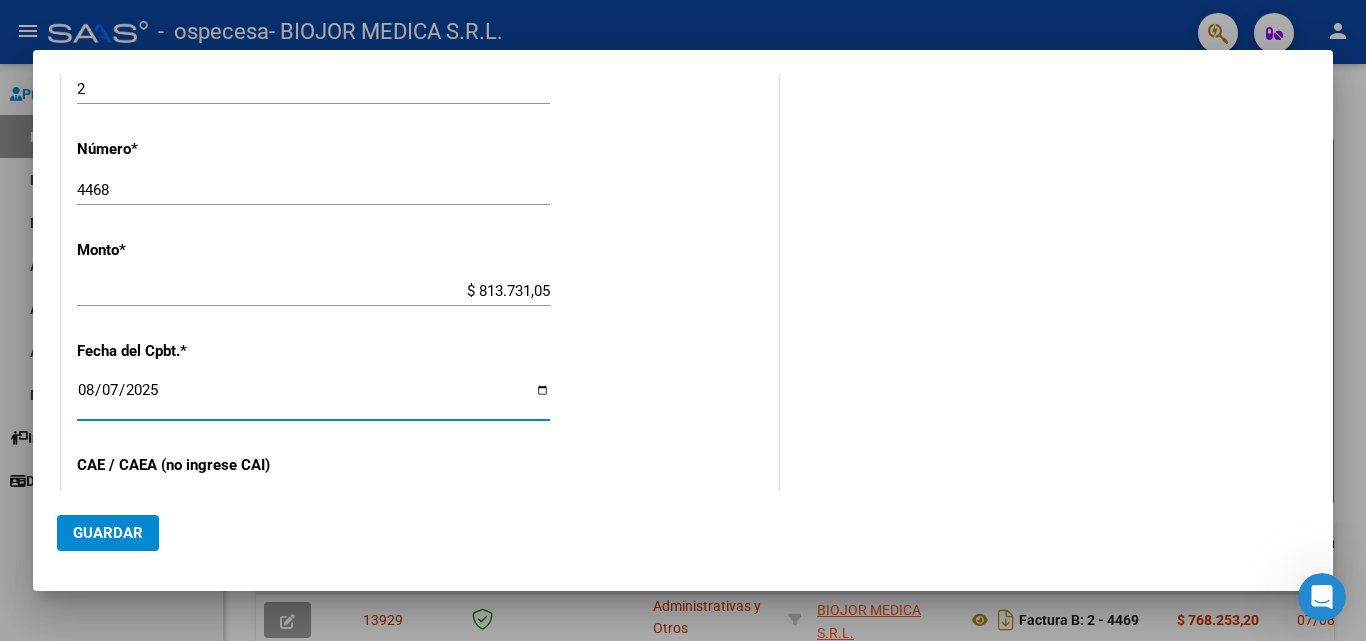 scroll, scrollTop: 801, scrollLeft: 0, axis: vertical 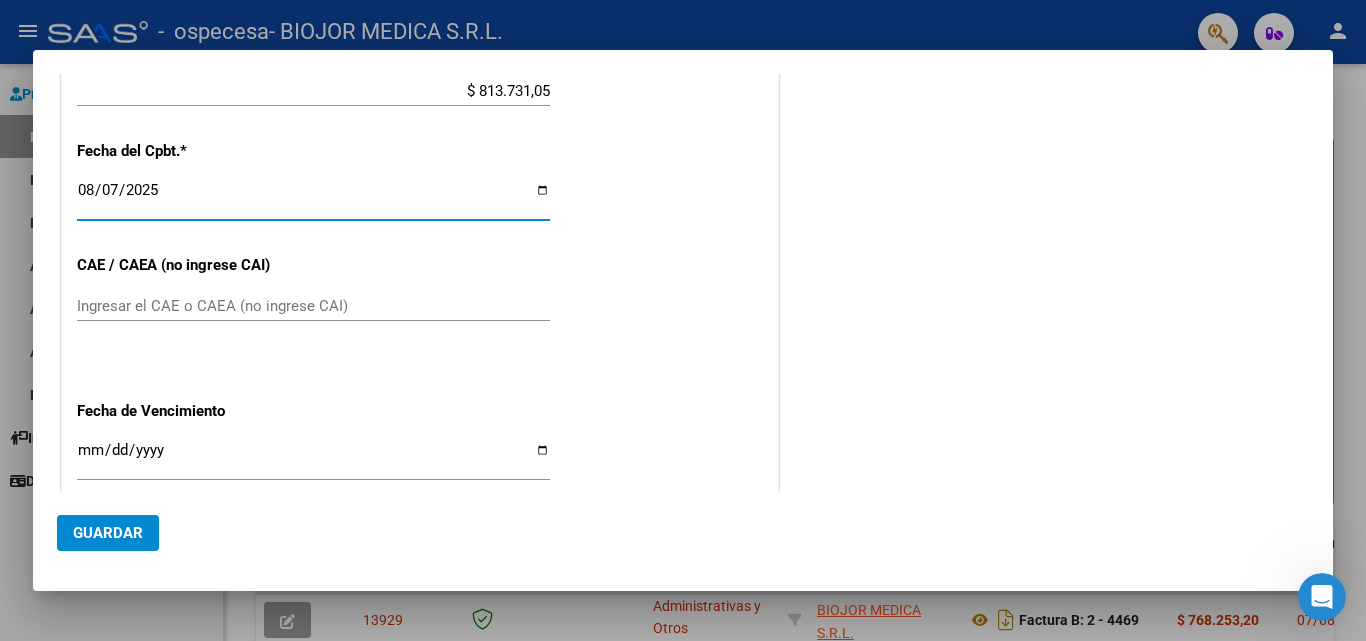 click on "Ingresar el CAE o CAEA (no ingrese CAI)" at bounding box center (313, 306) 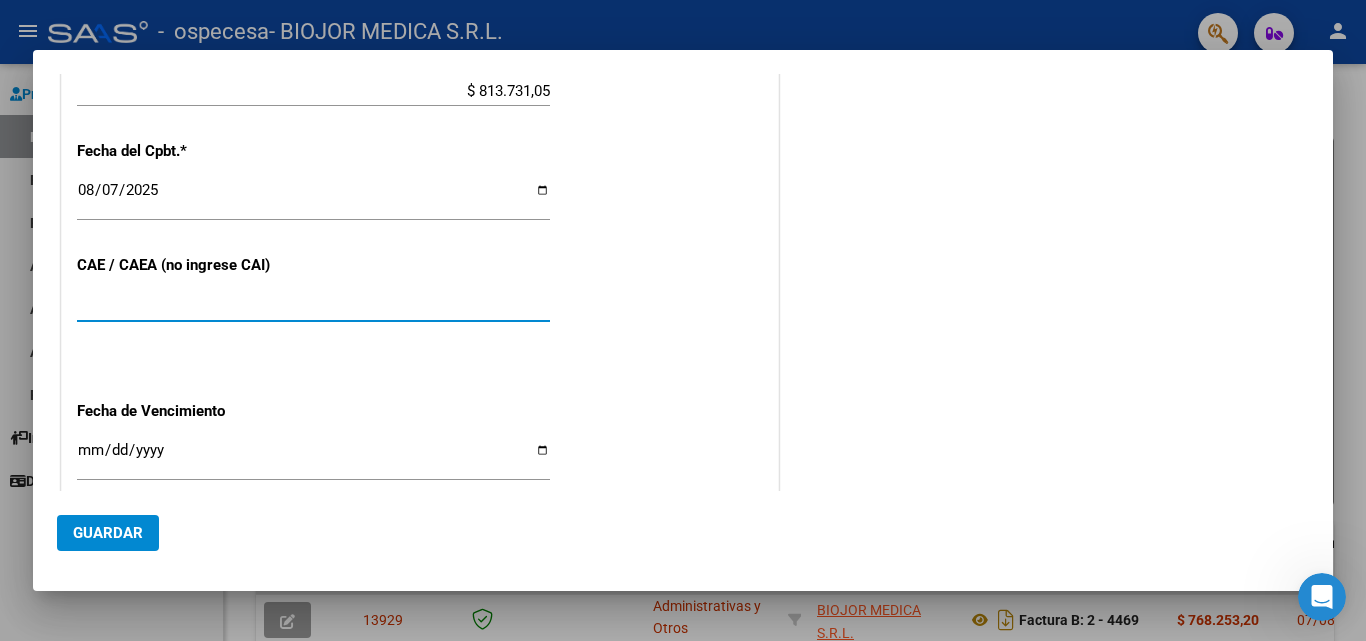 type on "[NUMBER]" 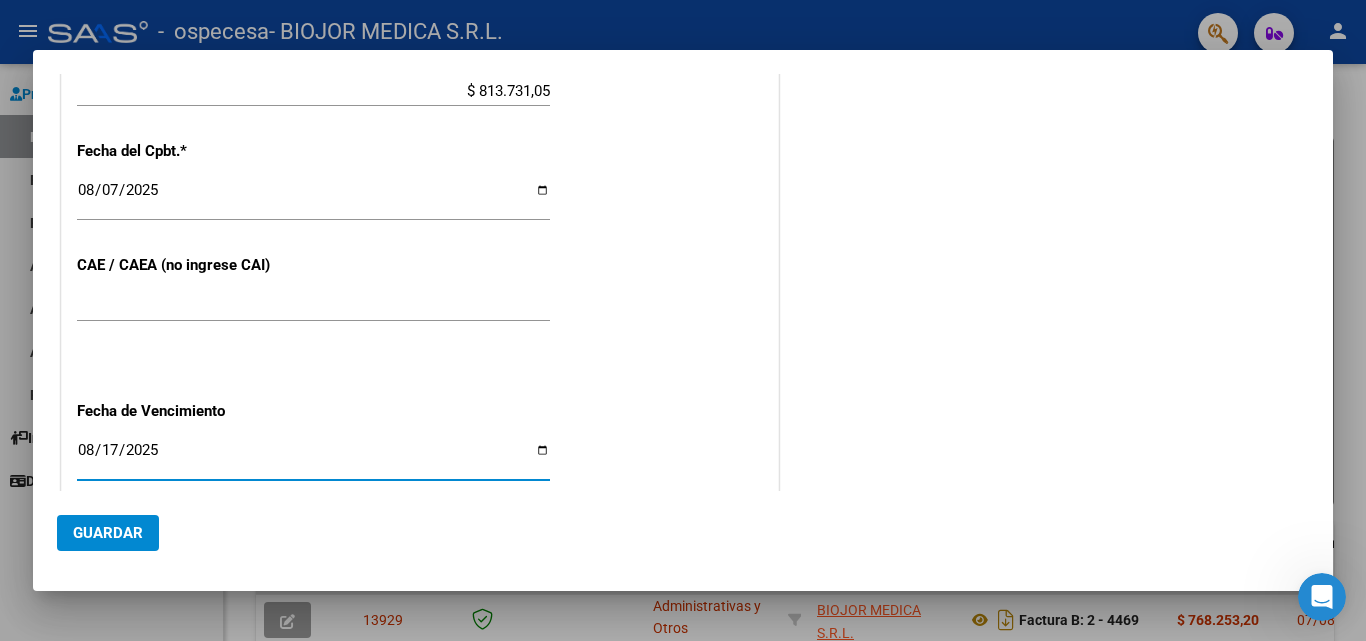 type on "2025-08-17" 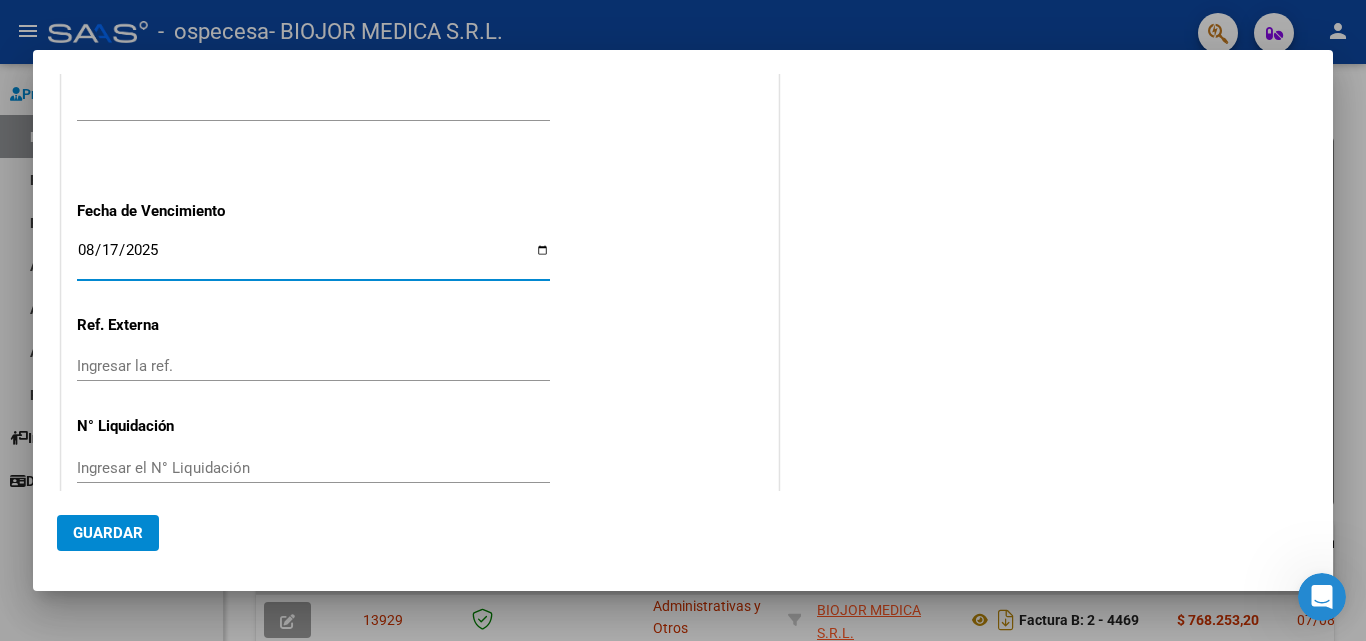 scroll, scrollTop: 1031, scrollLeft: 0, axis: vertical 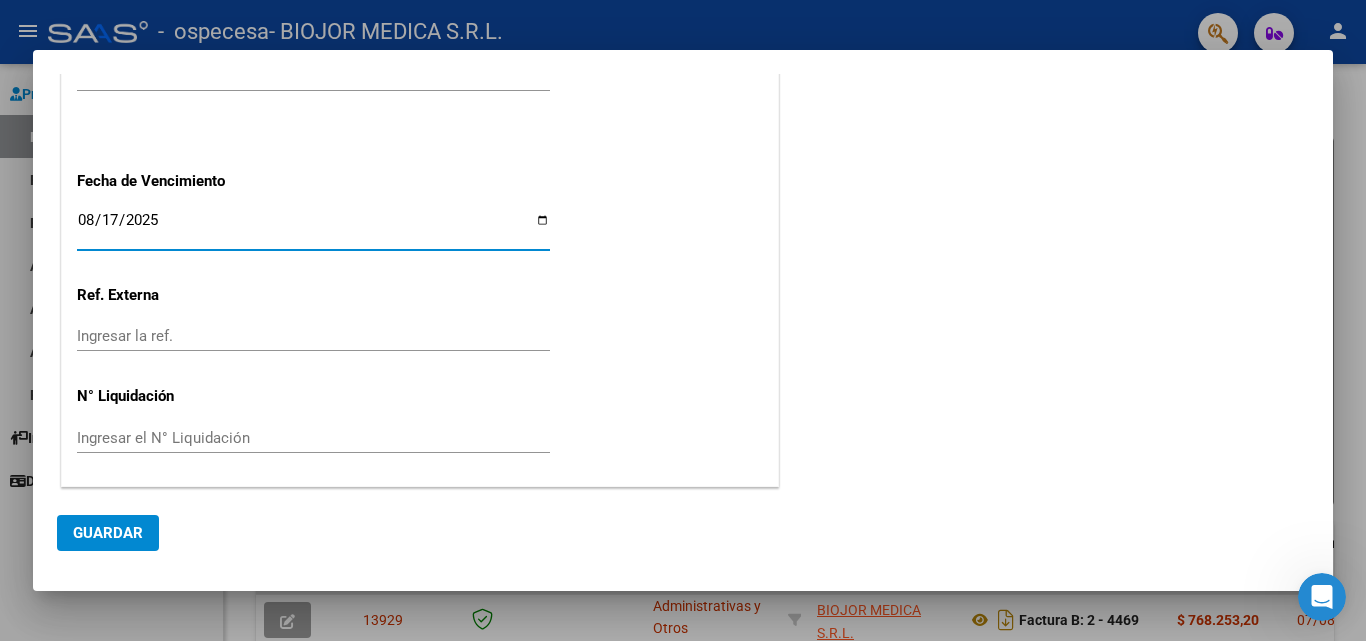 click on "Guardar" 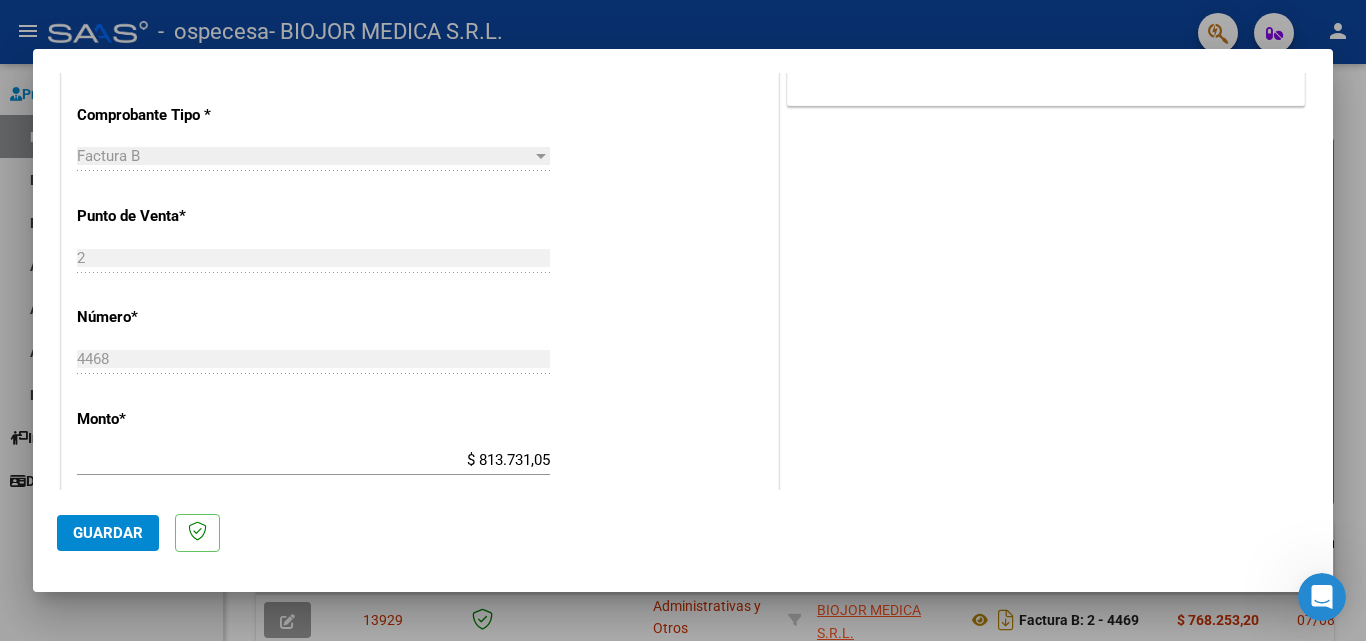 scroll, scrollTop: 0, scrollLeft: 0, axis: both 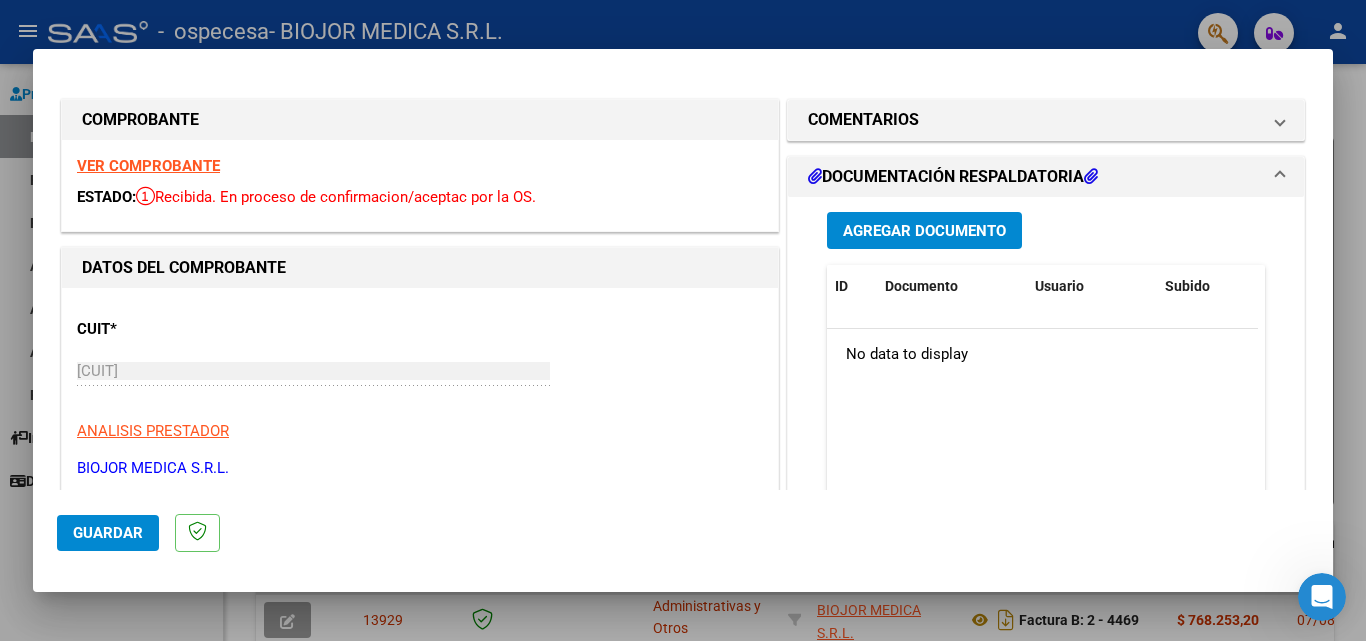 click on "Agregar Documento" at bounding box center [924, 231] 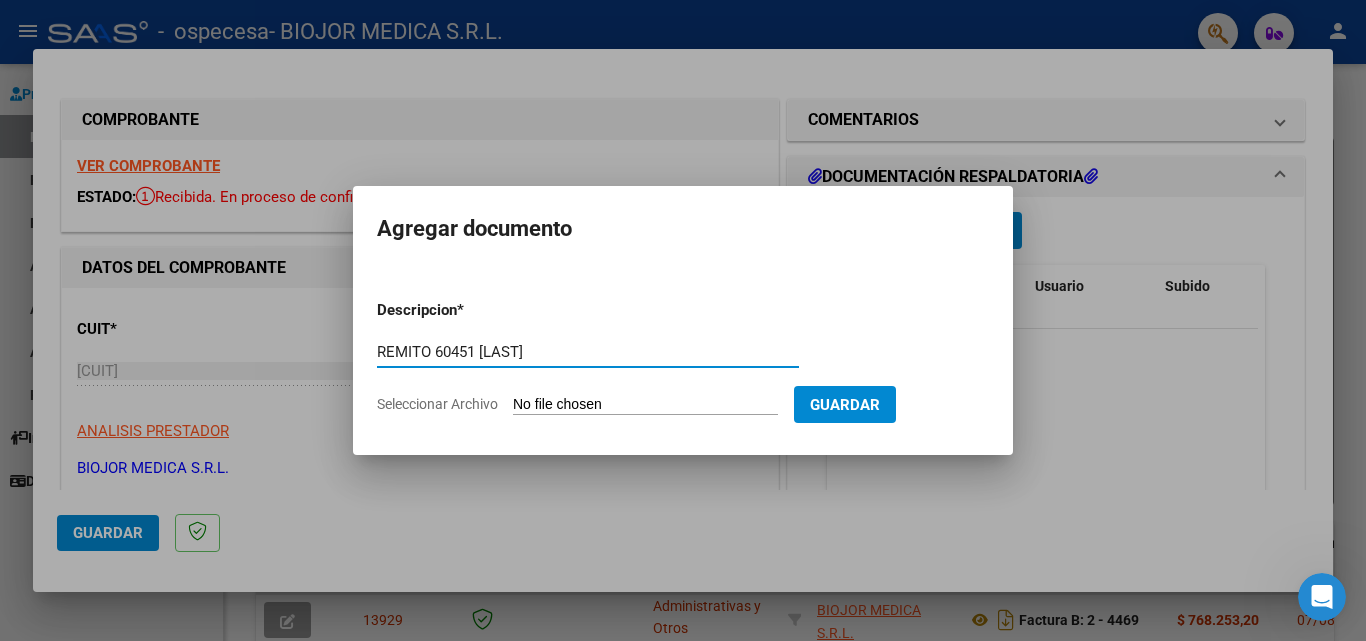 type on "REMITO 60451 [LAST]" 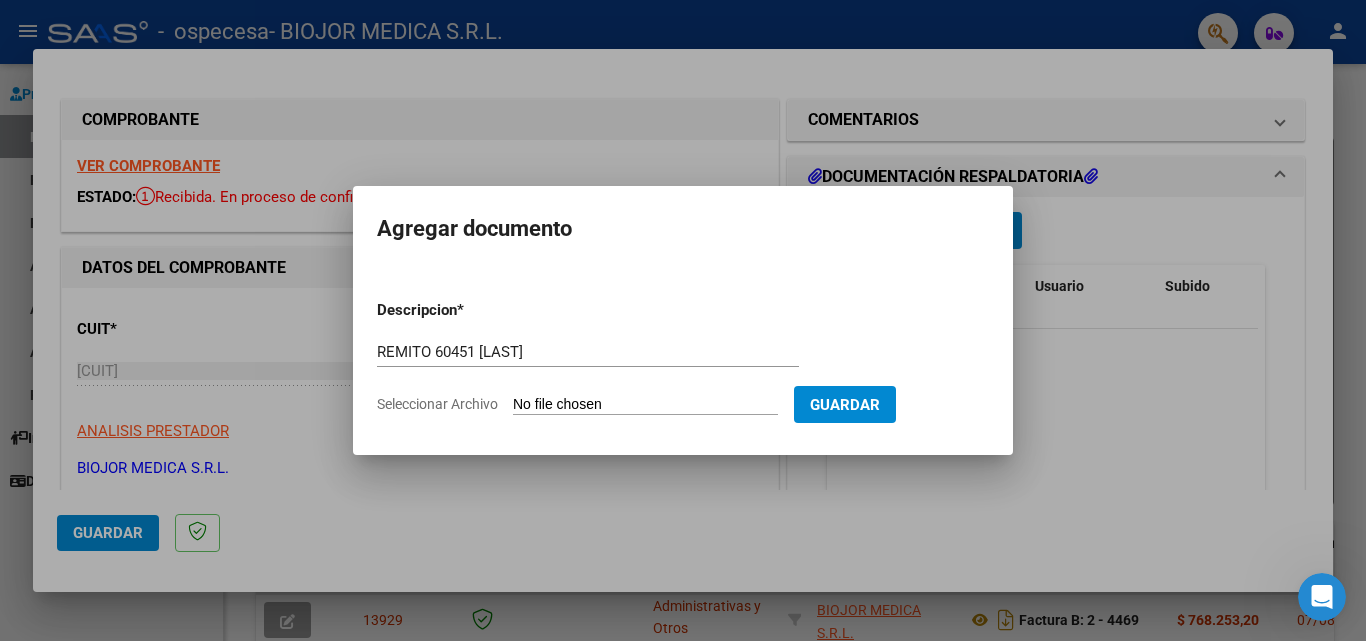 type on "C:\fakepath\REMITO 60451 [LAST]." 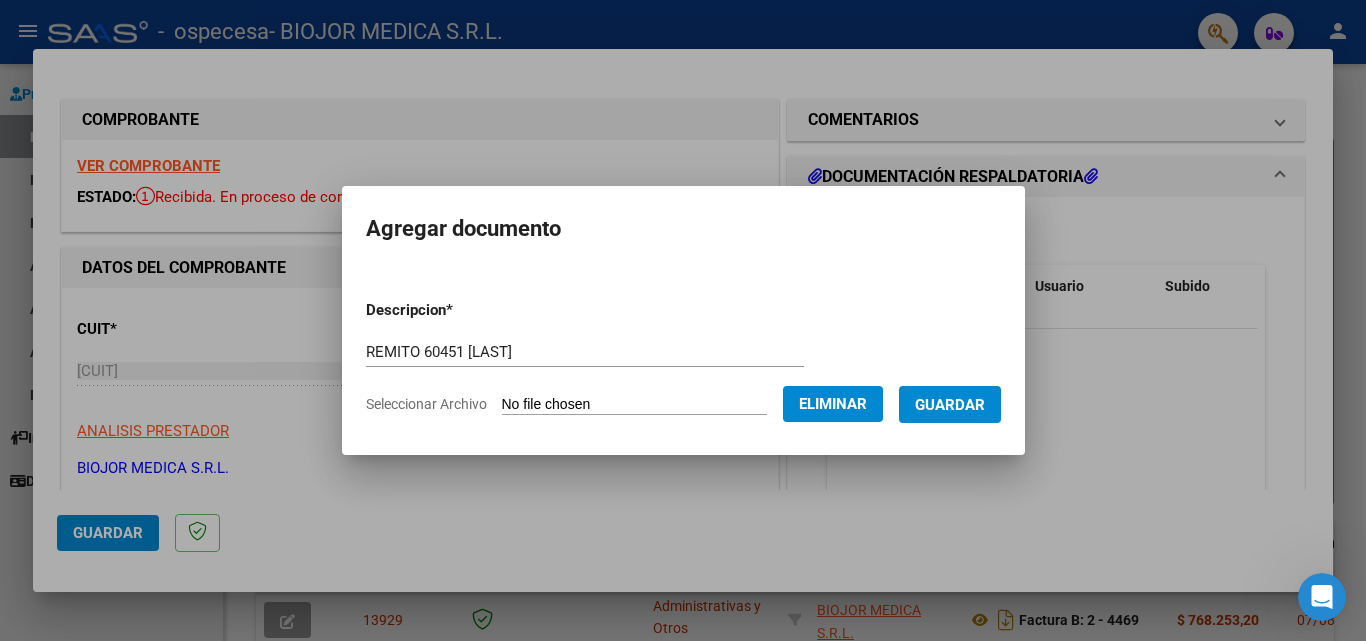 click on "Guardar" at bounding box center (950, 405) 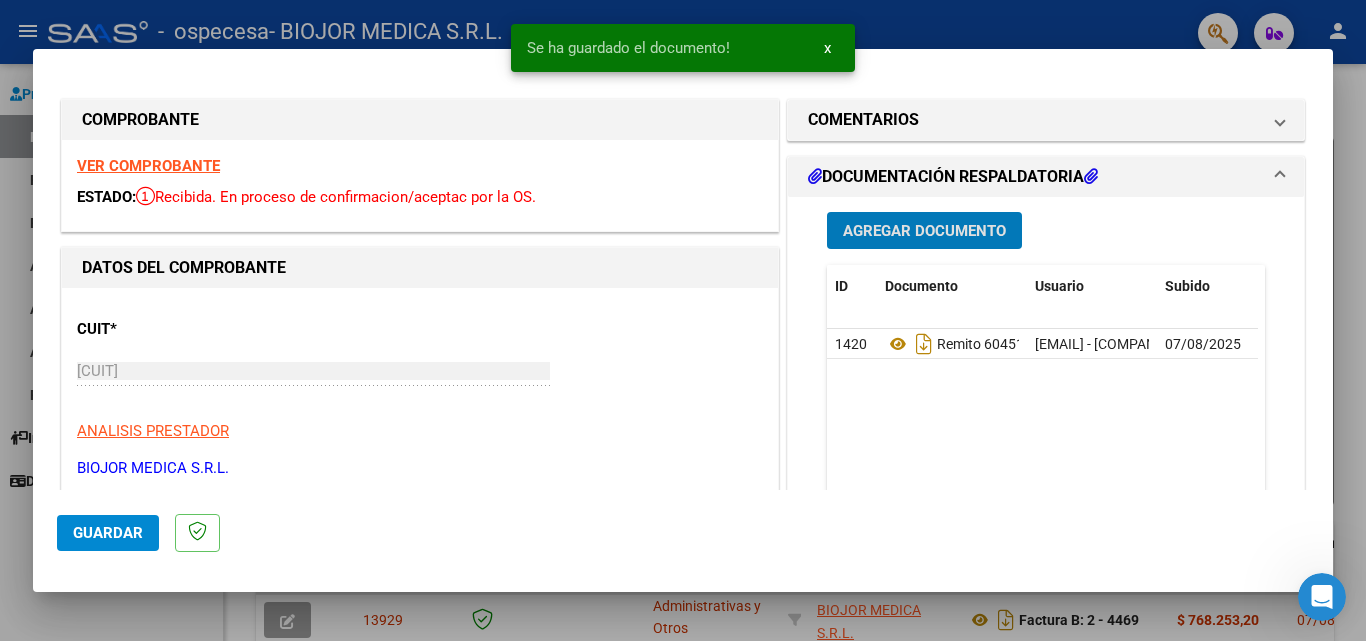 click at bounding box center (683, 320) 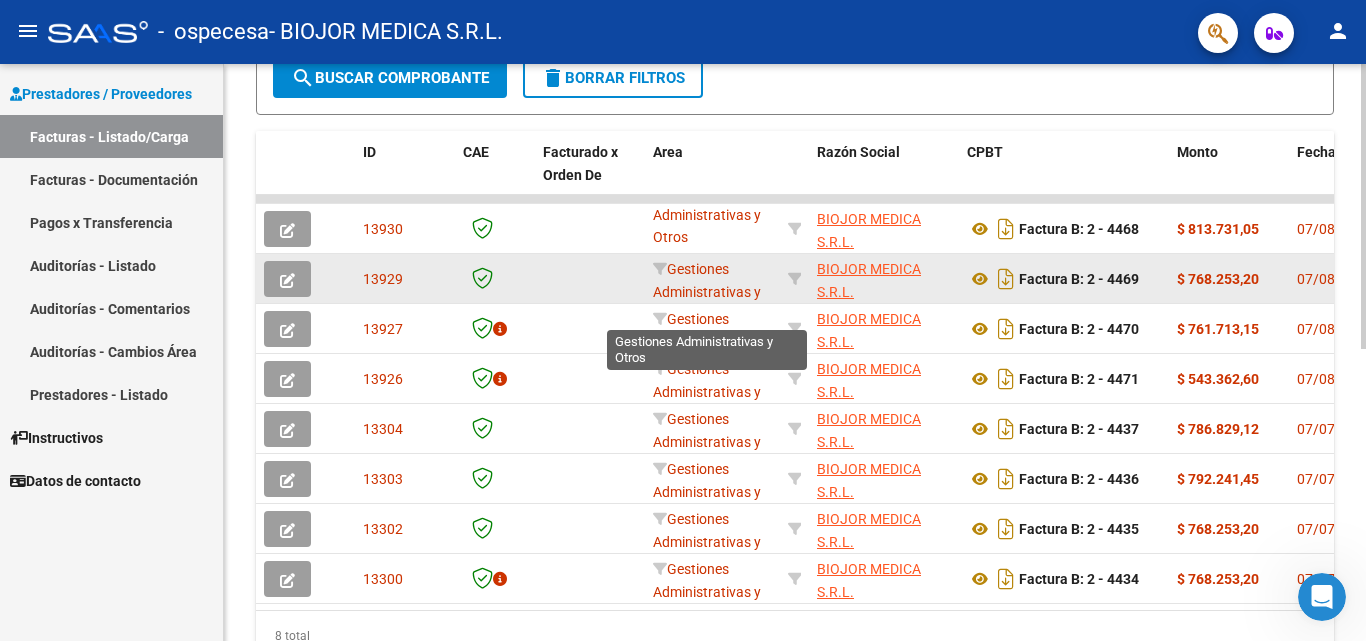 scroll, scrollTop: 191, scrollLeft: 0, axis: vertical 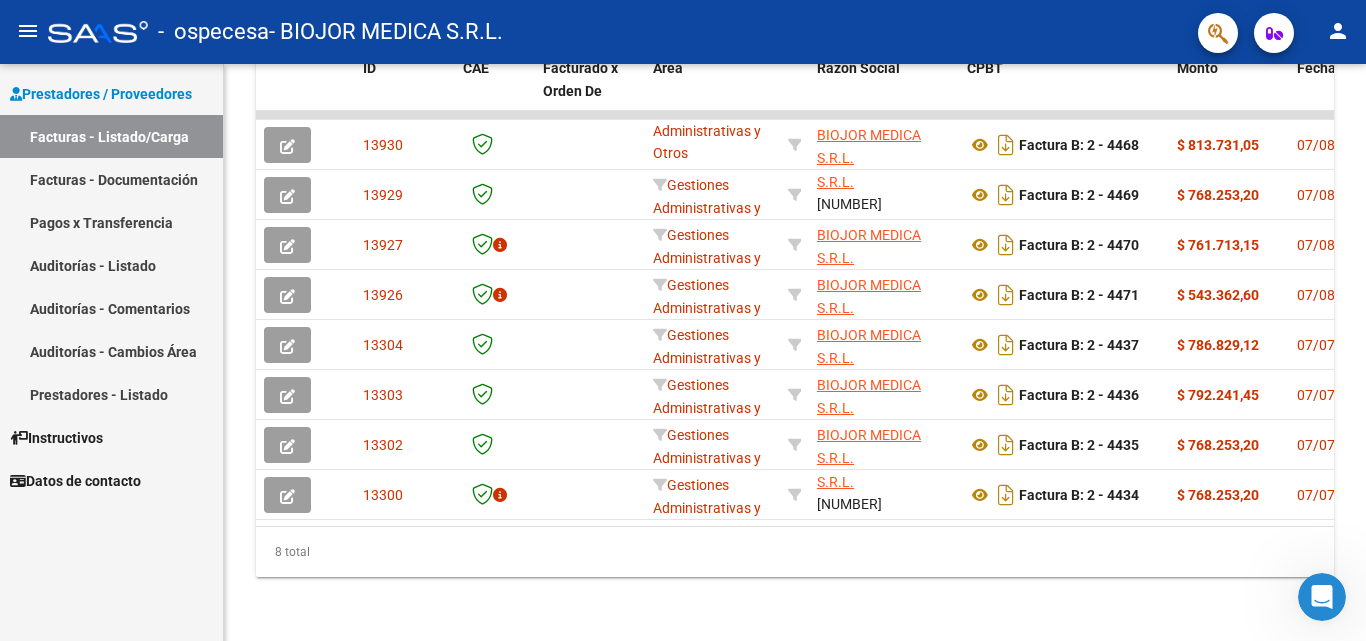 click 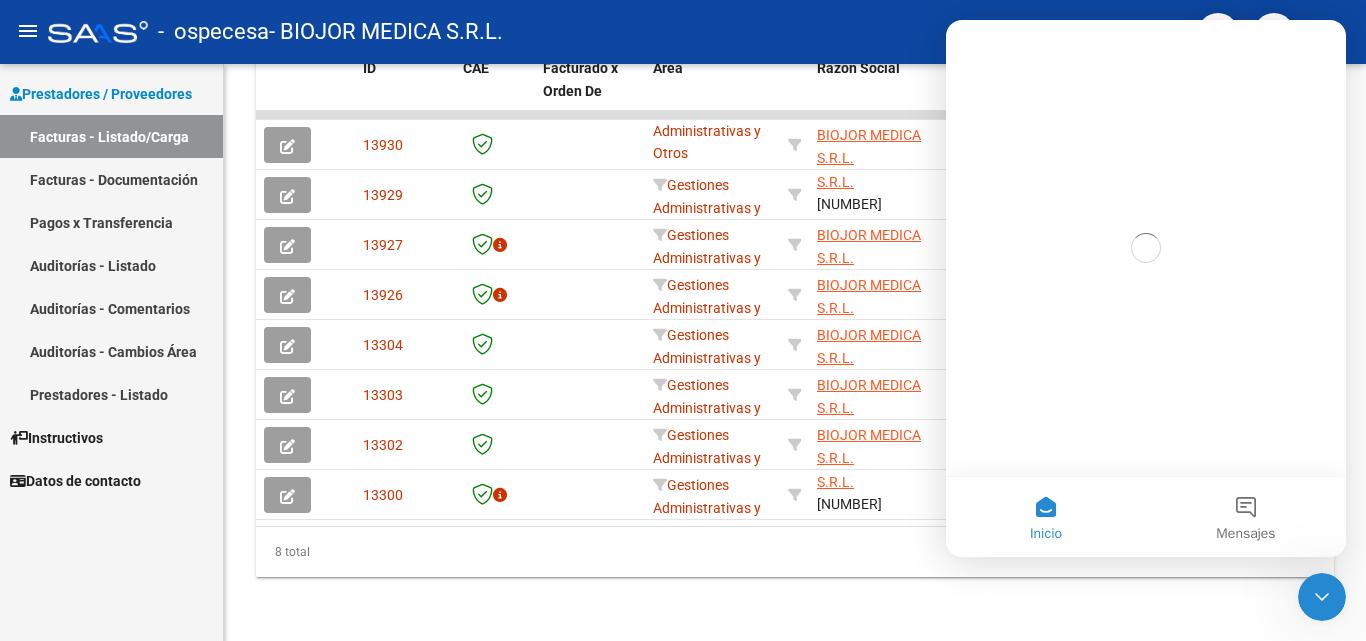 scroll, scrollTop: 0, scrollLeft: 0, axis: both 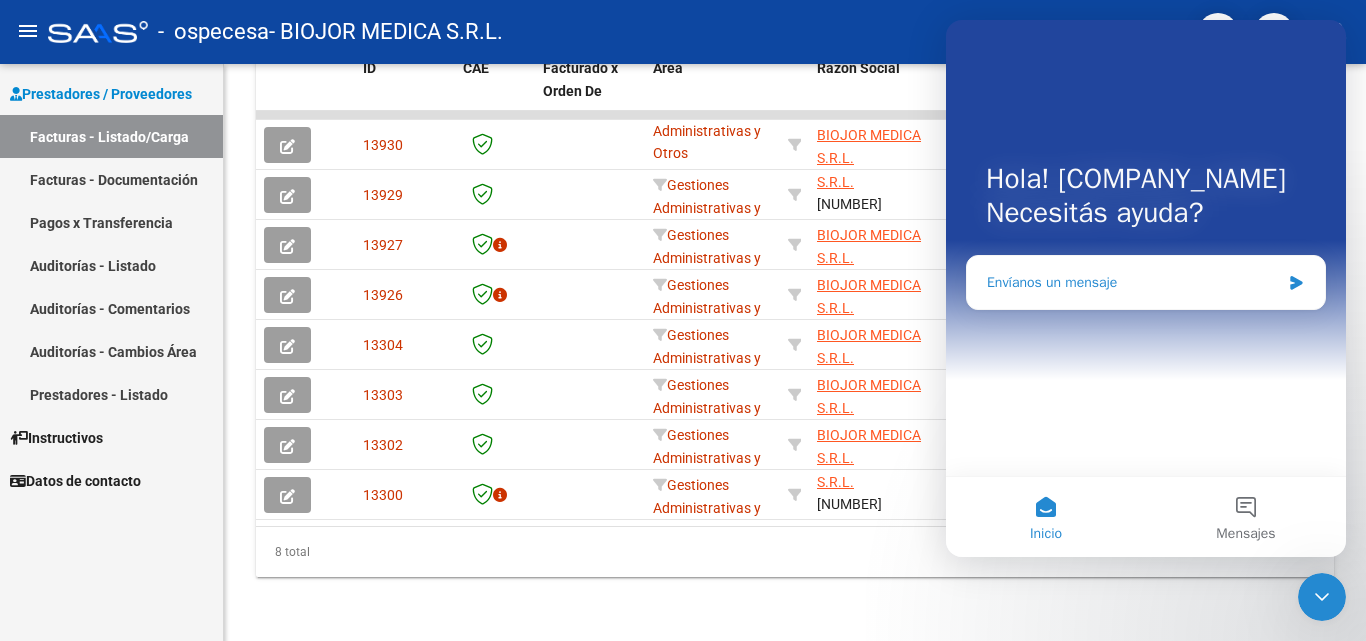 click on "Envíanos un mensaje" at bounding box center (1133, 282) 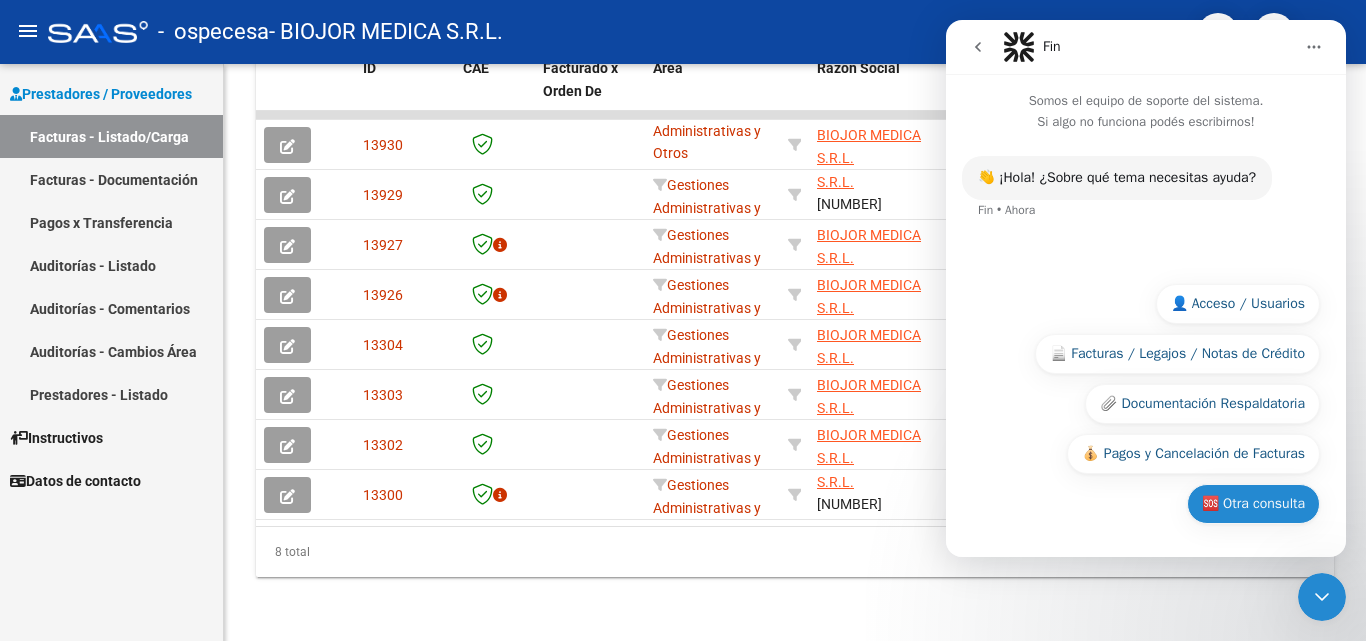 click on "🆘 Otra consulta" at bounding box center [1253, 504] 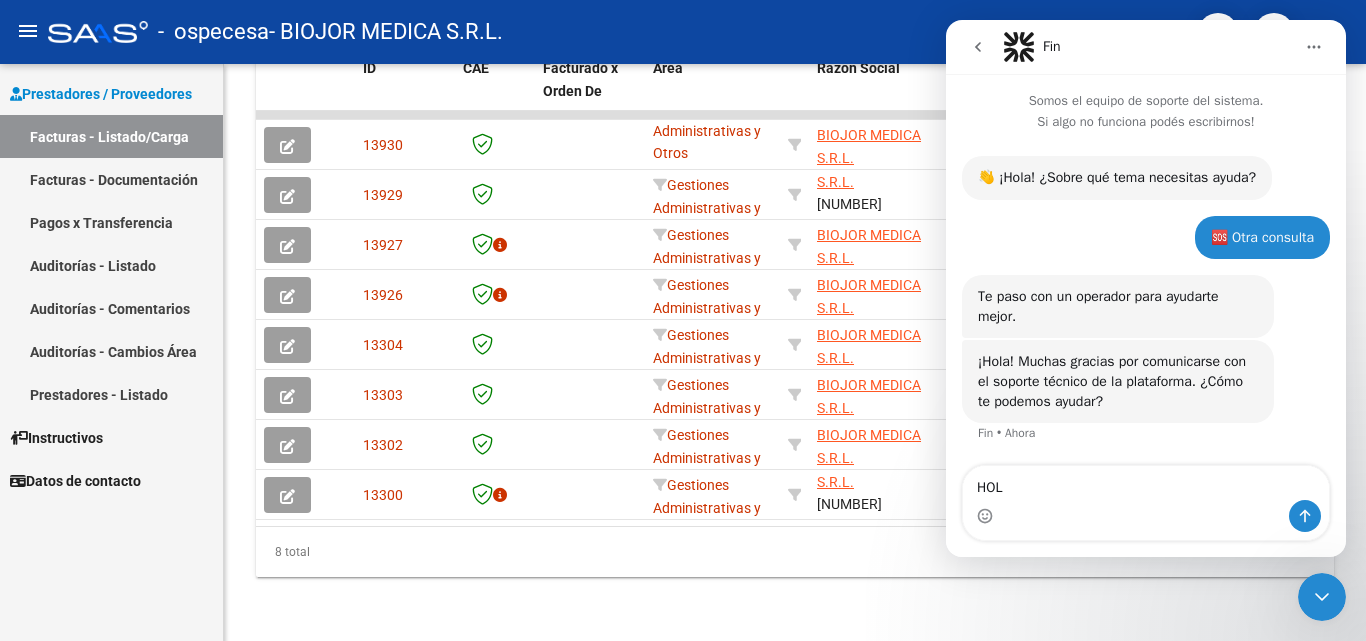 type on "HOLA" 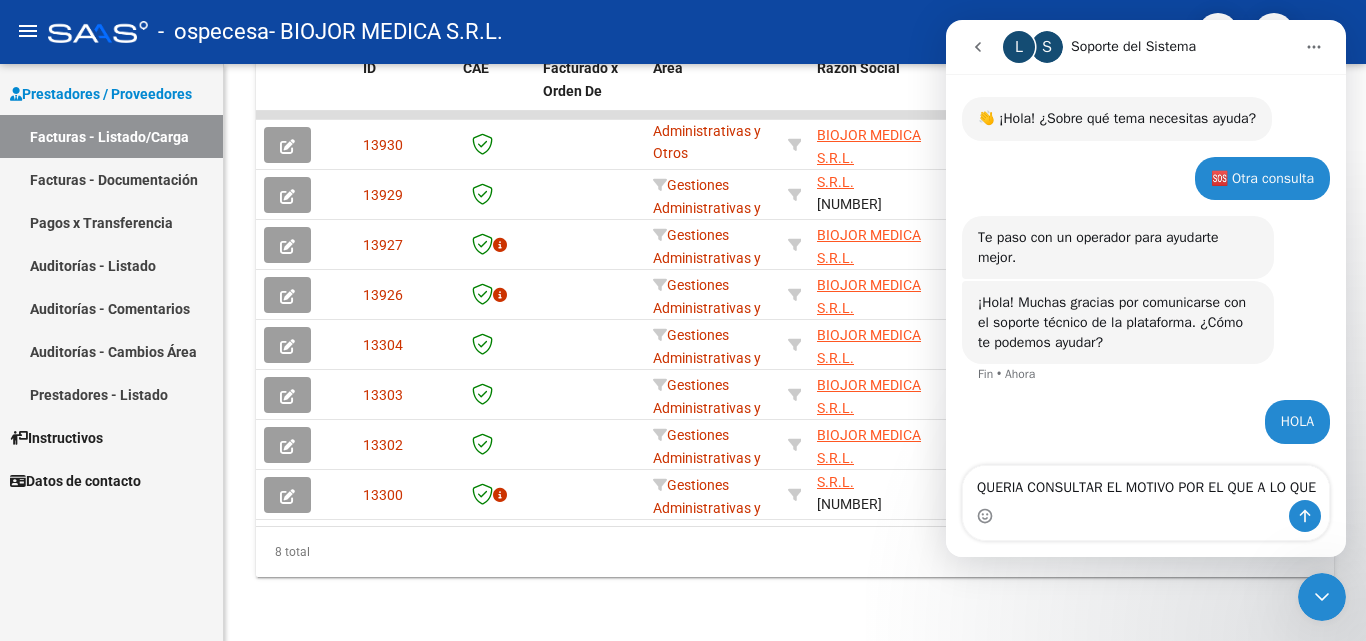 scroll, scrollTop: 79, scrollLeft: 0, axis: vertical 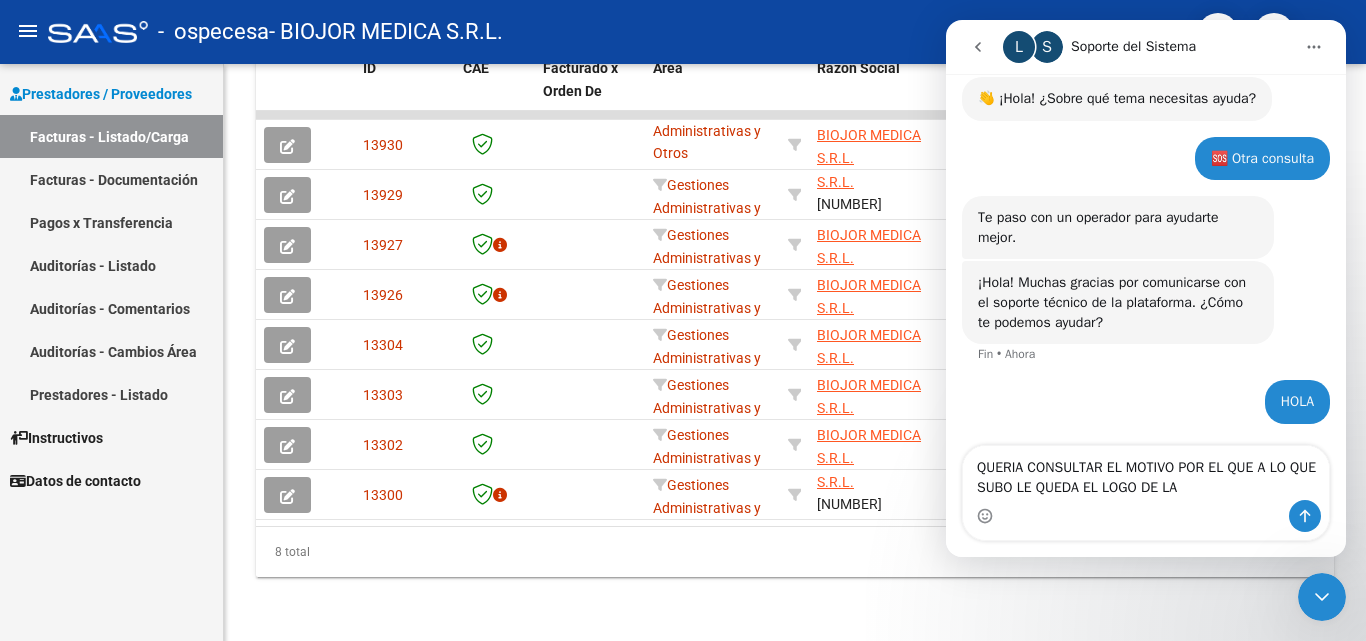 type on "QUERIA CONSULTAR EL MOTIVO POR EL QUE A LO QUE SUBO LE QUEDA EL LOGO DE LA i" 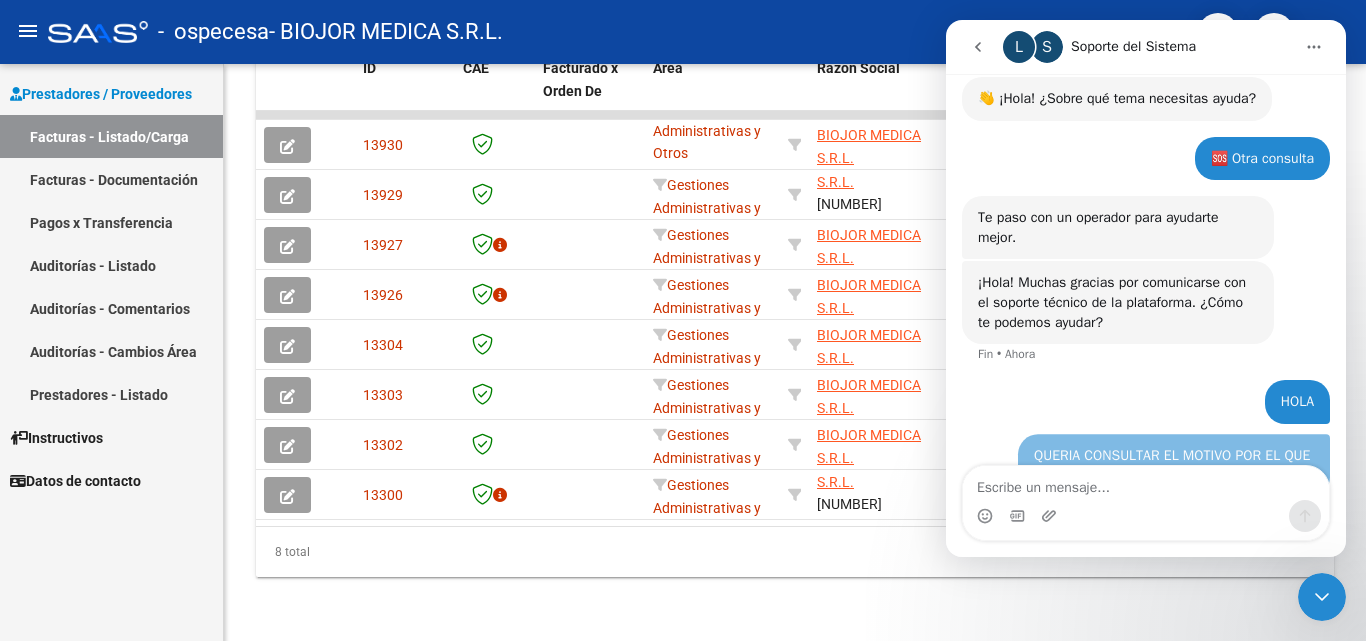 scroll, scrollTop: 144, scrollLeft: 0, axis: vertical 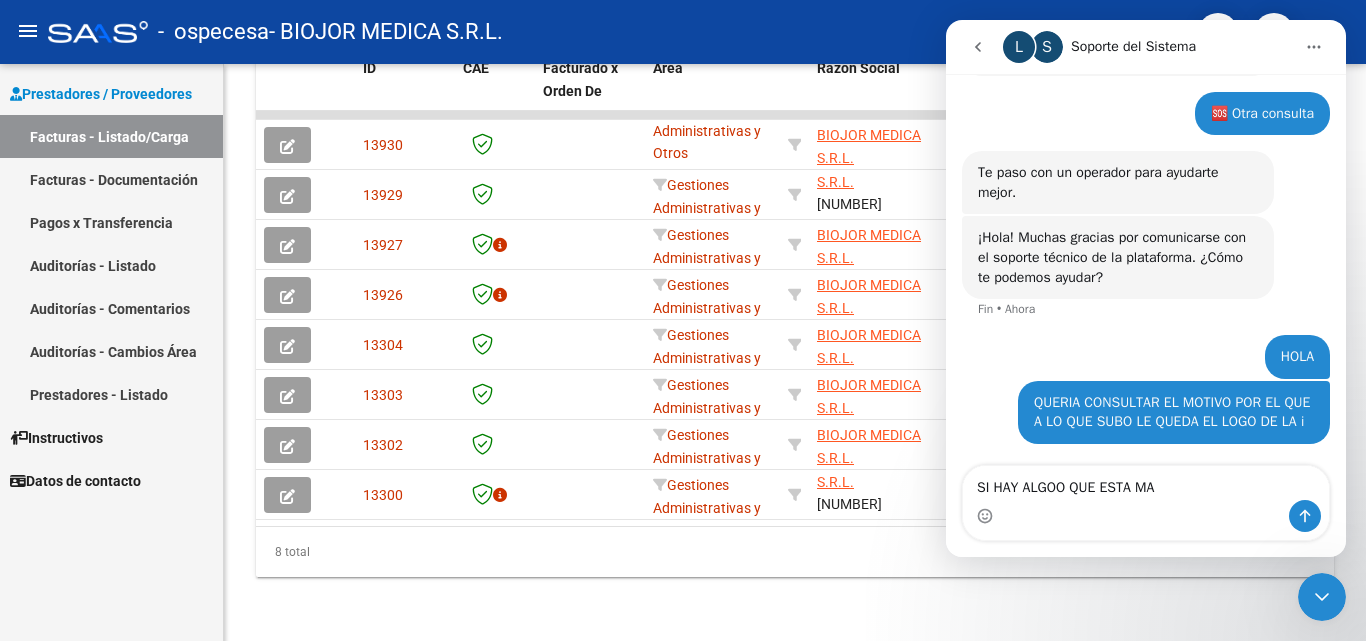 type on "SI HAY ALGOO QUE ESTA MAL" 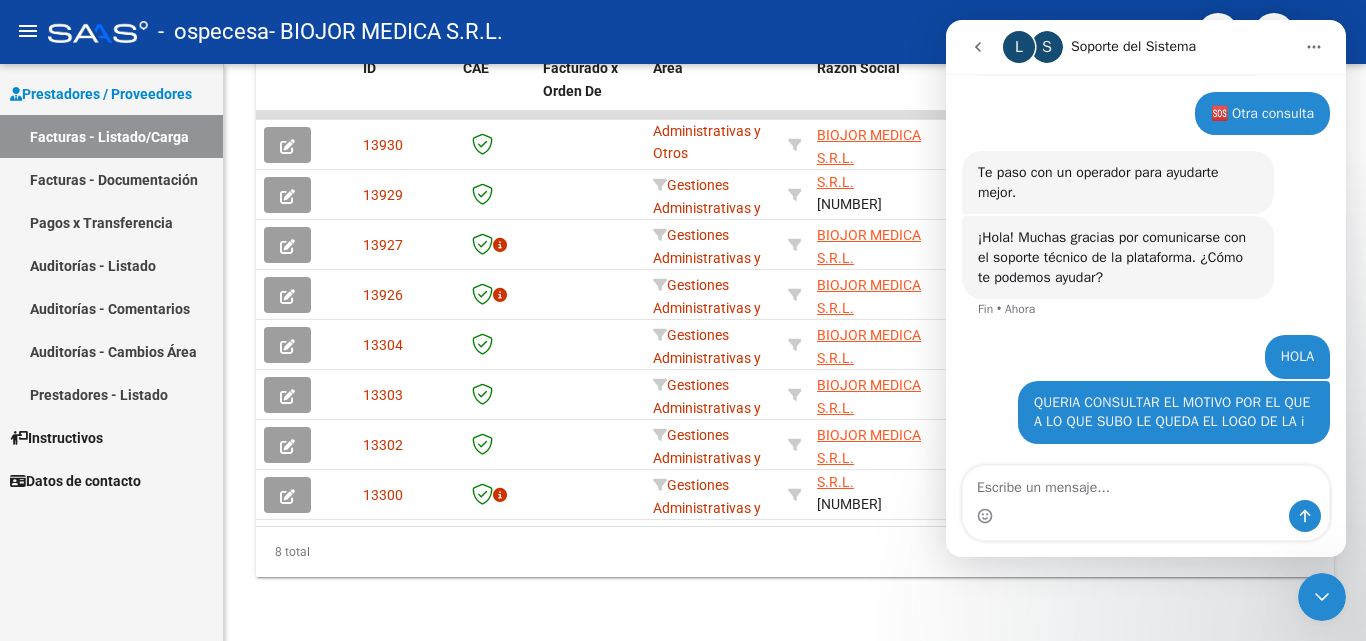 scroll, scrollTop: 189, scrollLeft: 0, axis: vertical 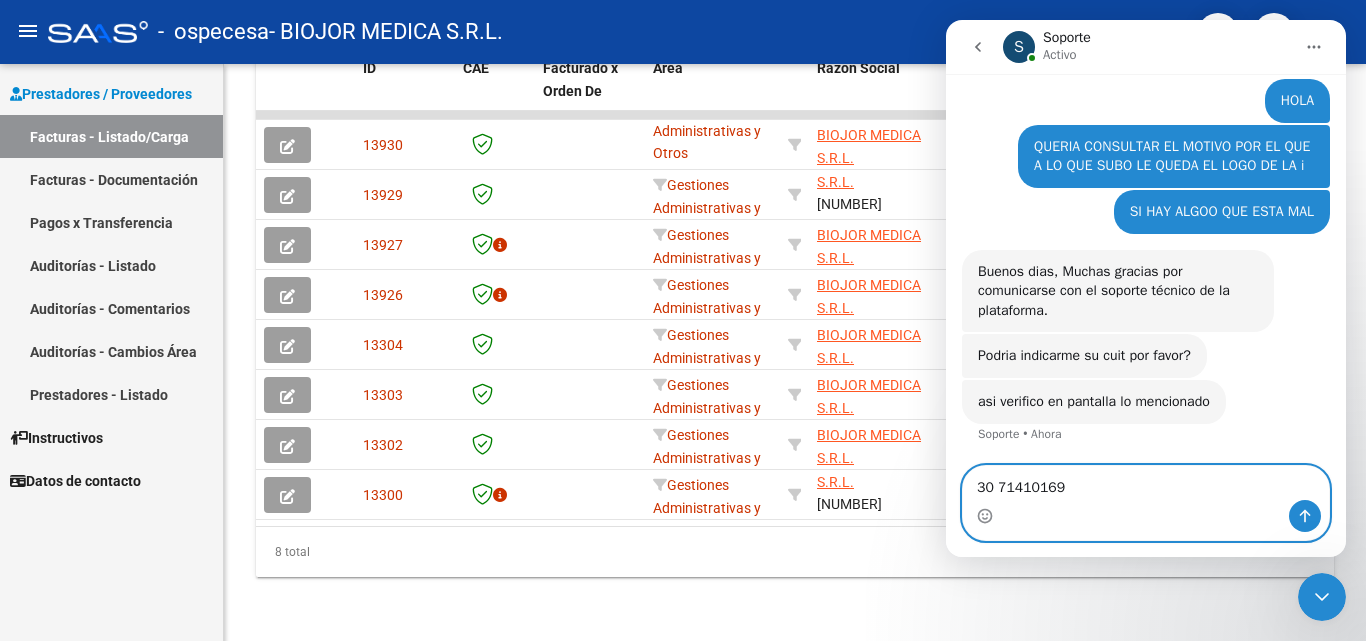 type on "30 71410169 9" 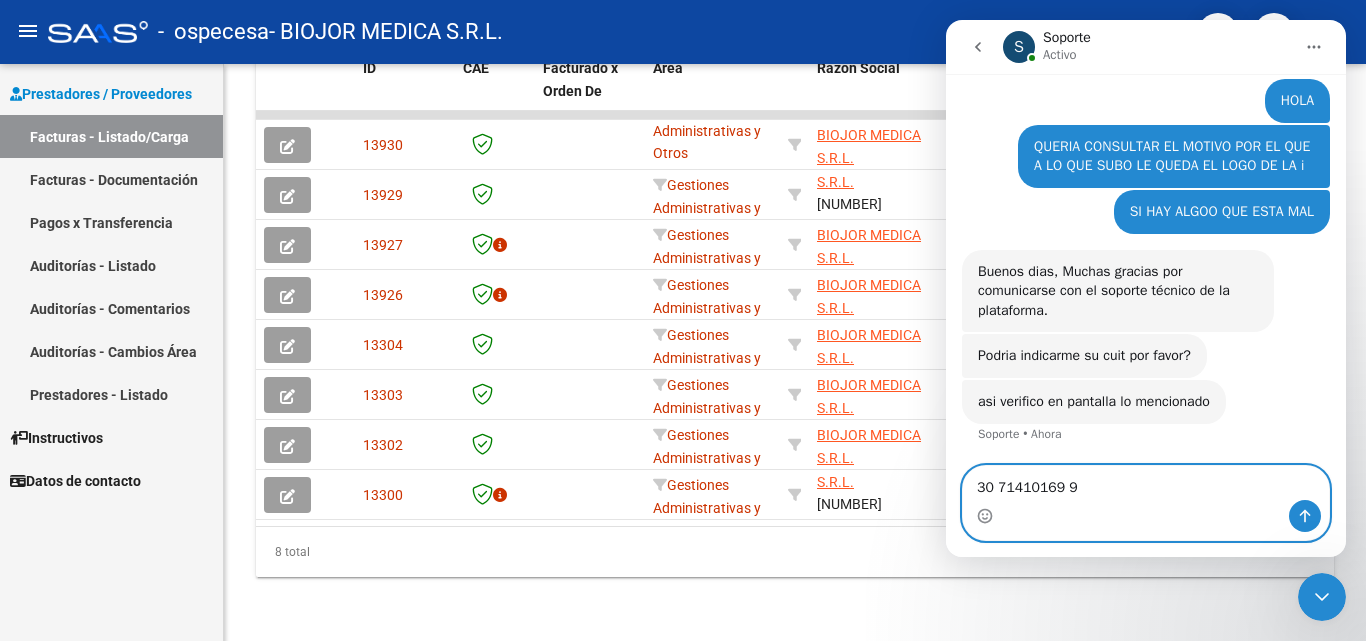 type 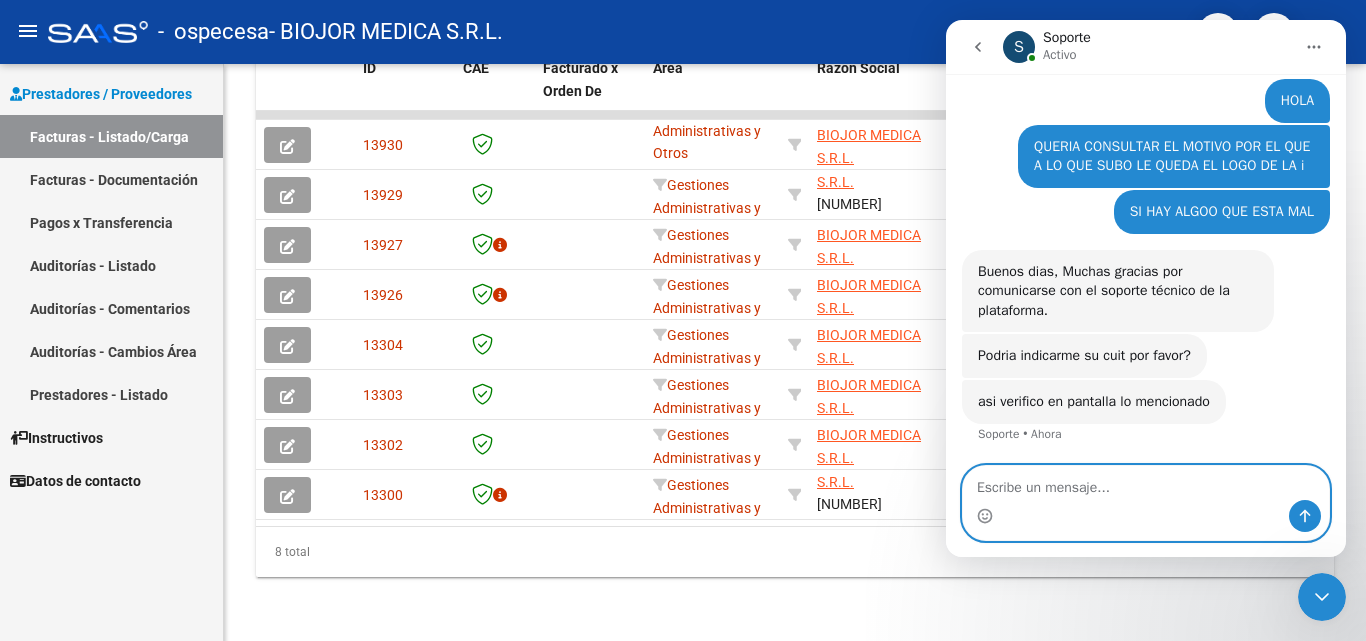 scroll, scrollTop: 439, scrollLeft: 0, axis: vertical 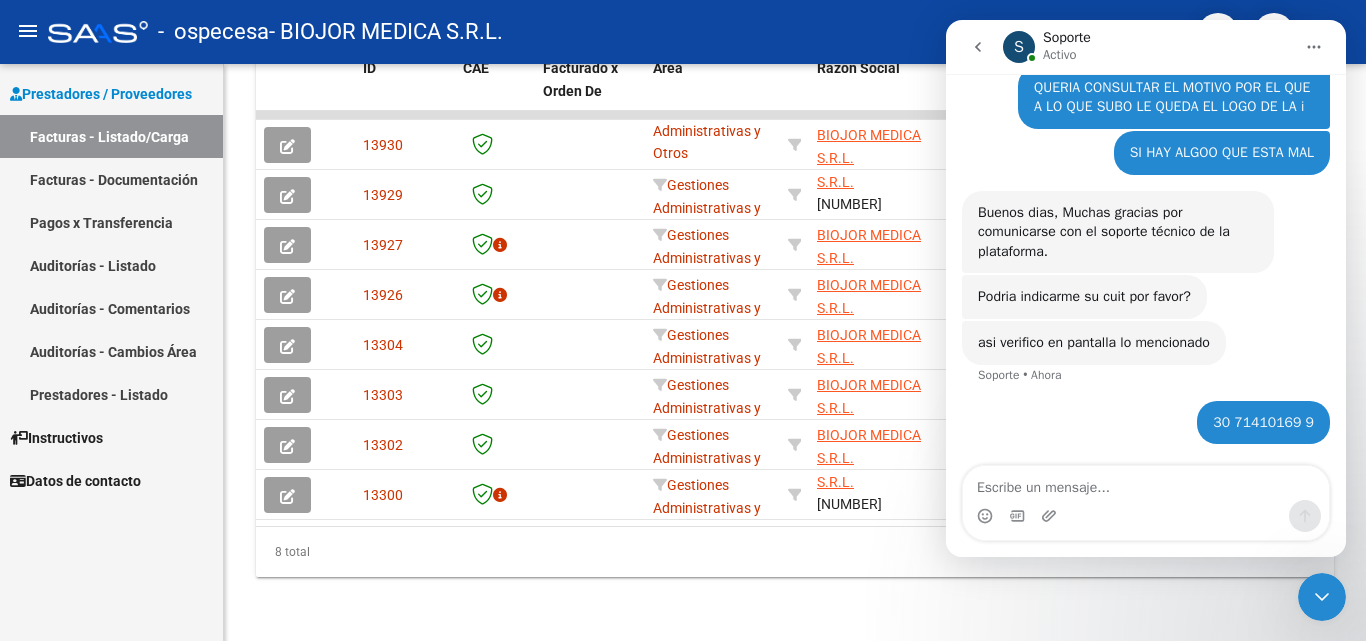click 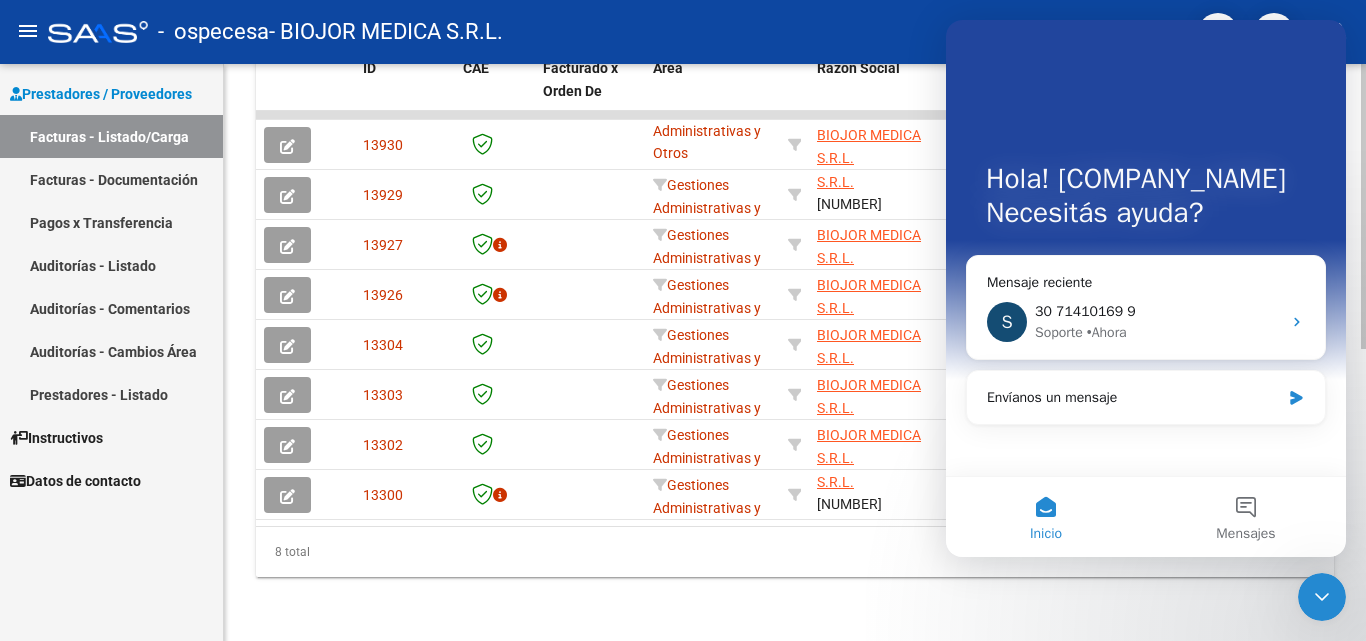 click on "8 total" 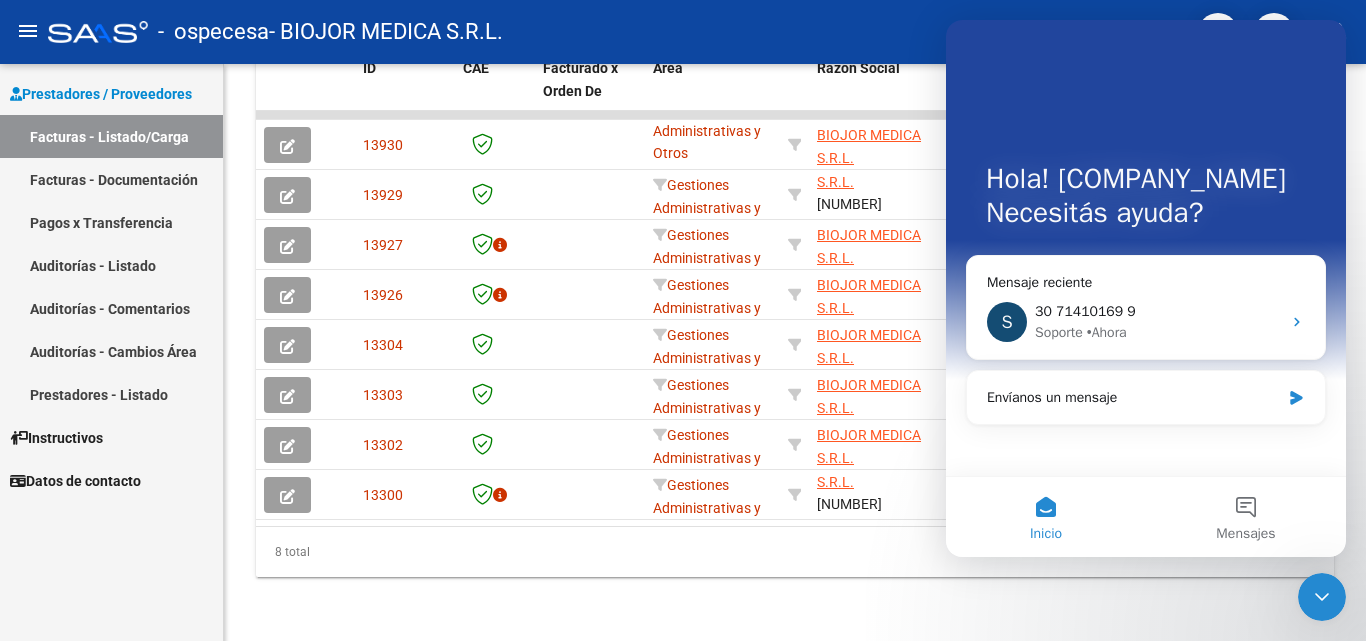 click 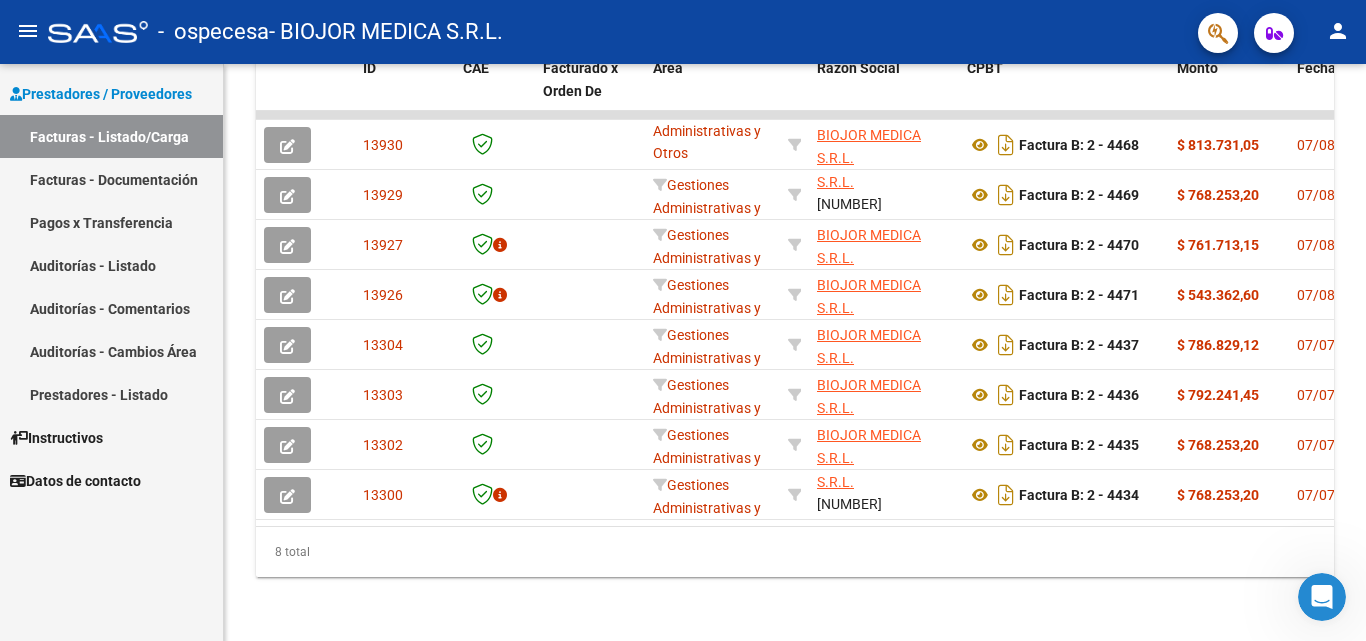 scroll, scrollTop: 0, scrollLeft: 0, axis: both 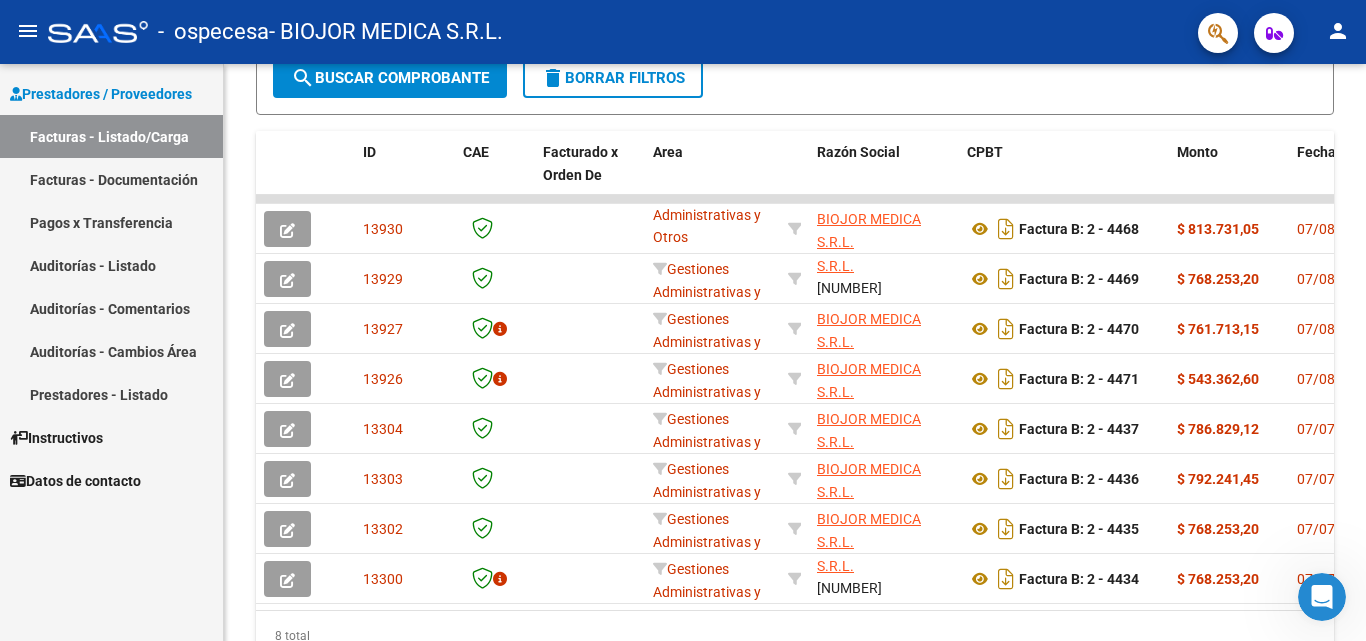 click at bounding box center [1322, 597] 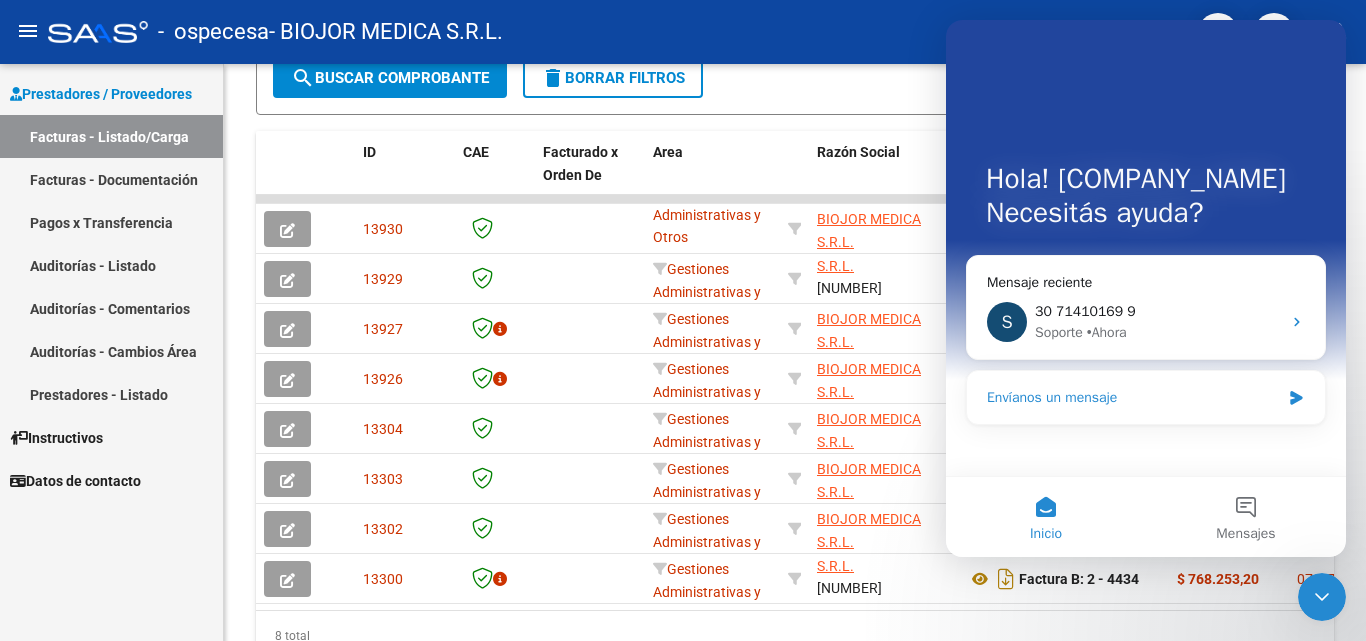 click 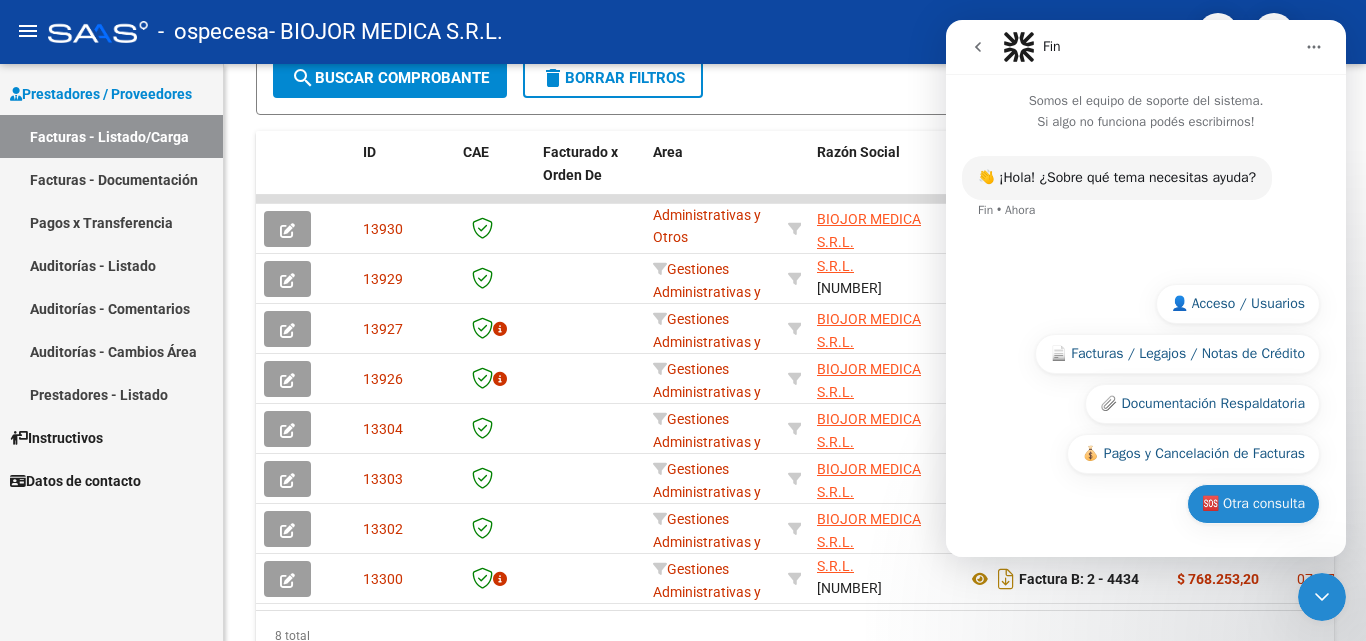 click on "🆘 Otra consulta" at bounding box center [1253, 504] 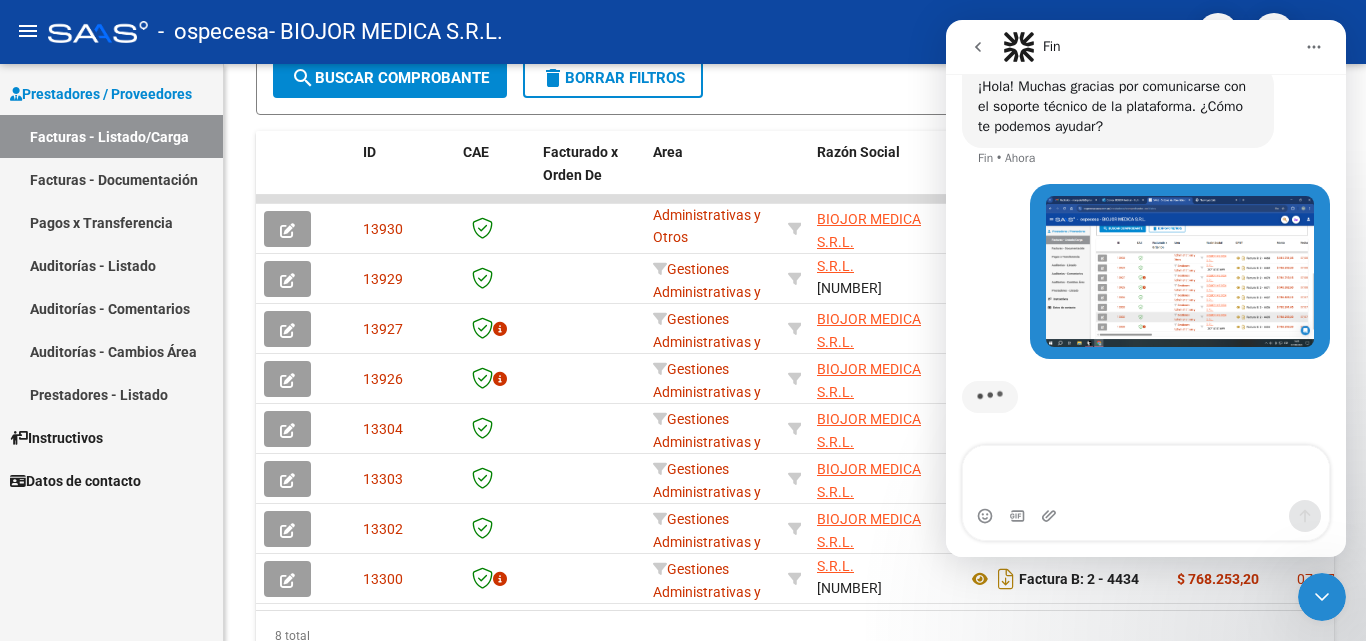 scroll, scrollTop: 210, scrollLeft: 0, axis: vertical 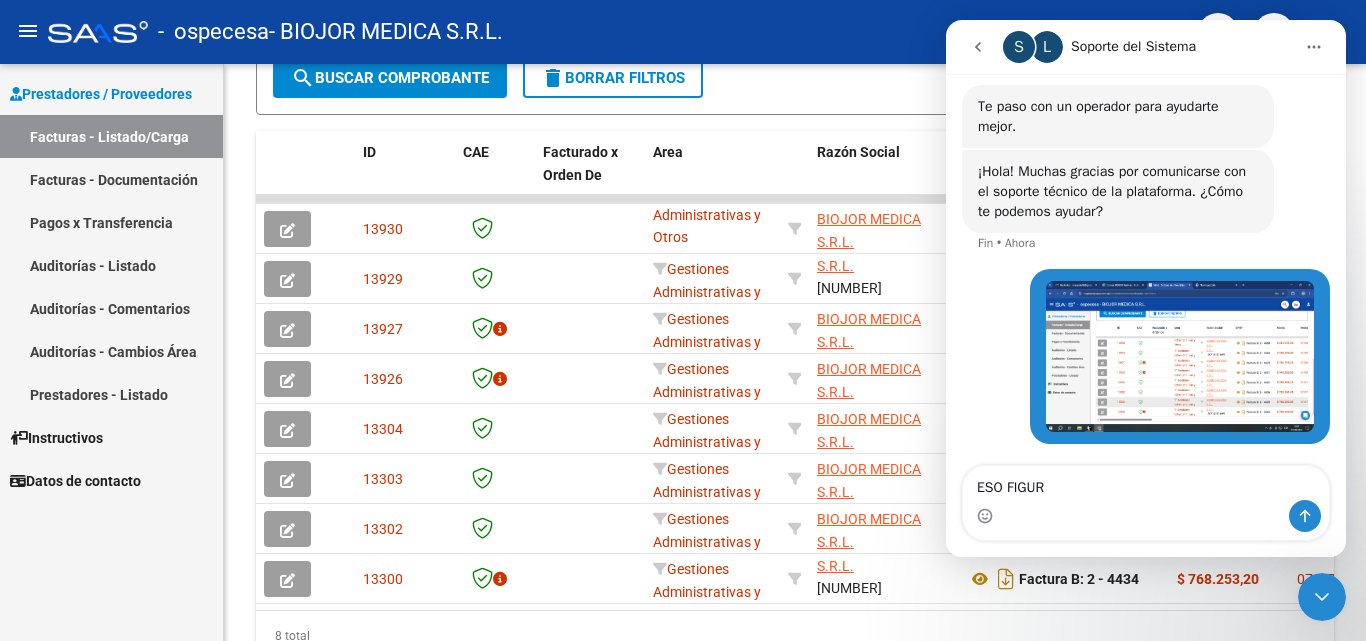 type on "ESO FIGURA" 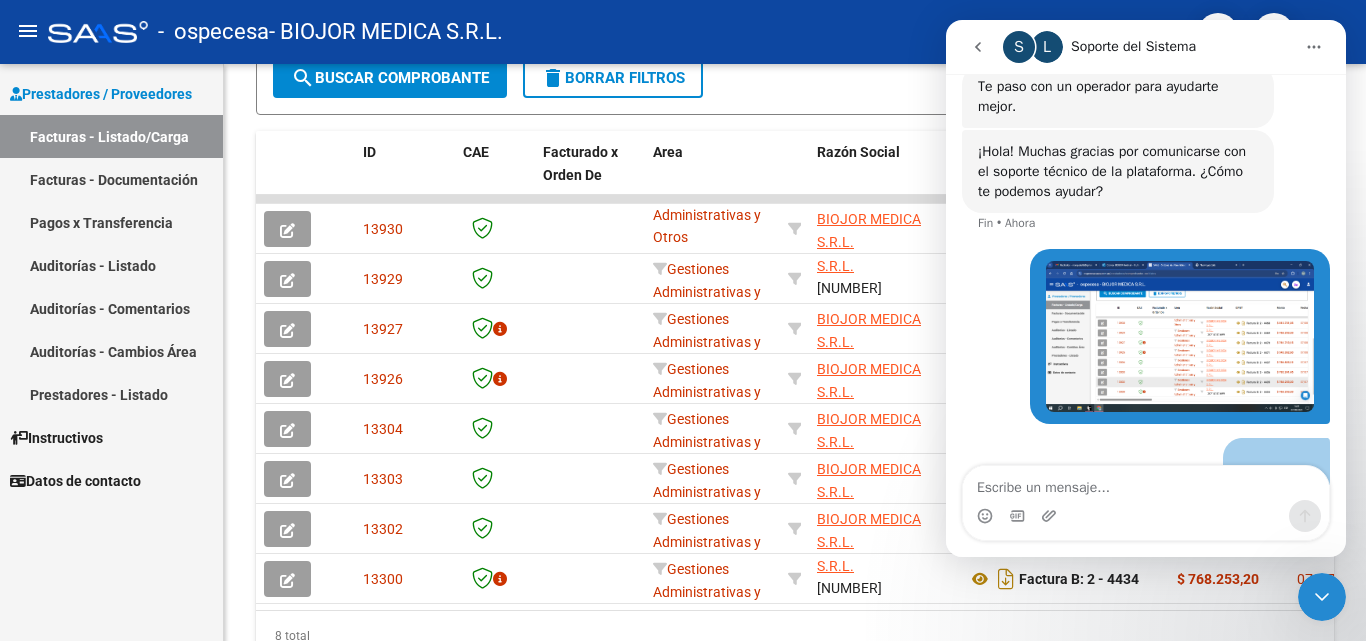 scroll, scrollTop: 255, scrollLeft: 0, axis: vertical 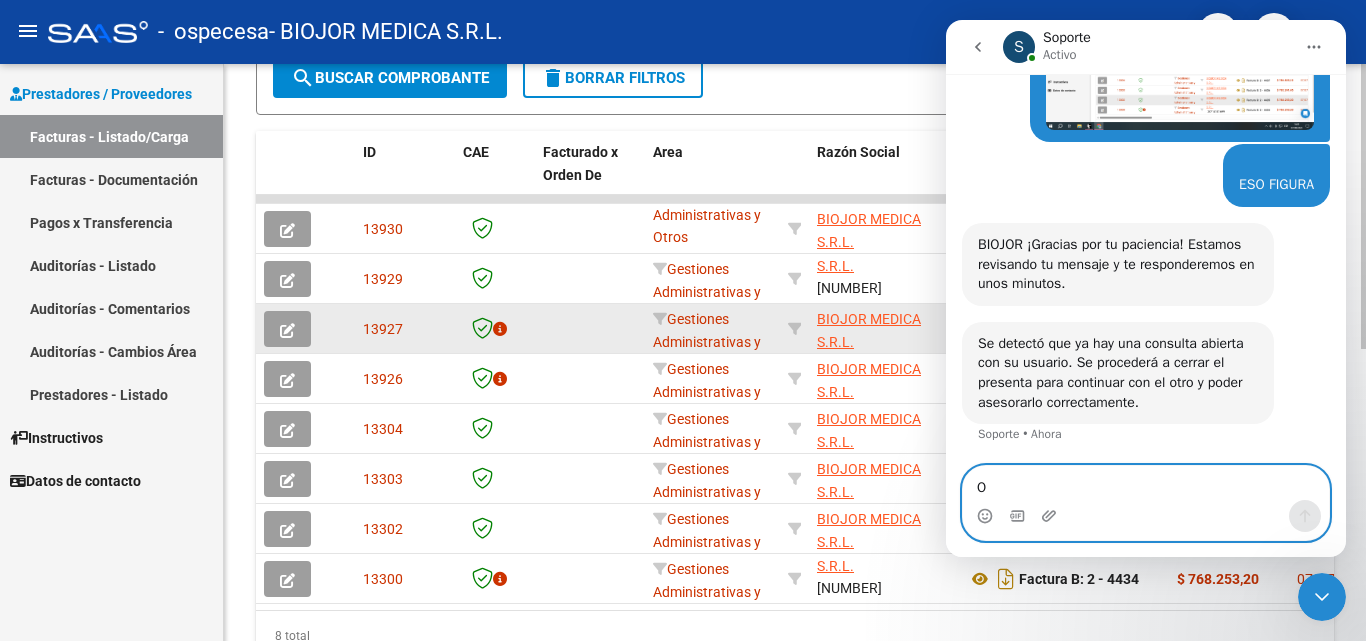 type on "OK" 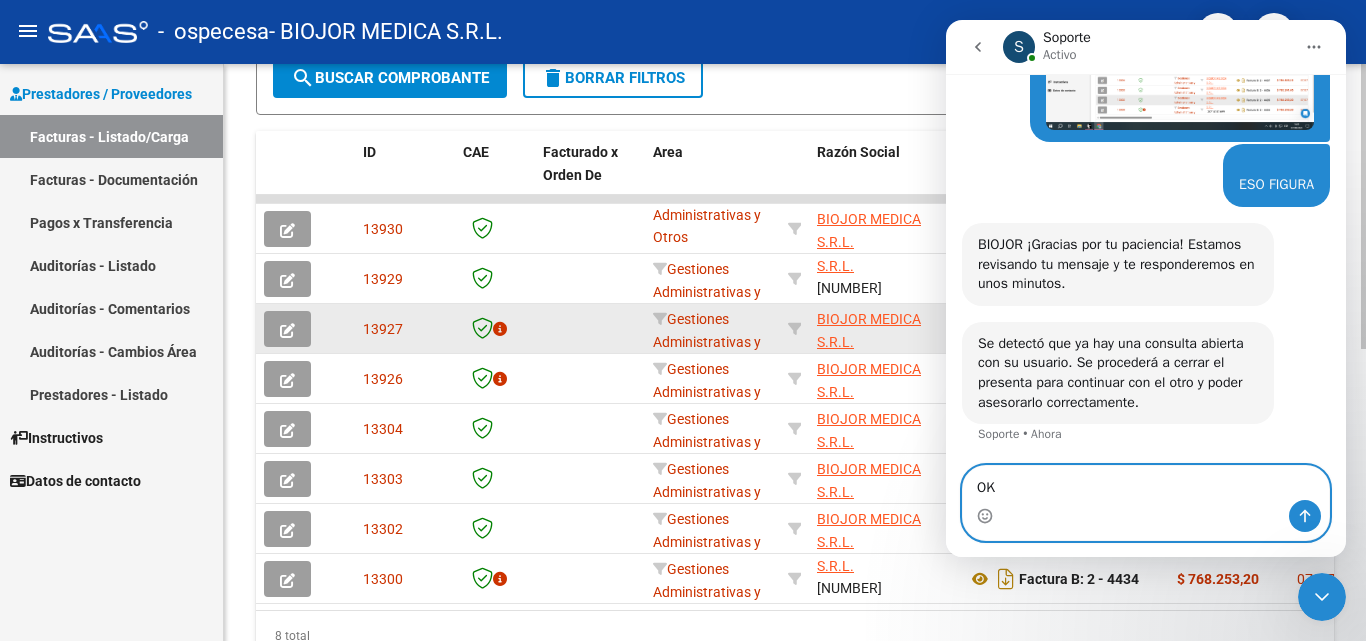 type 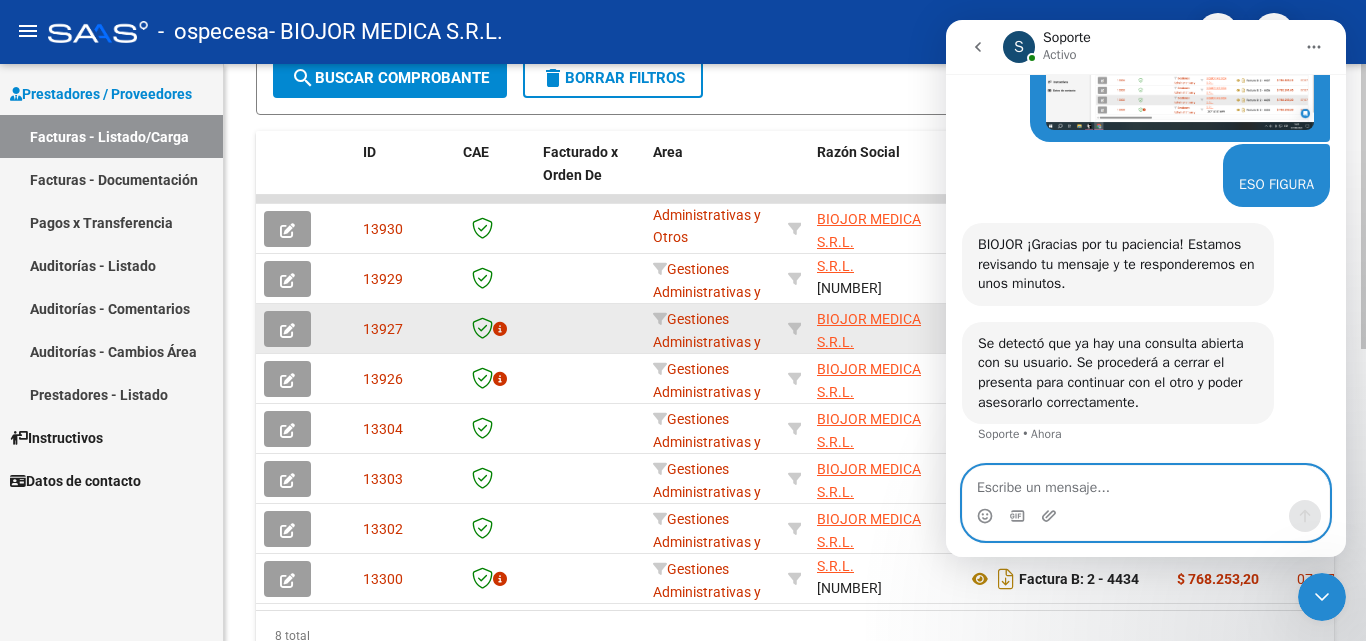 scroll, scrollTop: 532, scrollLeft: 0, axis: vertical 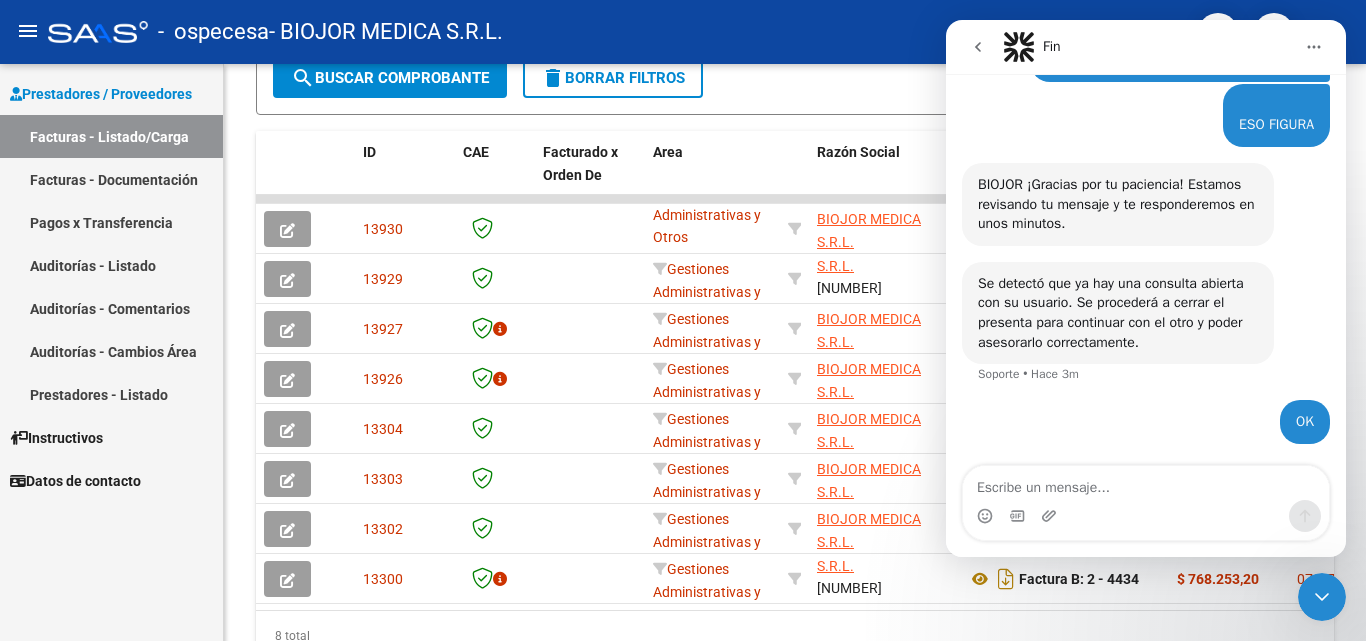 click 